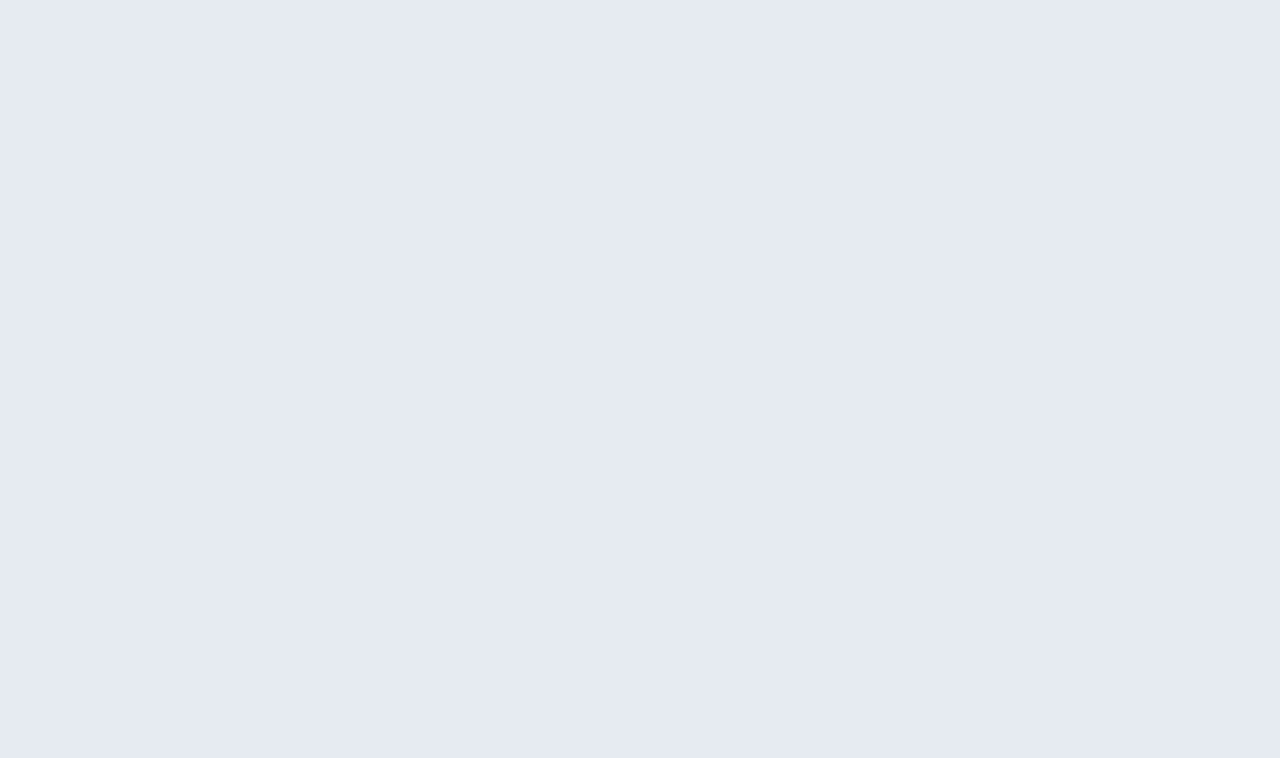 scroll, scrollTop: 0, scrollLeft: 0, axis: both 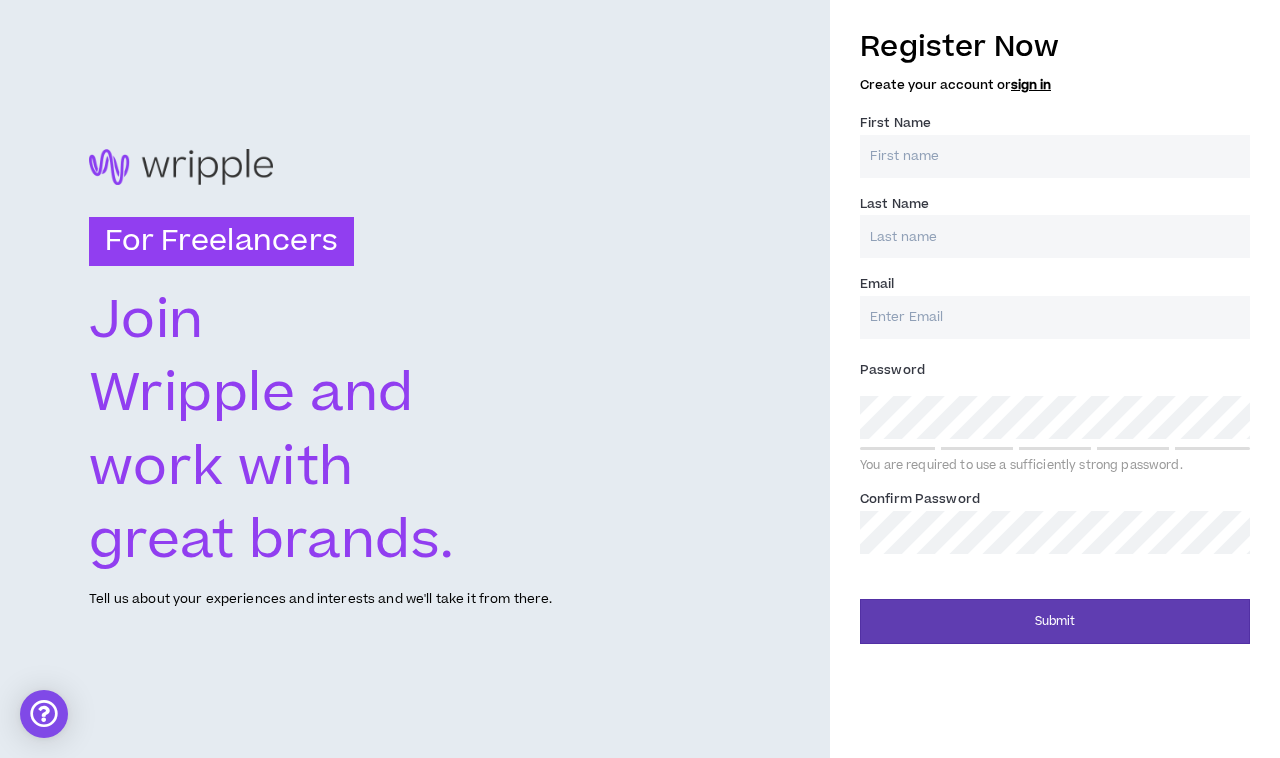 click on "First Name  *" at bounding box center (1055, 156) 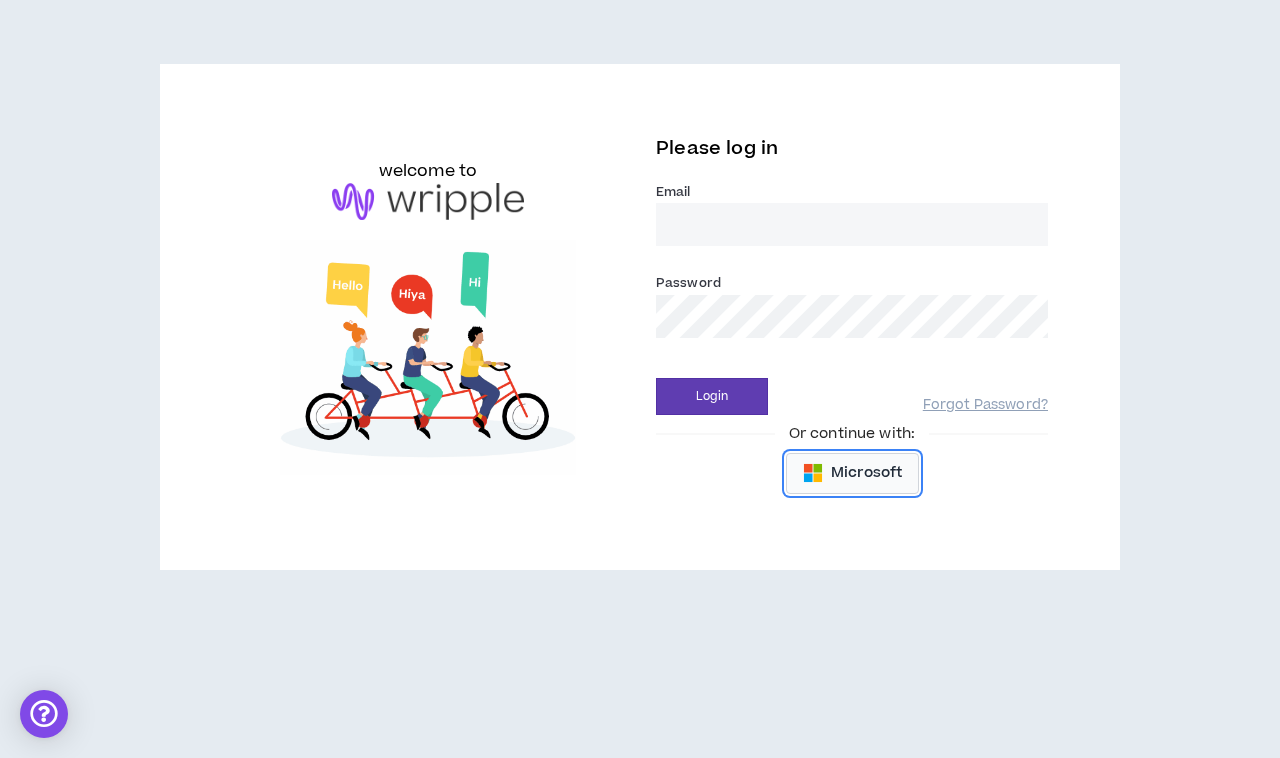 click on "Microsoft" at bounding box center (866, 473) 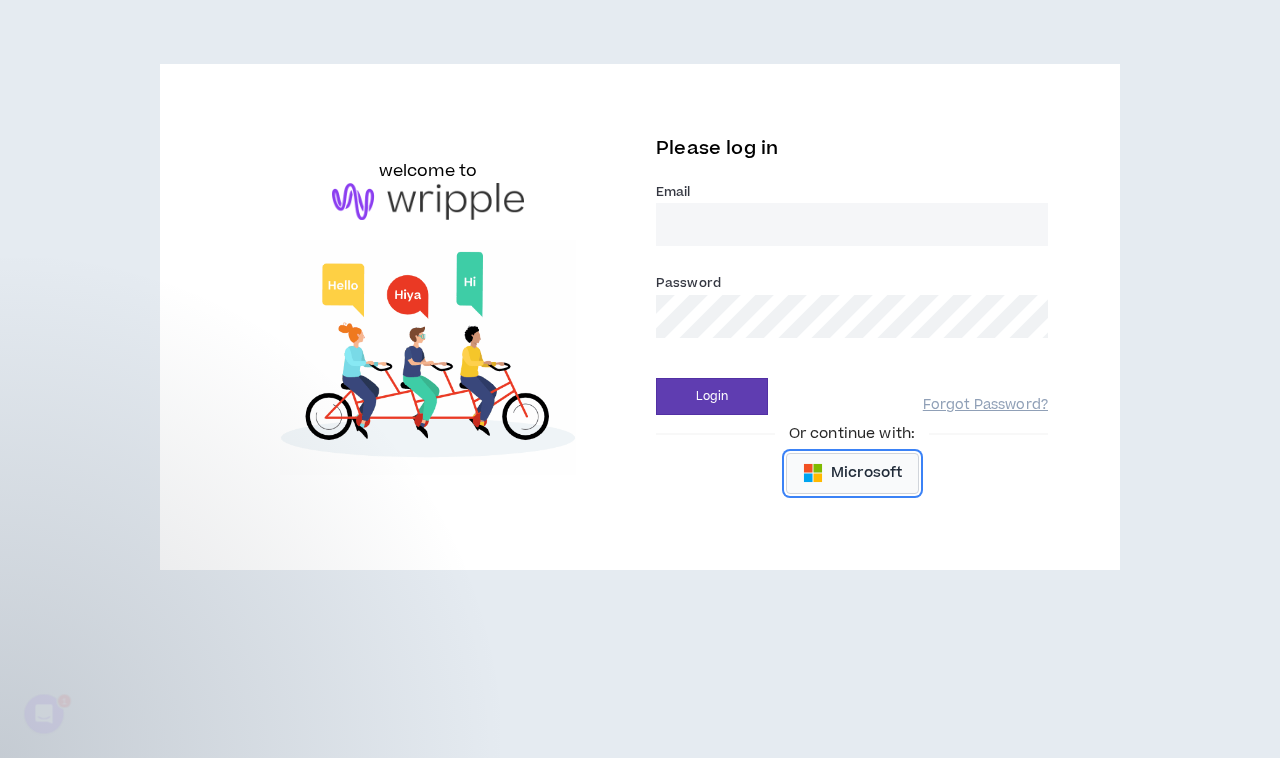 scroll, scrollTop: 0, scrollLeft: 0, axis: both 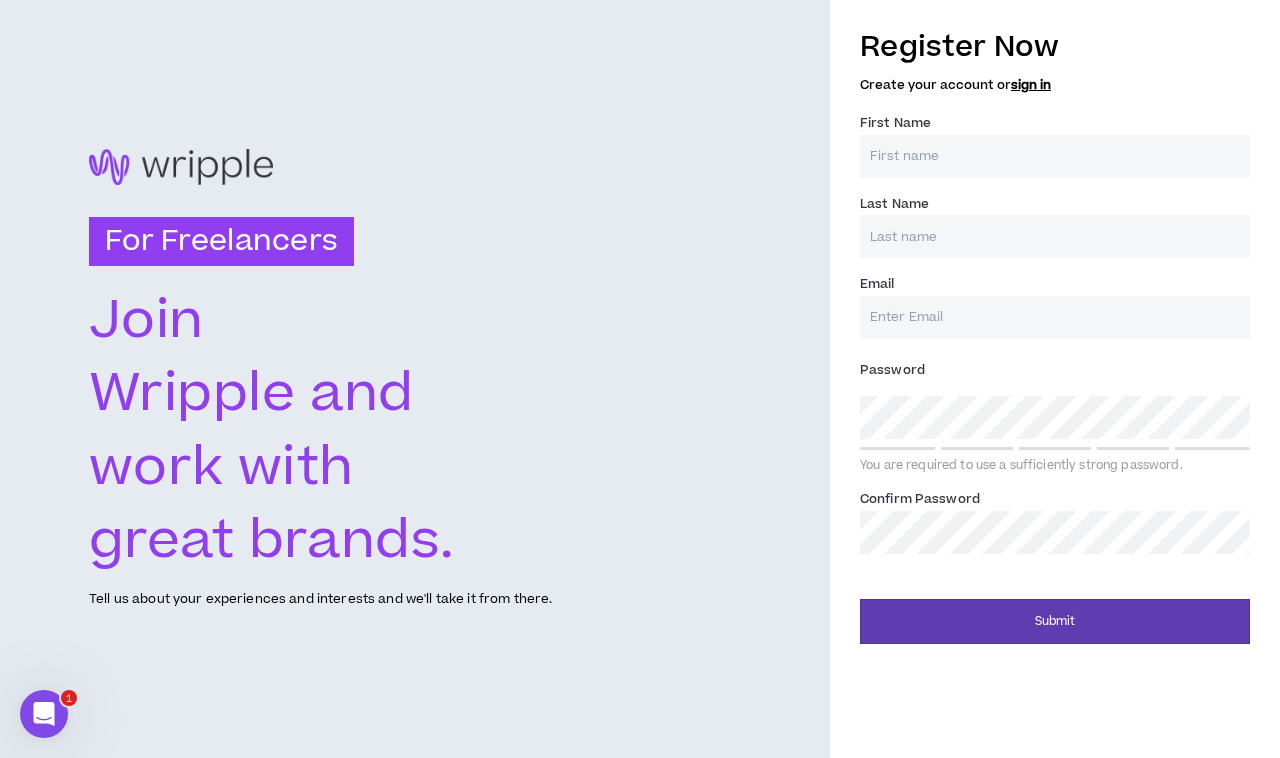 click on "First Name  *" at bounding box center (1055, 156) 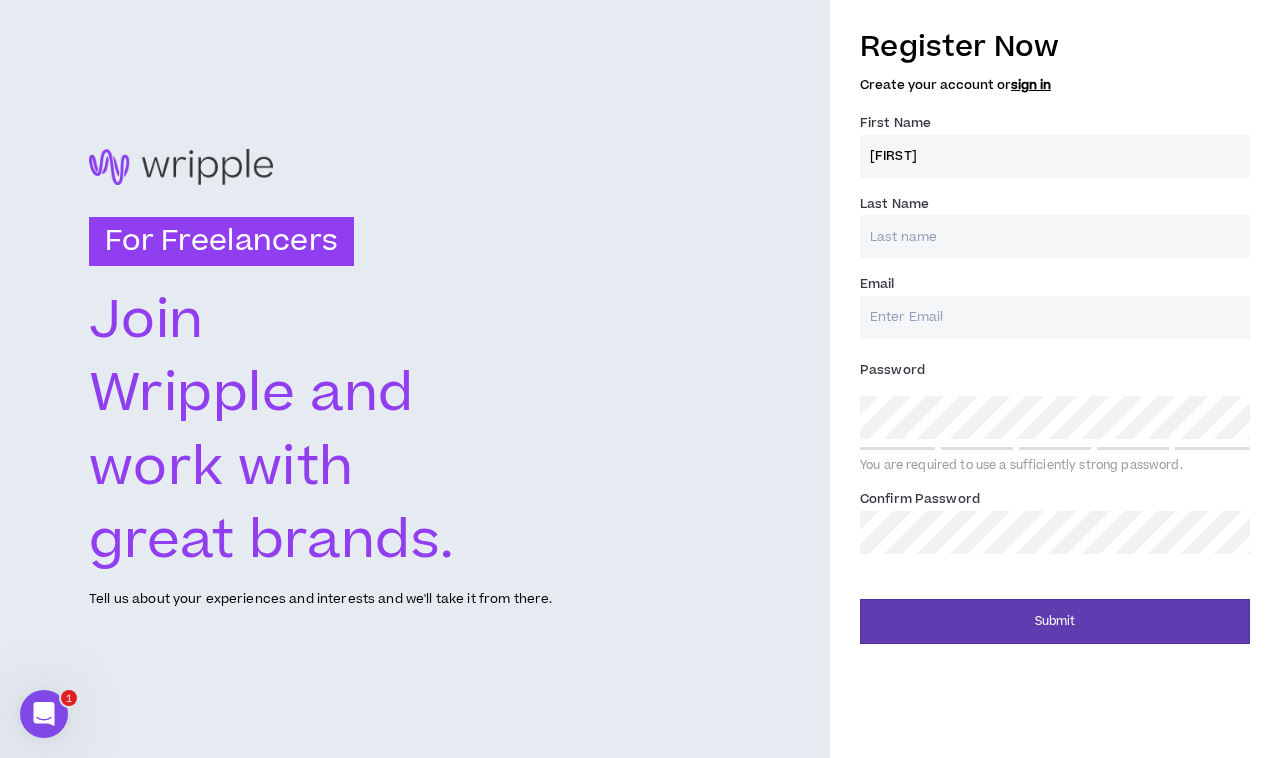type on "[LAST]" 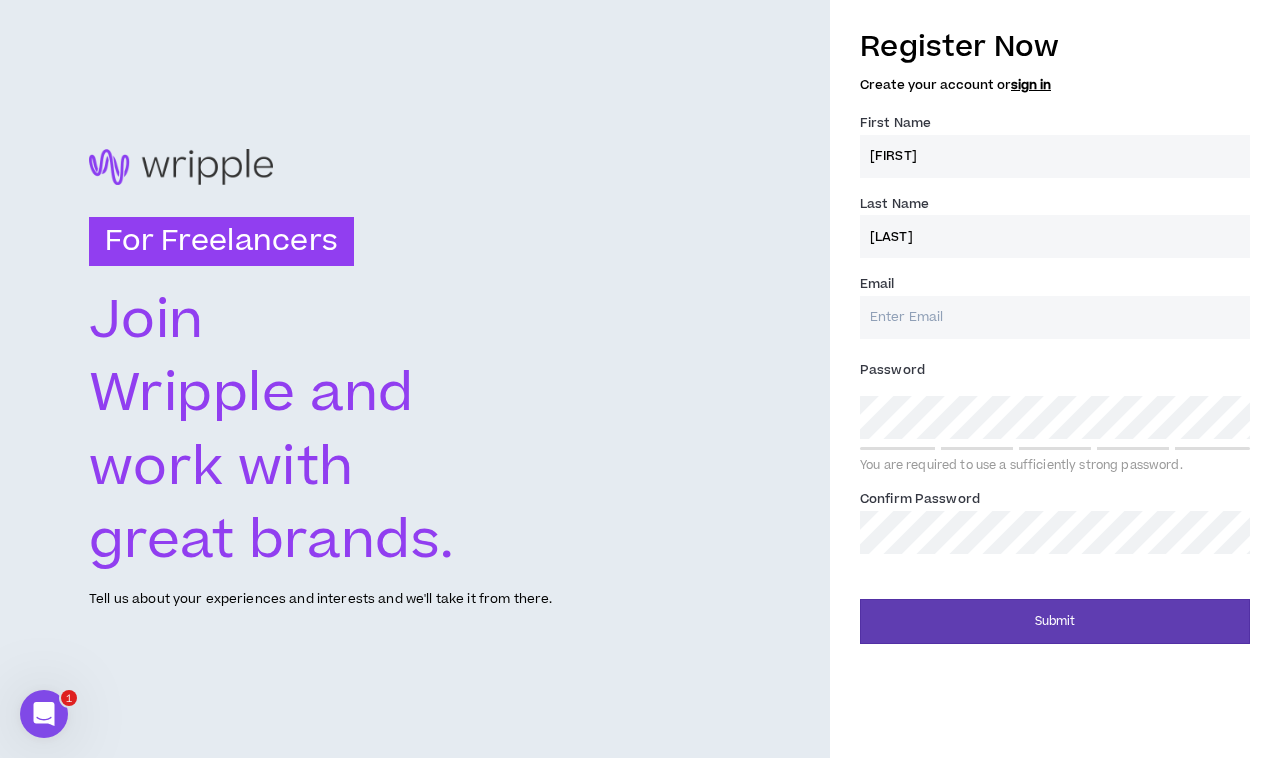 type on "[USERNAME]@[EMAIL_DOMAIN]" 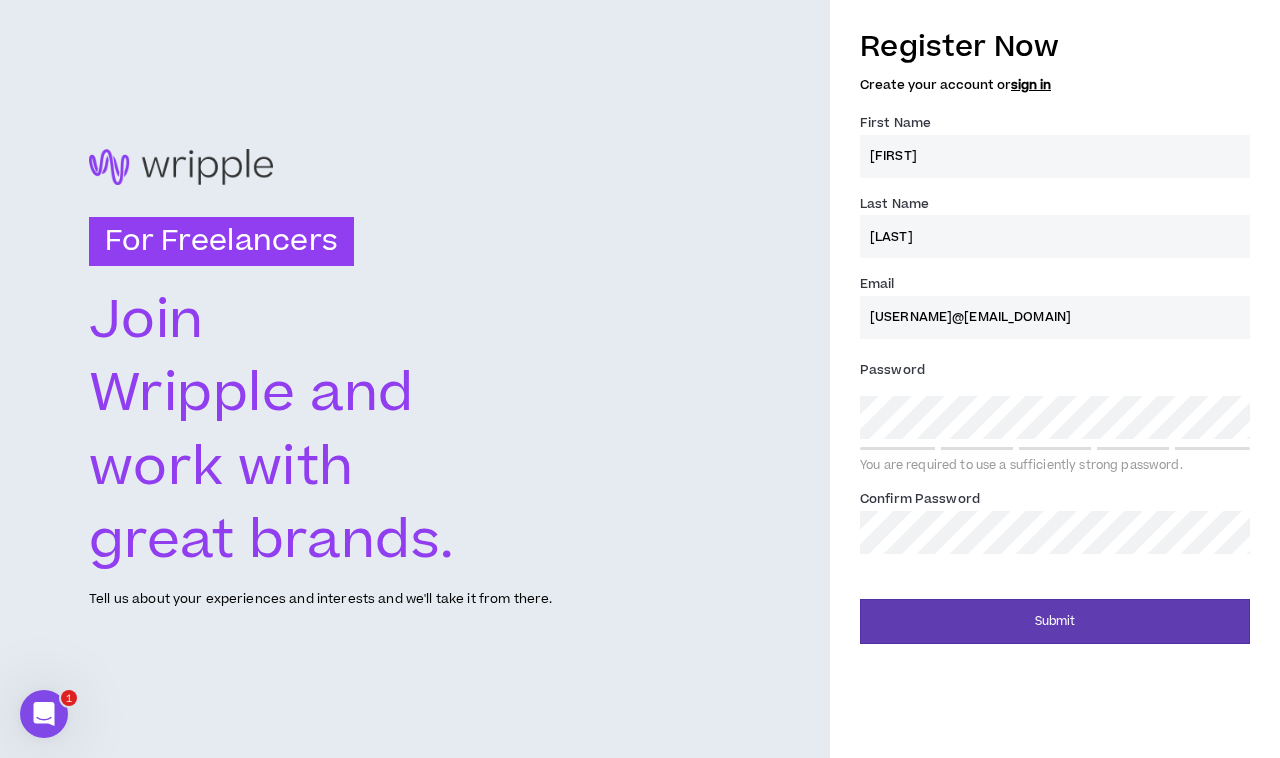 type on "[LAST]" 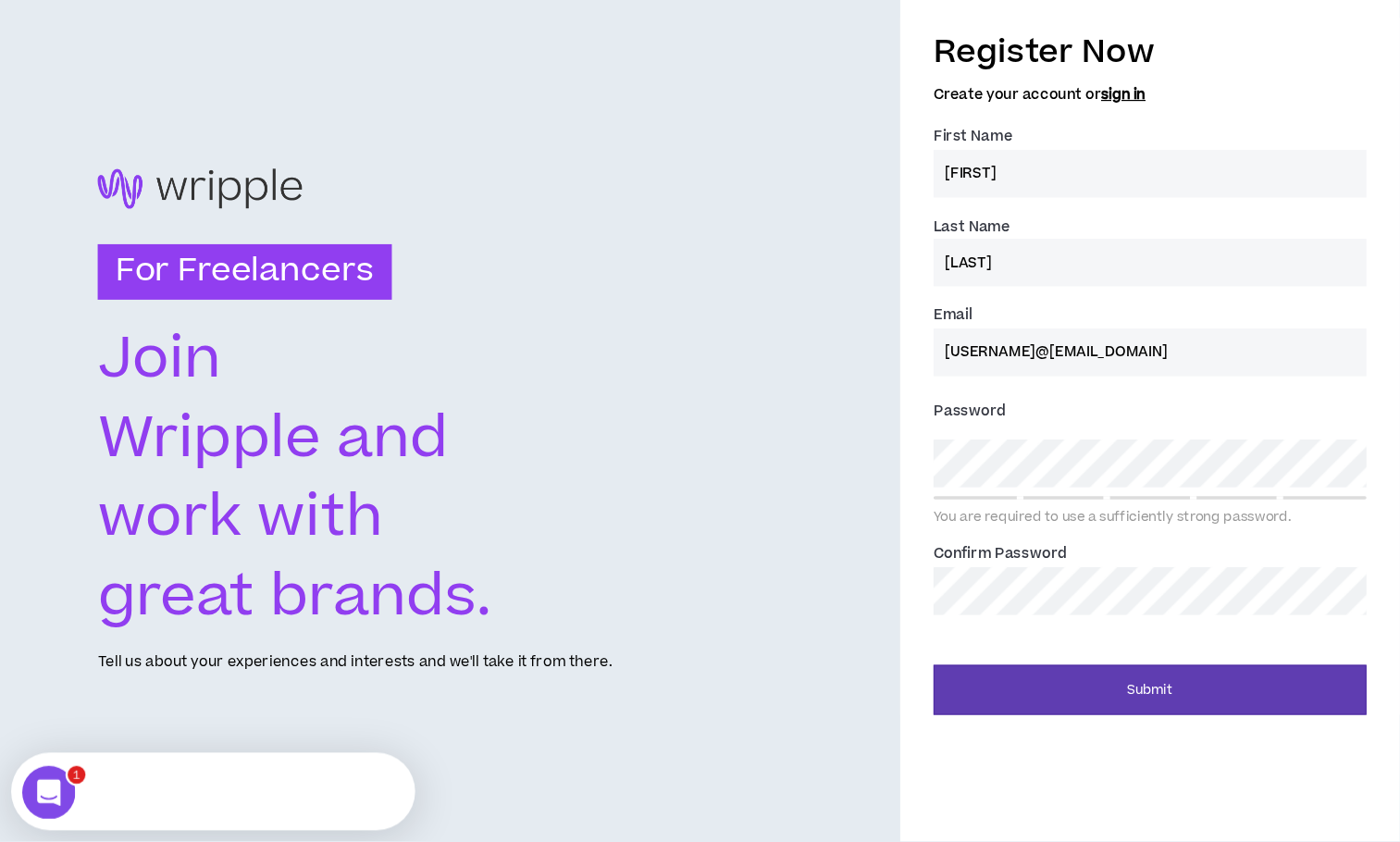 scroll, scrollTop: 0, scrollLeft: 0, axis: both 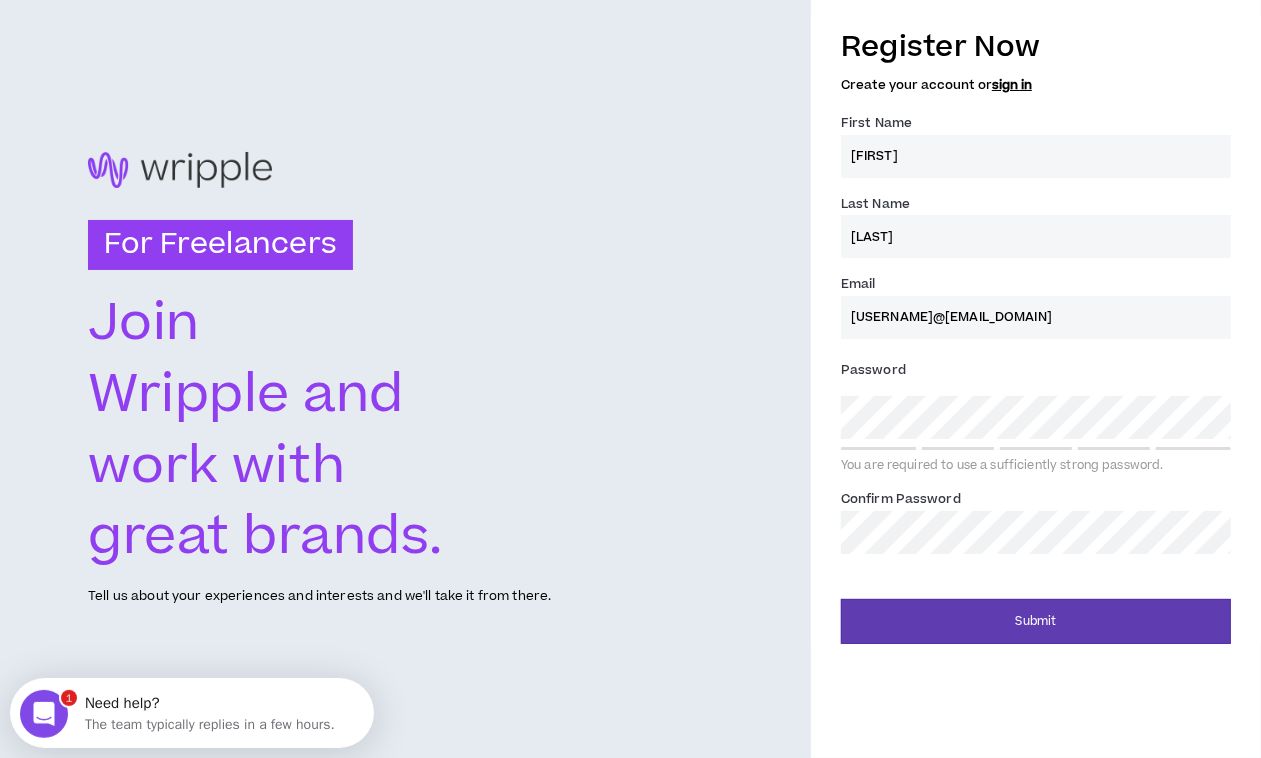 drag, startPoint x: 1061, startPoint y: 315, endPoint x: 845, endPoint y: 321, distance: 216.08331 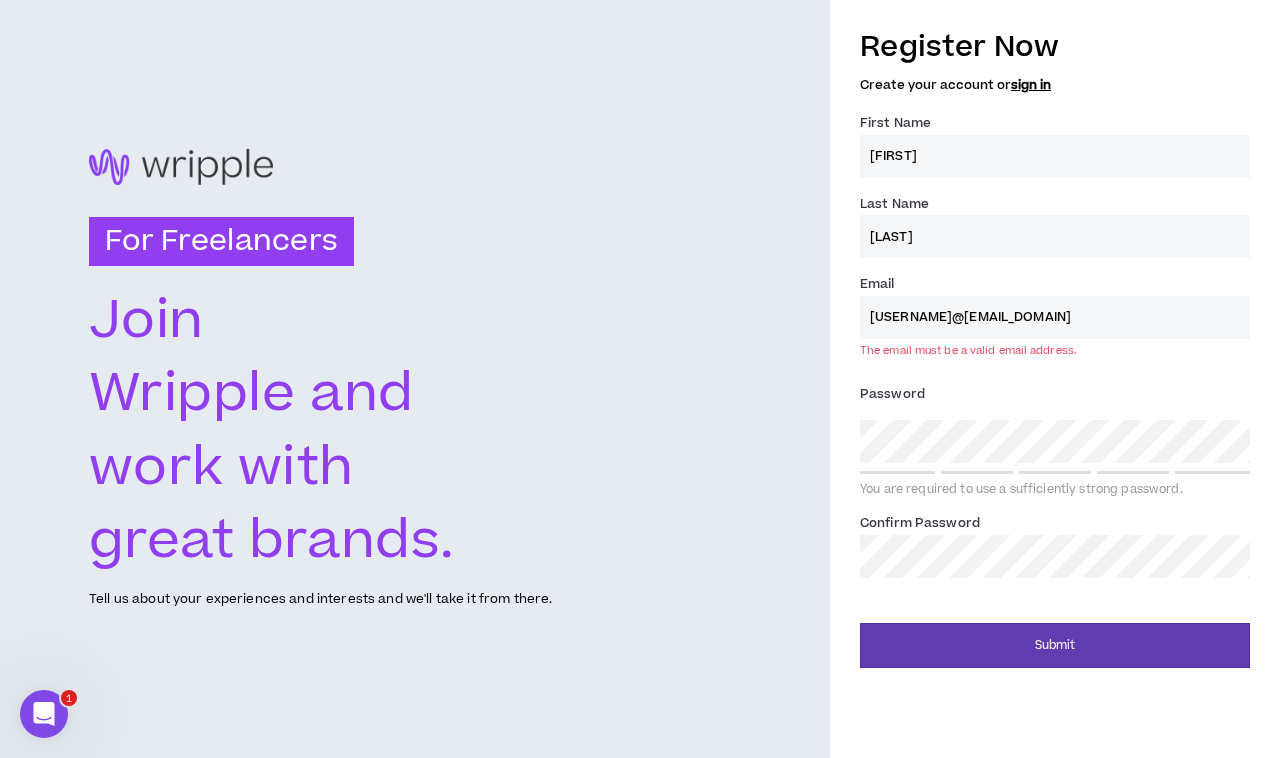 click on "[USERNAME]@[EMAIL_DOMAIN]" at bounding box center (1055, 317) 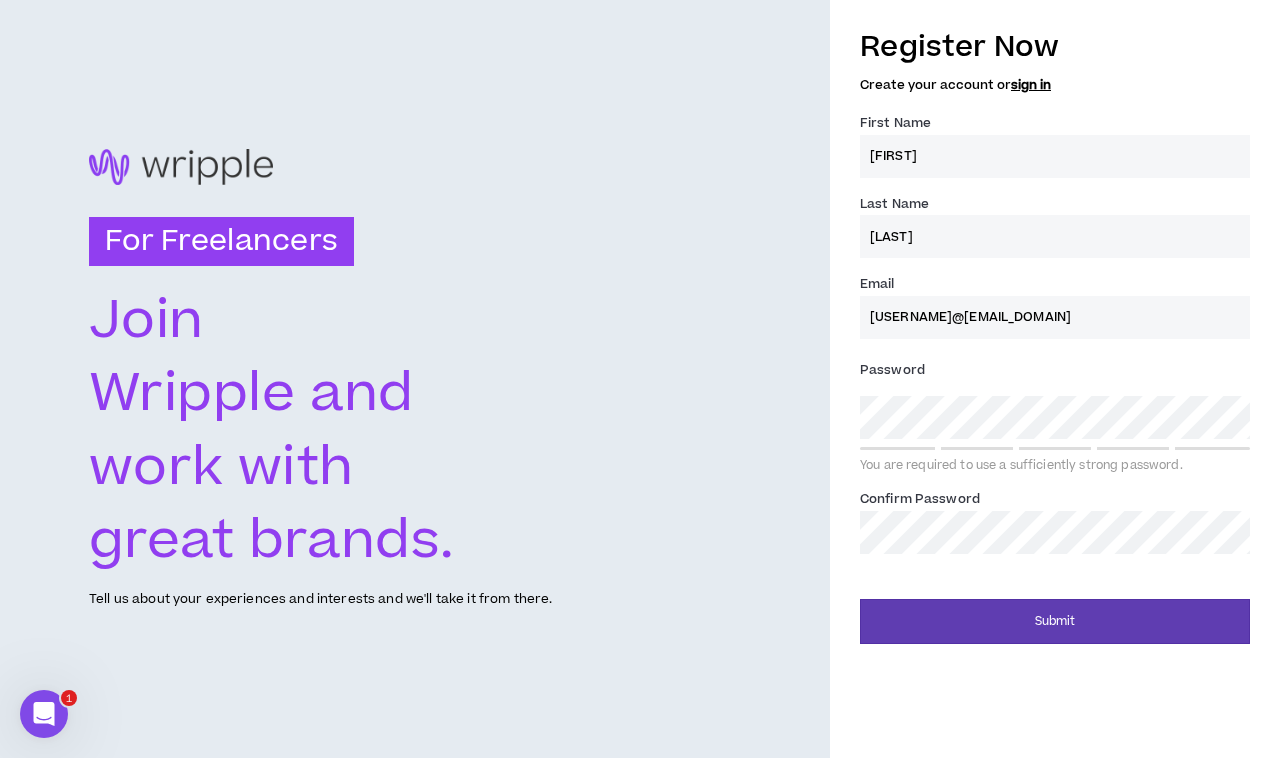 type on "[USERNAME]@[EMAIL_DOMAIN]" 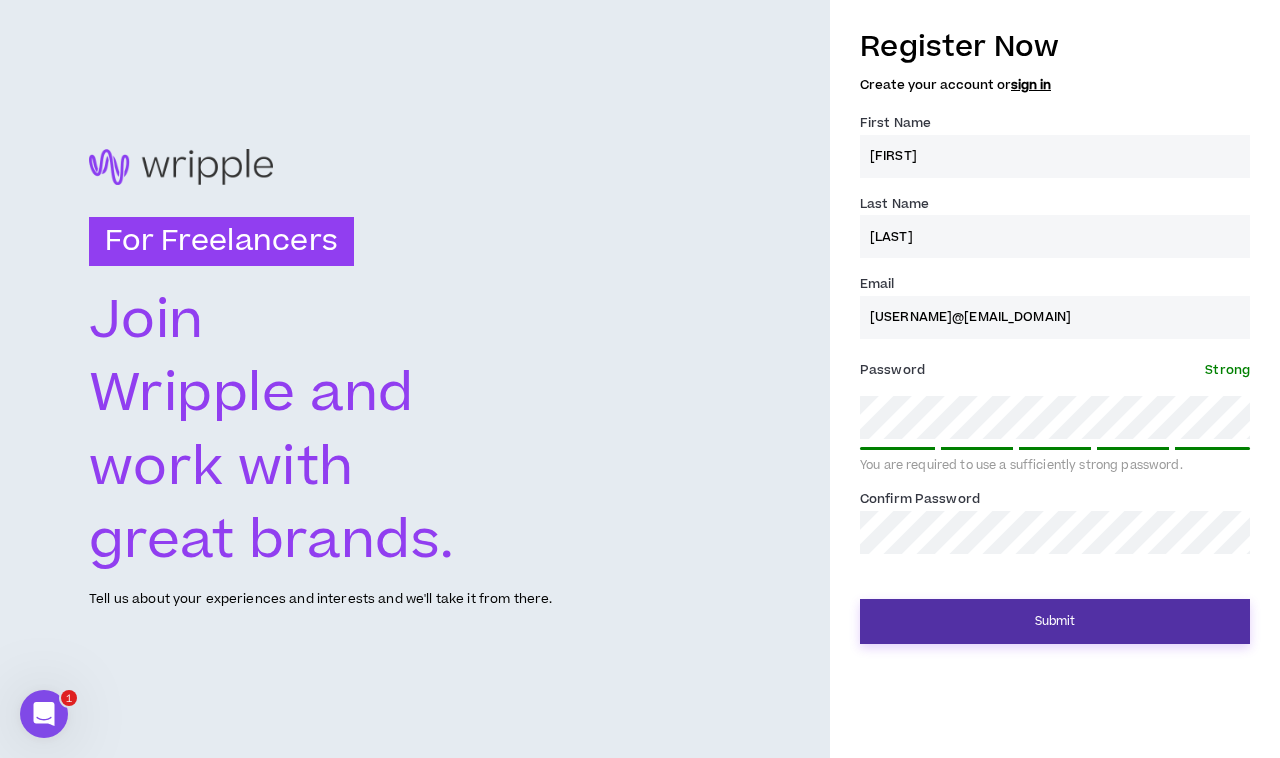 click on "Submit" at bounding box center [1055, 621] 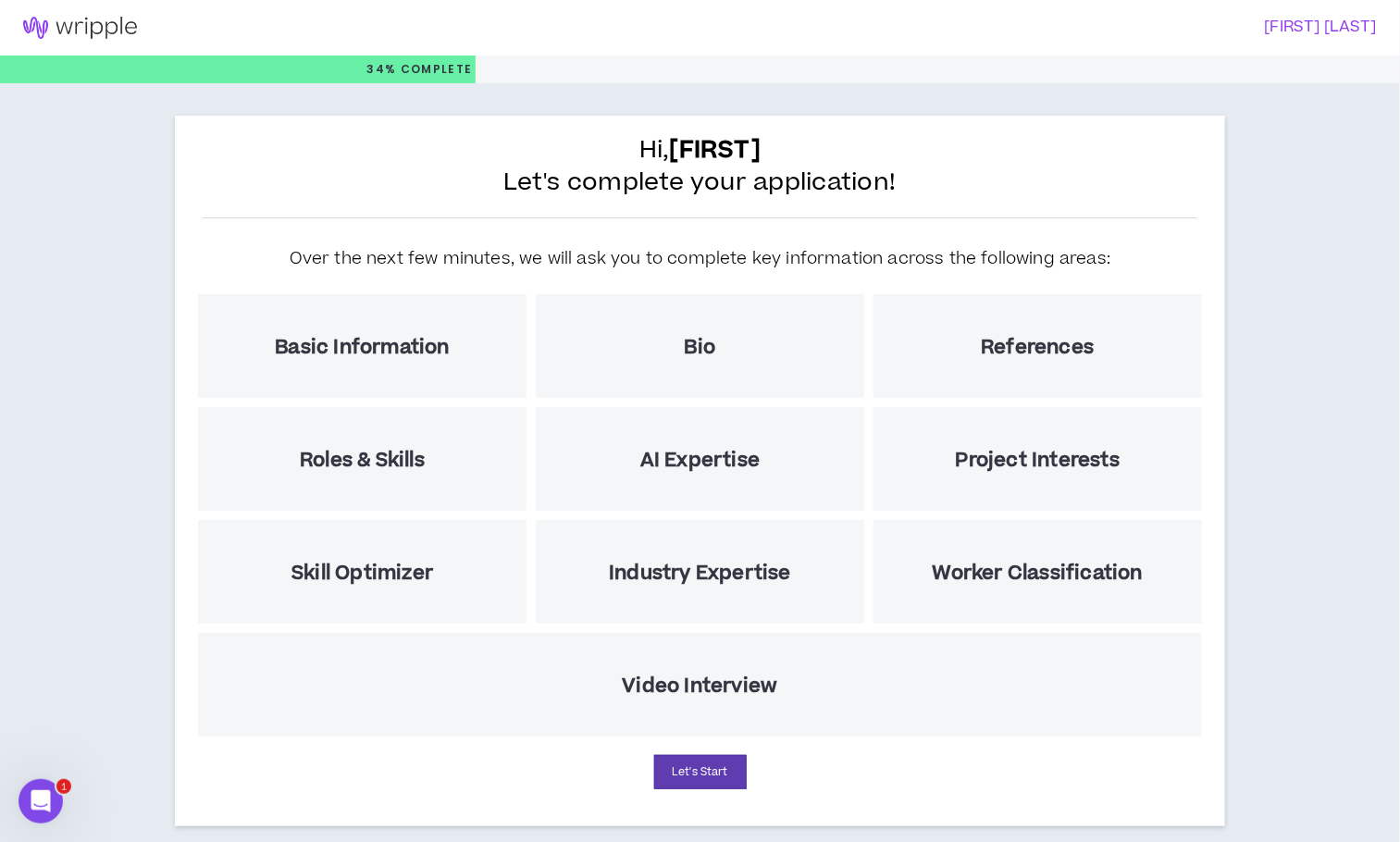 drag, startPoint x: 1047, startPoint y: 1, endPoint x: 230, endPoint y: 328, distance: 880.01023 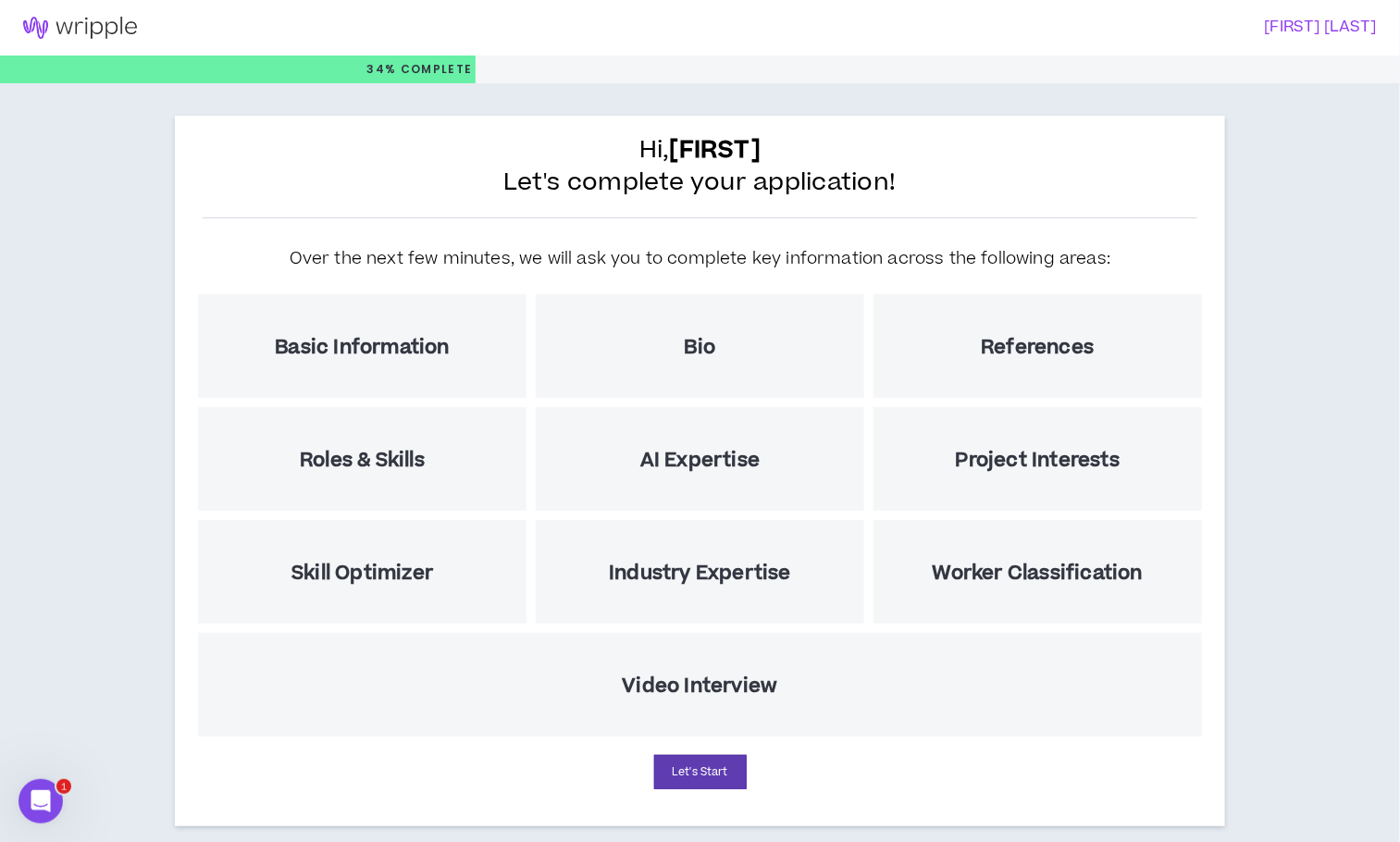 click on "Basic Information" at bounding box center [362, 346] 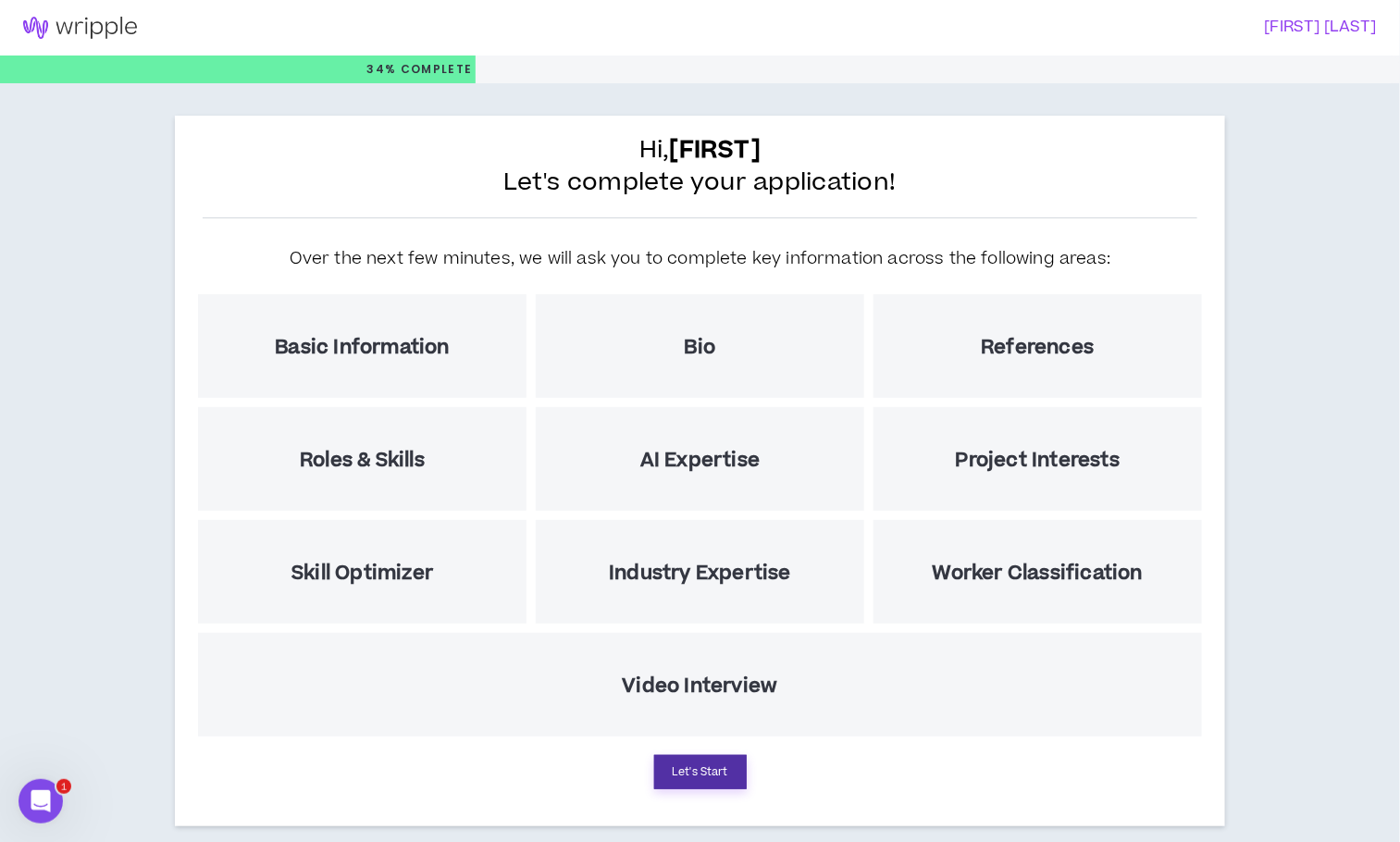 click on "Let's Start" at bounding box center [700, 772] 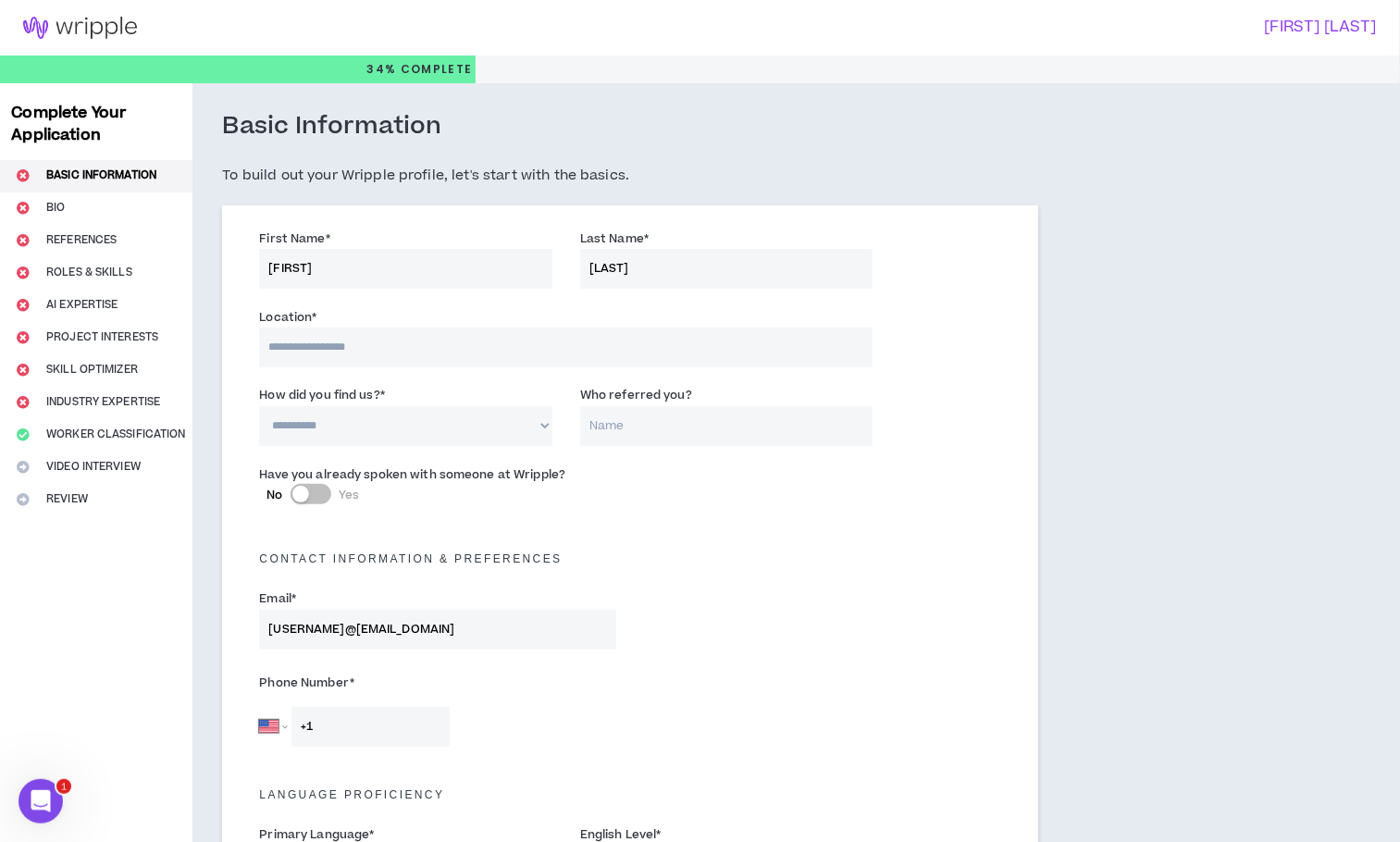 click at bounding box center (565, 347) 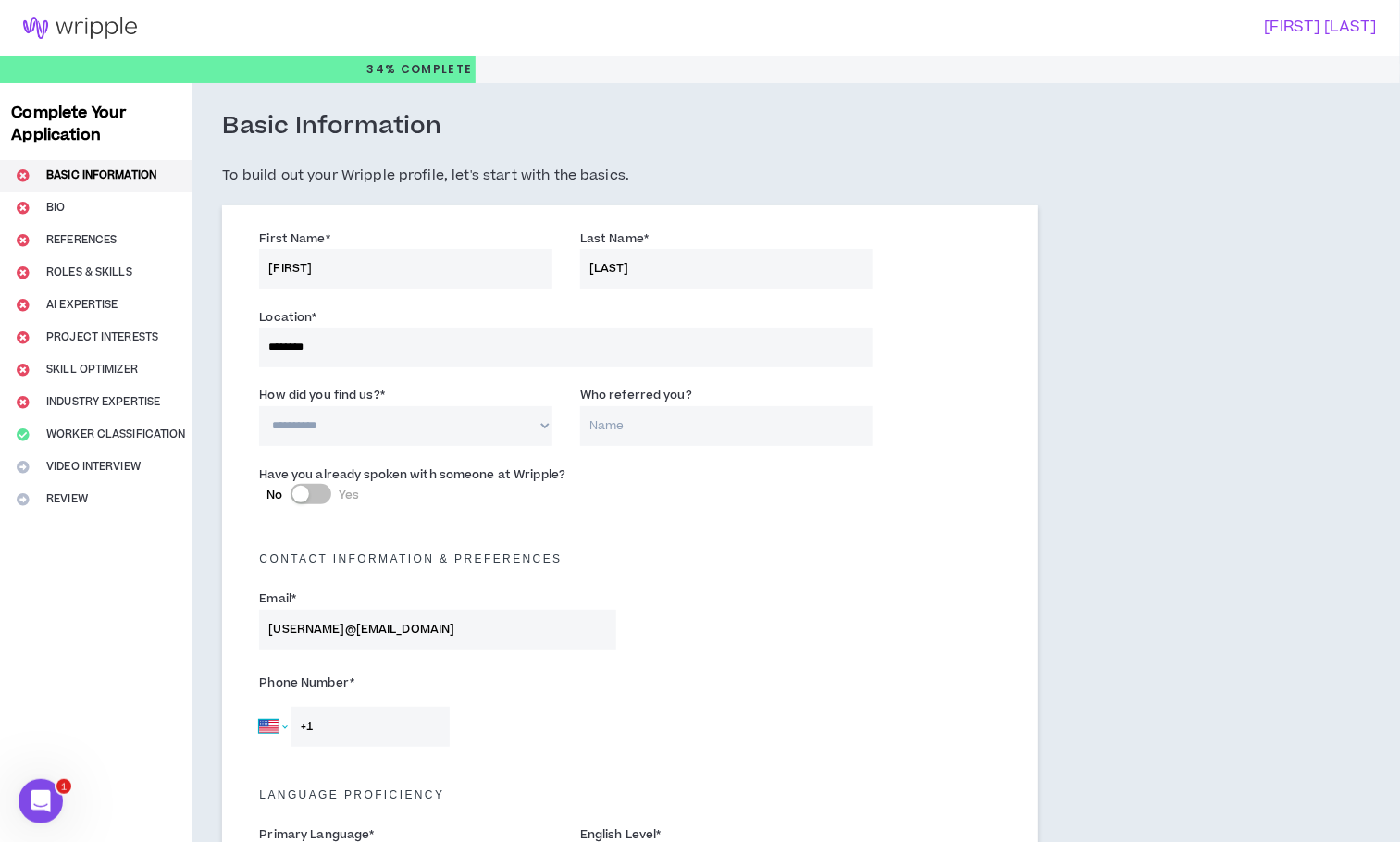 select on "PK" 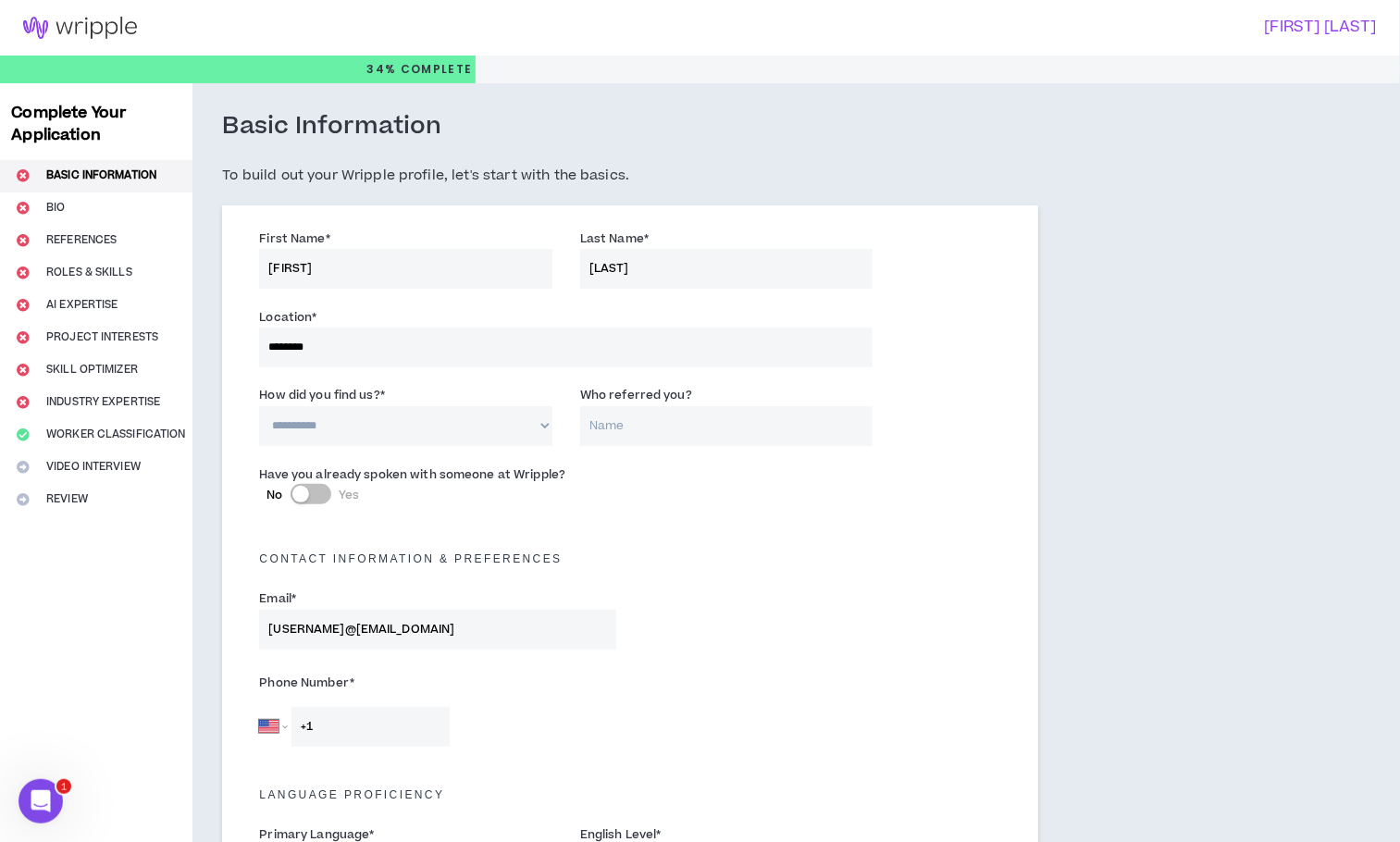 type on "[PHONE]" 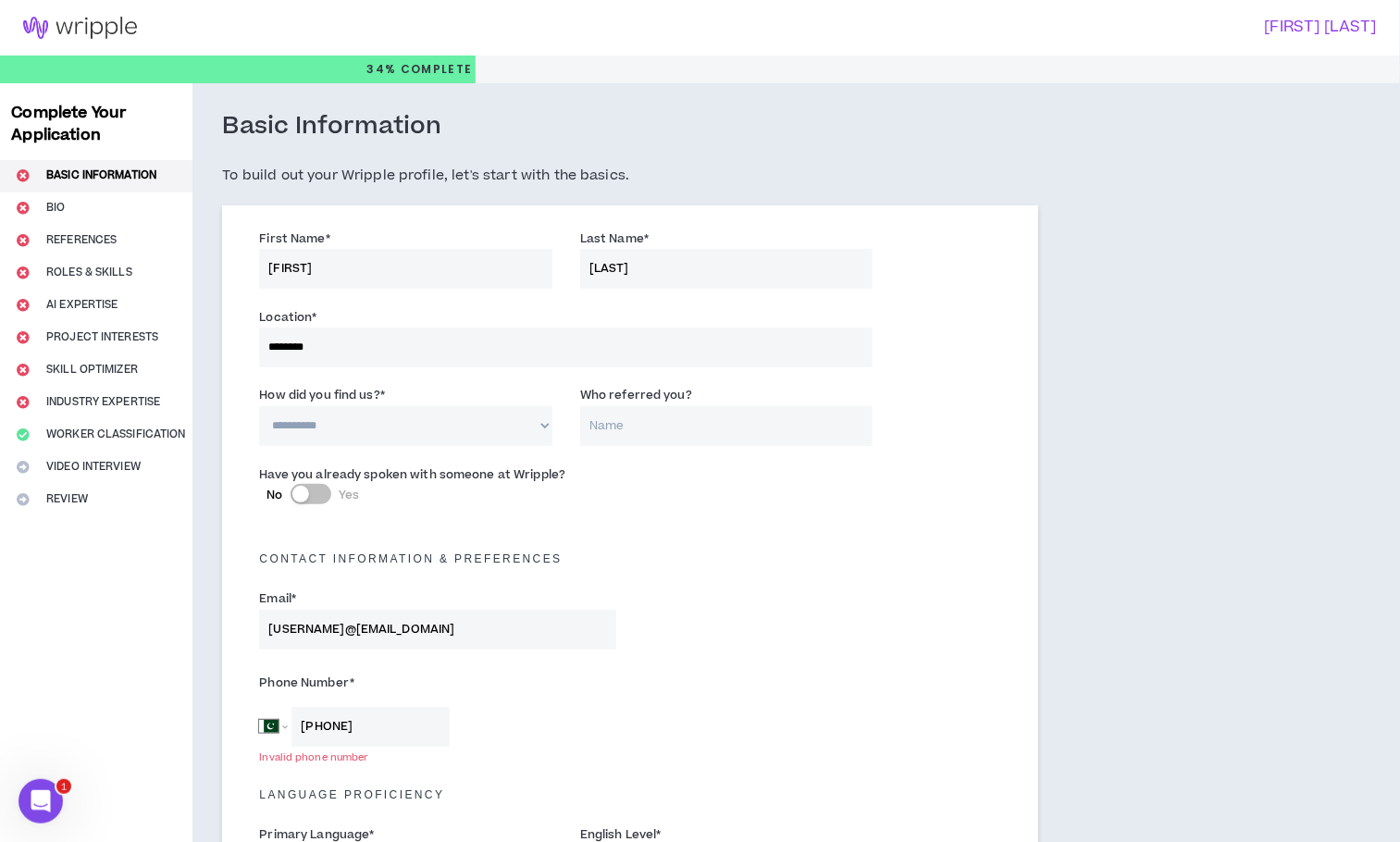click on "**********" at bounding box center [405, 426] 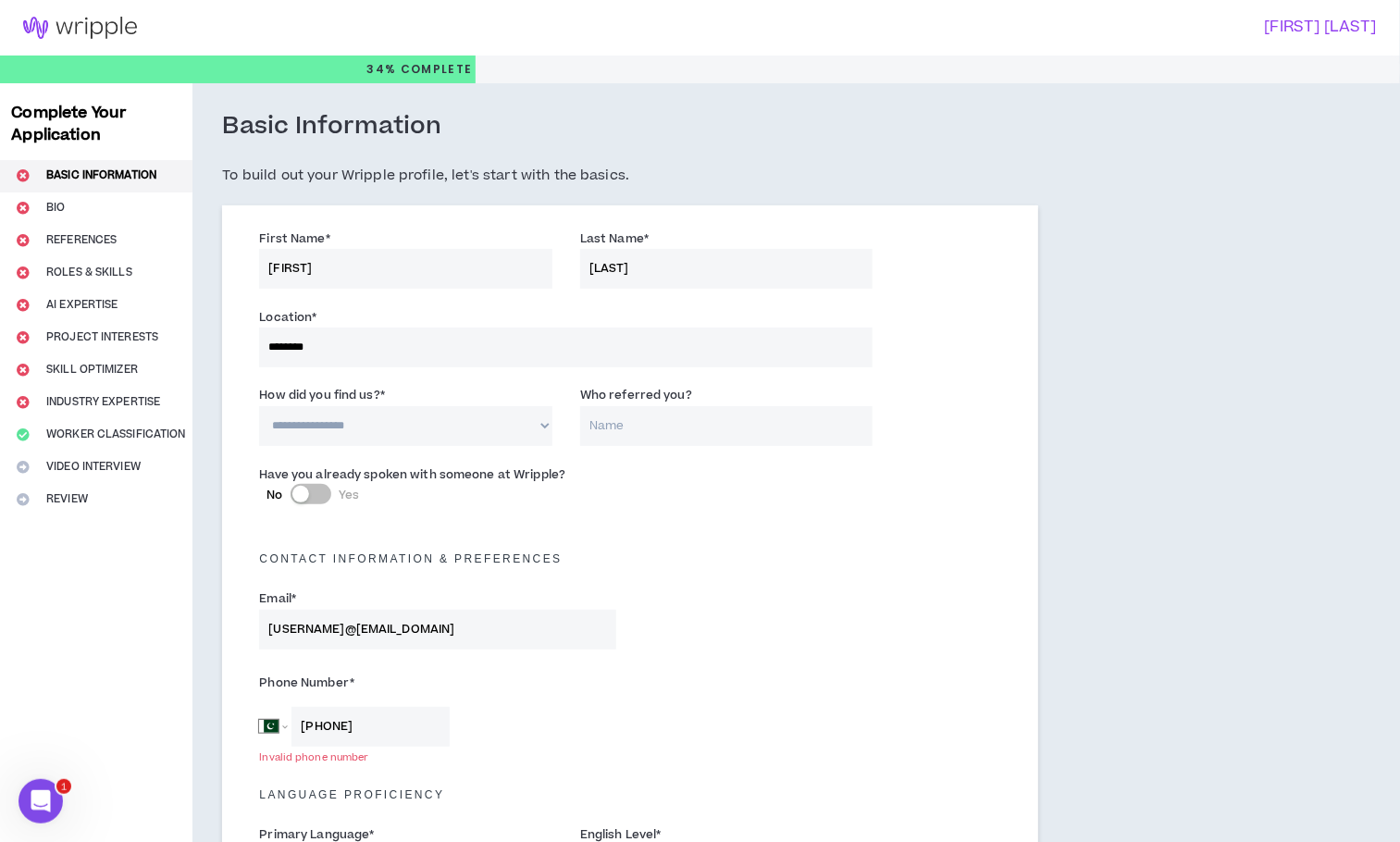 click on "**********" at bounding box center (405, 426) 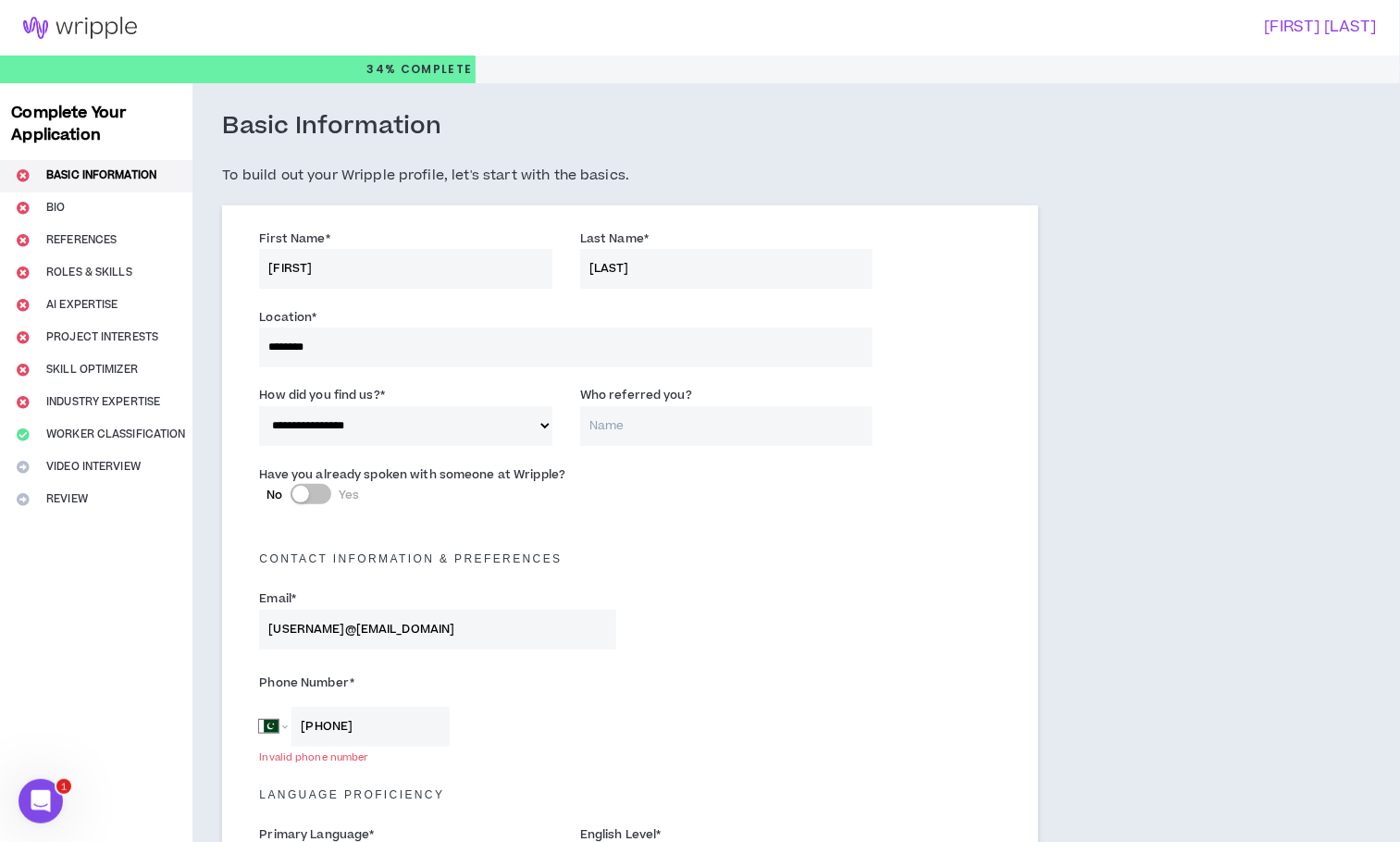 scroll, scrollTop: 139, scrollLeft: 0, axis: vertical 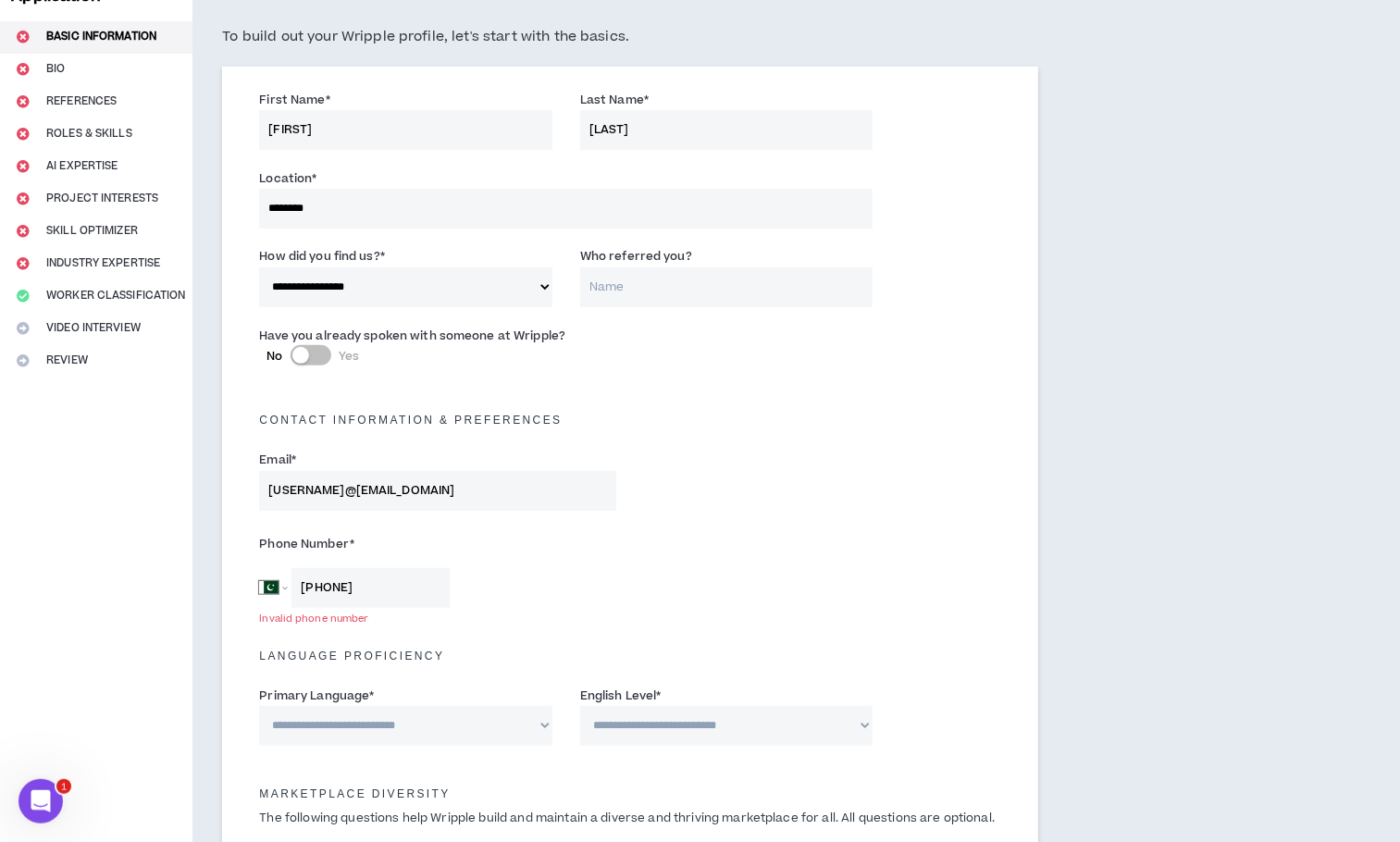 click on "[PHONE]" at bounding box center [370, 588] 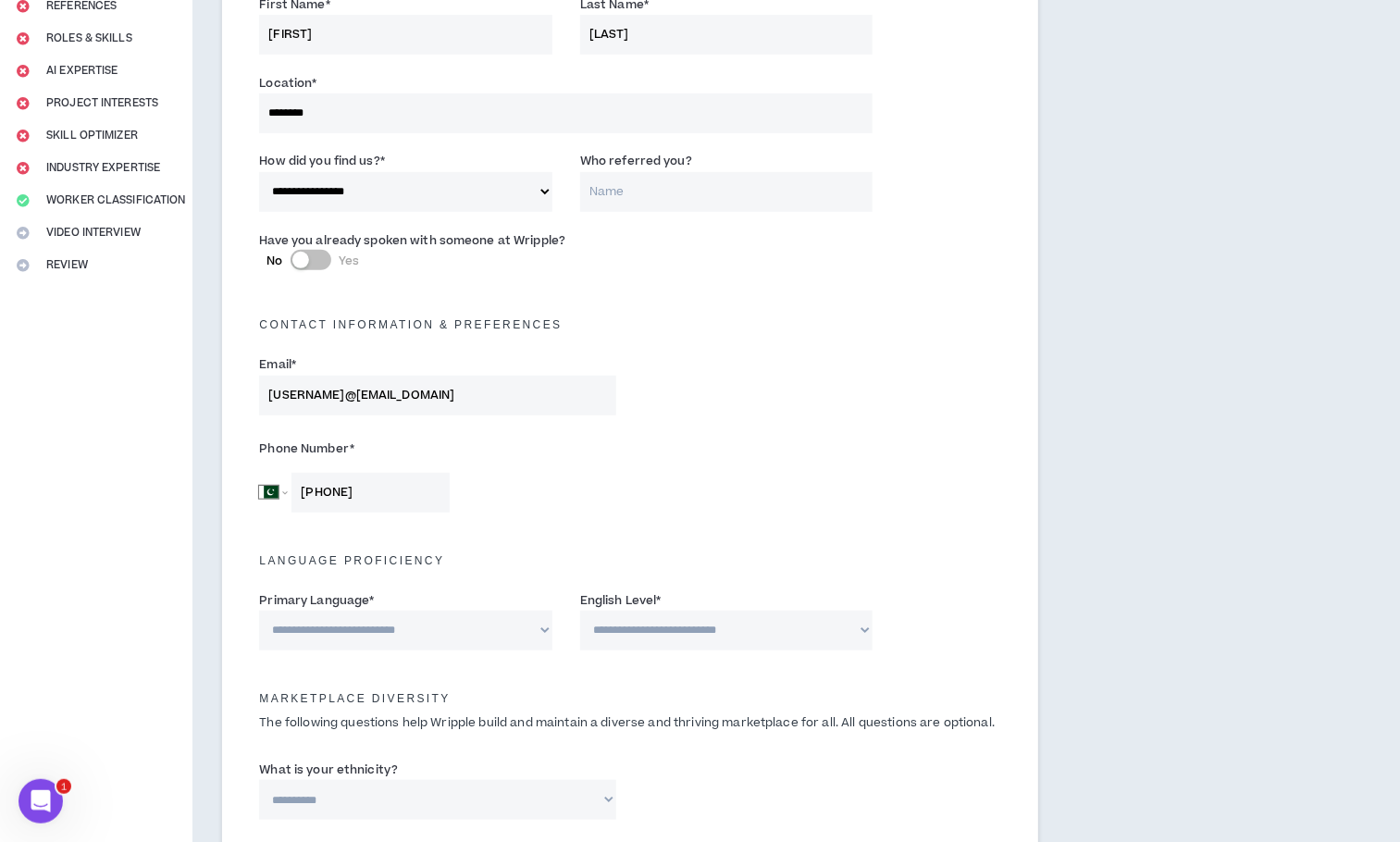 scroll, scrollTop: 278, scrollLeft: 0, axis: vertical 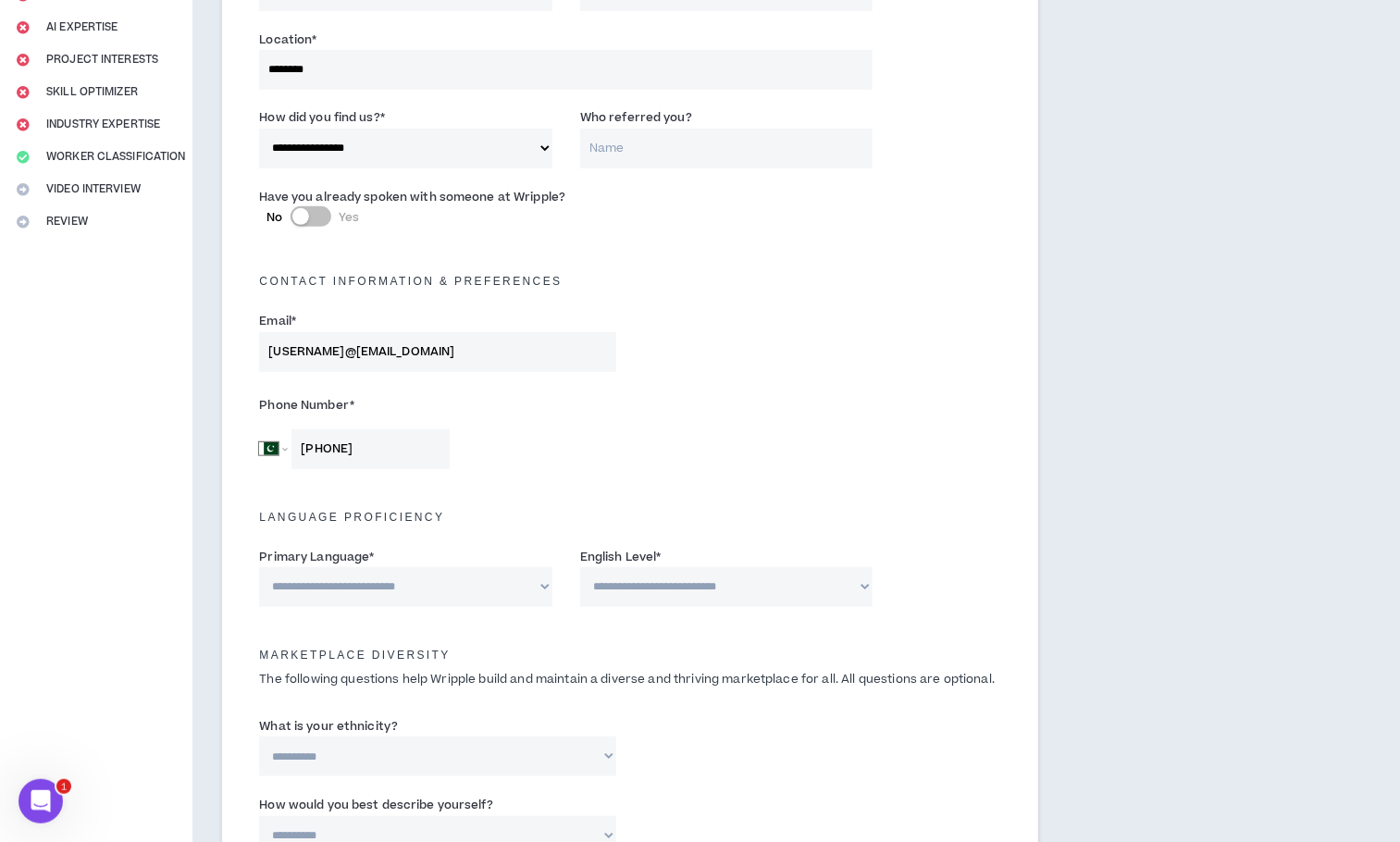 click on "**********" at bounding box center (405, 587) 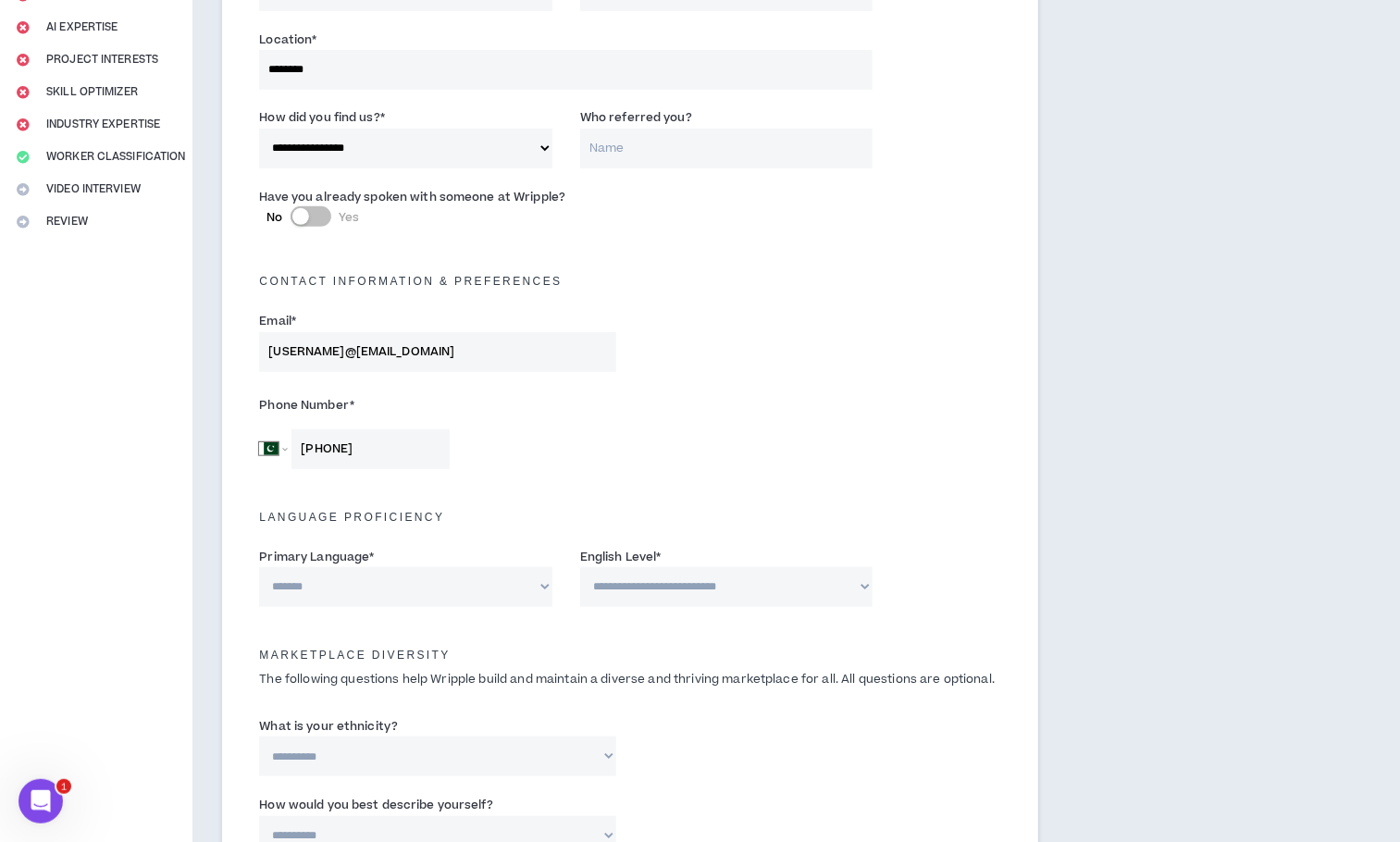 click on "**********" at bounding box center [405, 587] 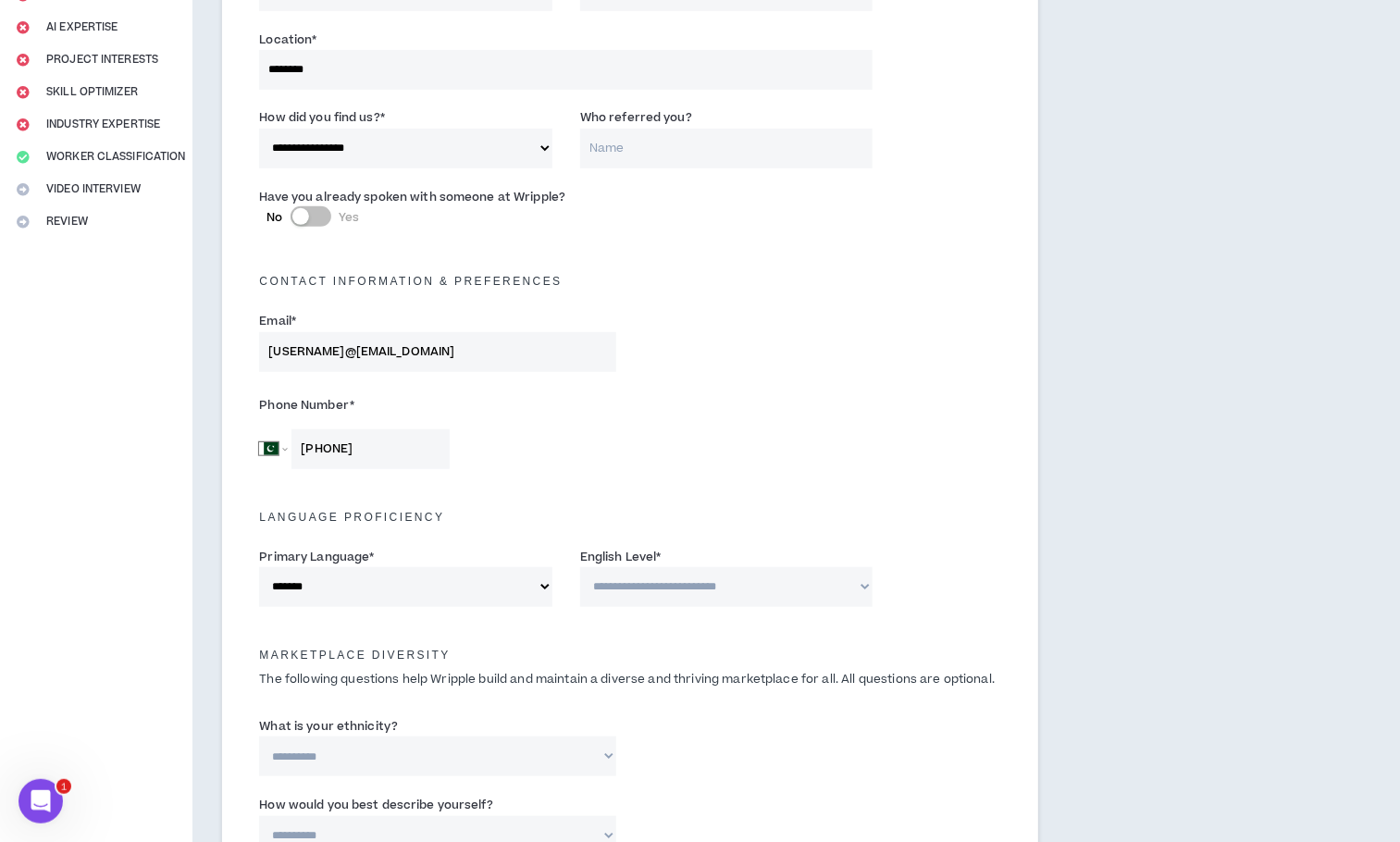 click on "**********" at bounding box center [726, 587] 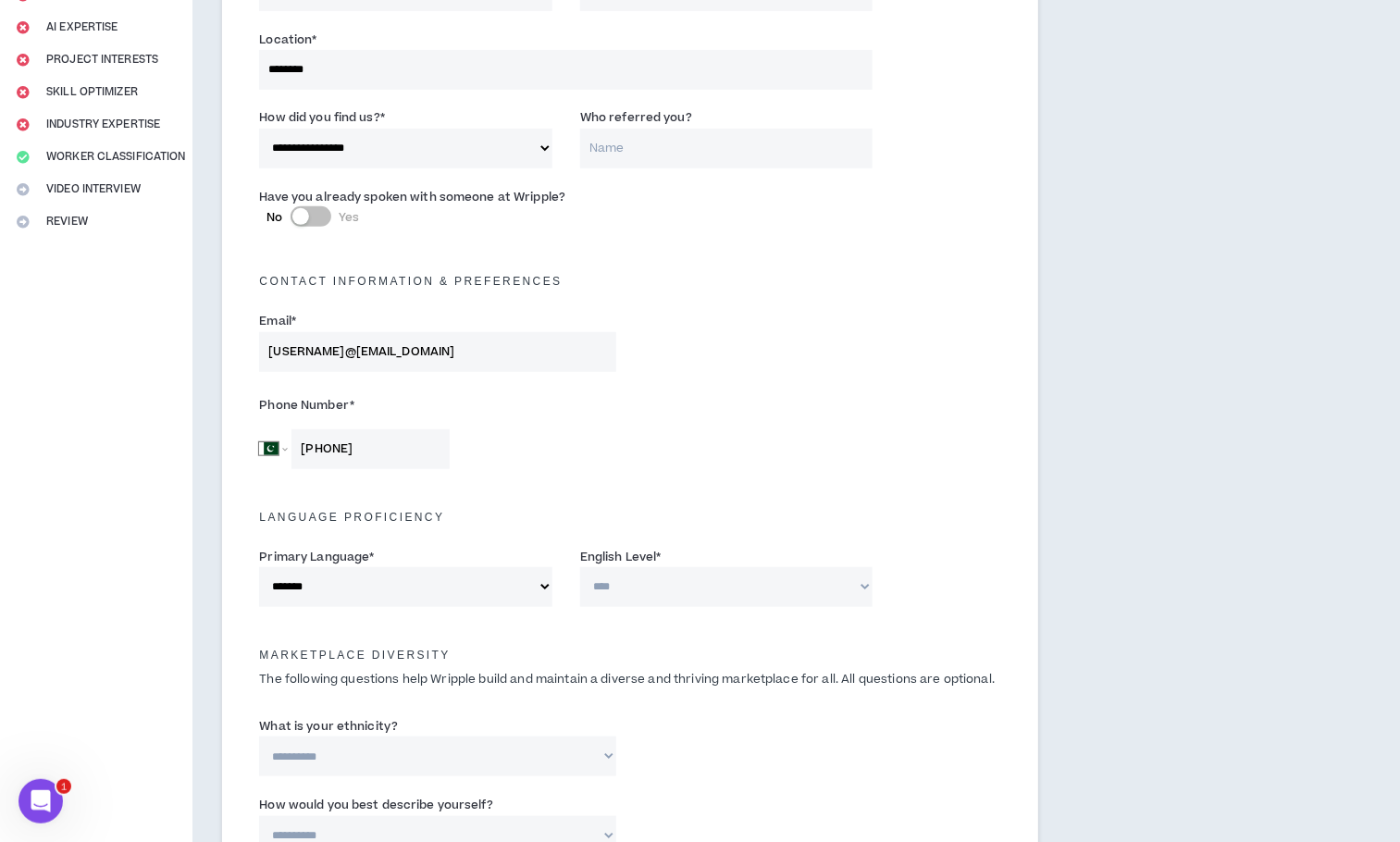 click on "**********" at bounding box center [726, 587] 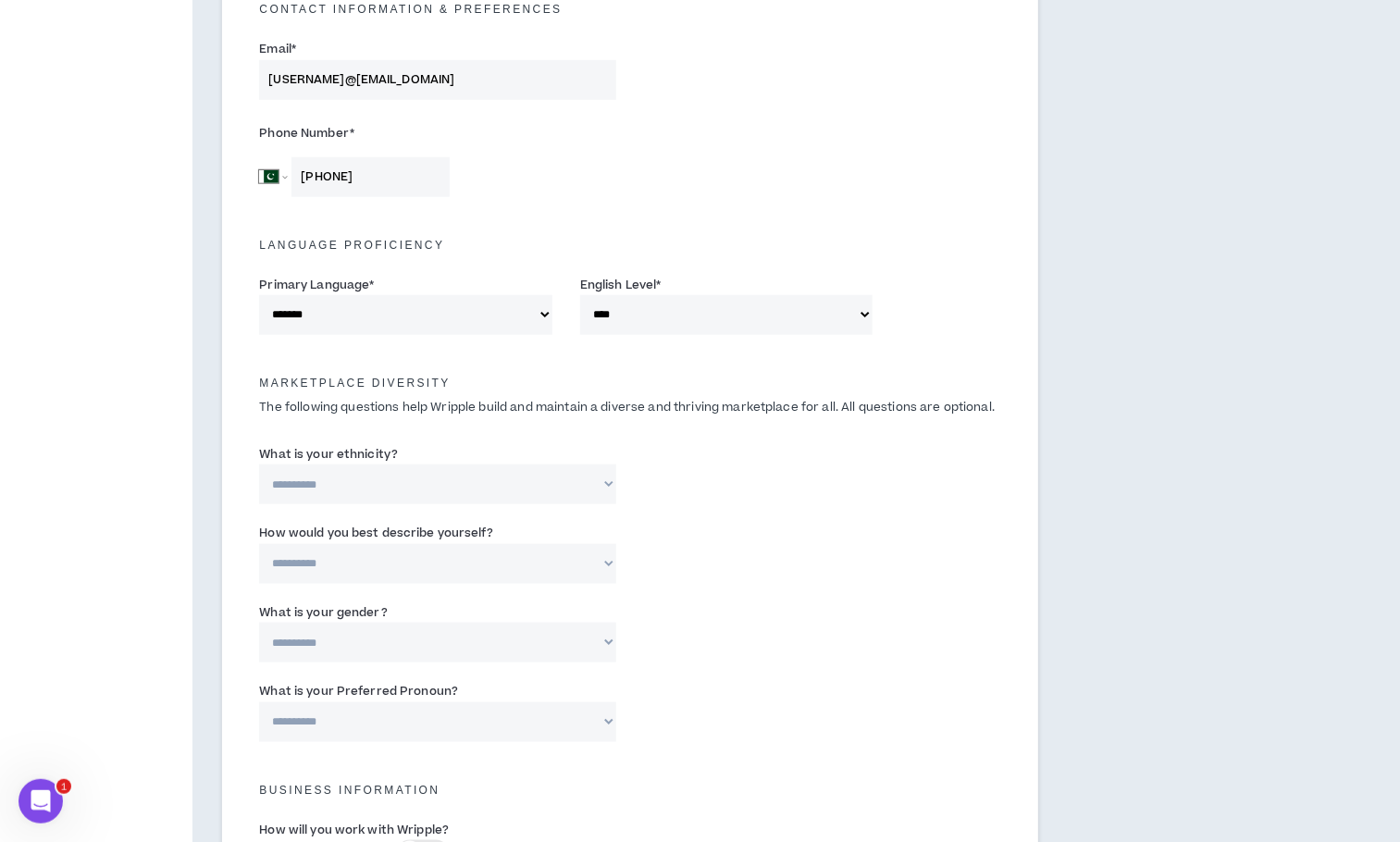 scroll, scrollTop: 555, scrollLeft: 0, axis: vertical 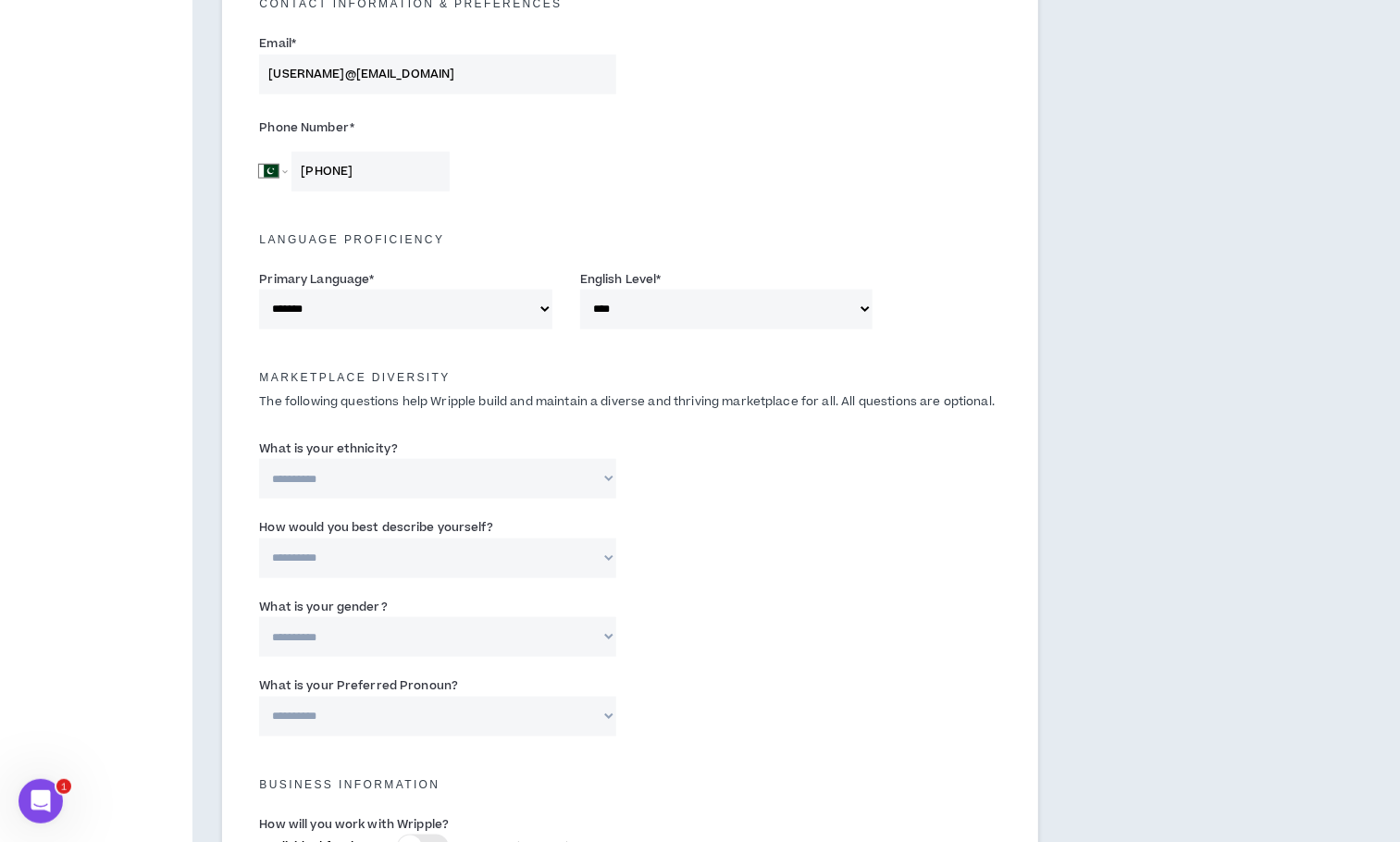 click on "**********" at bounding box center [438, 478] 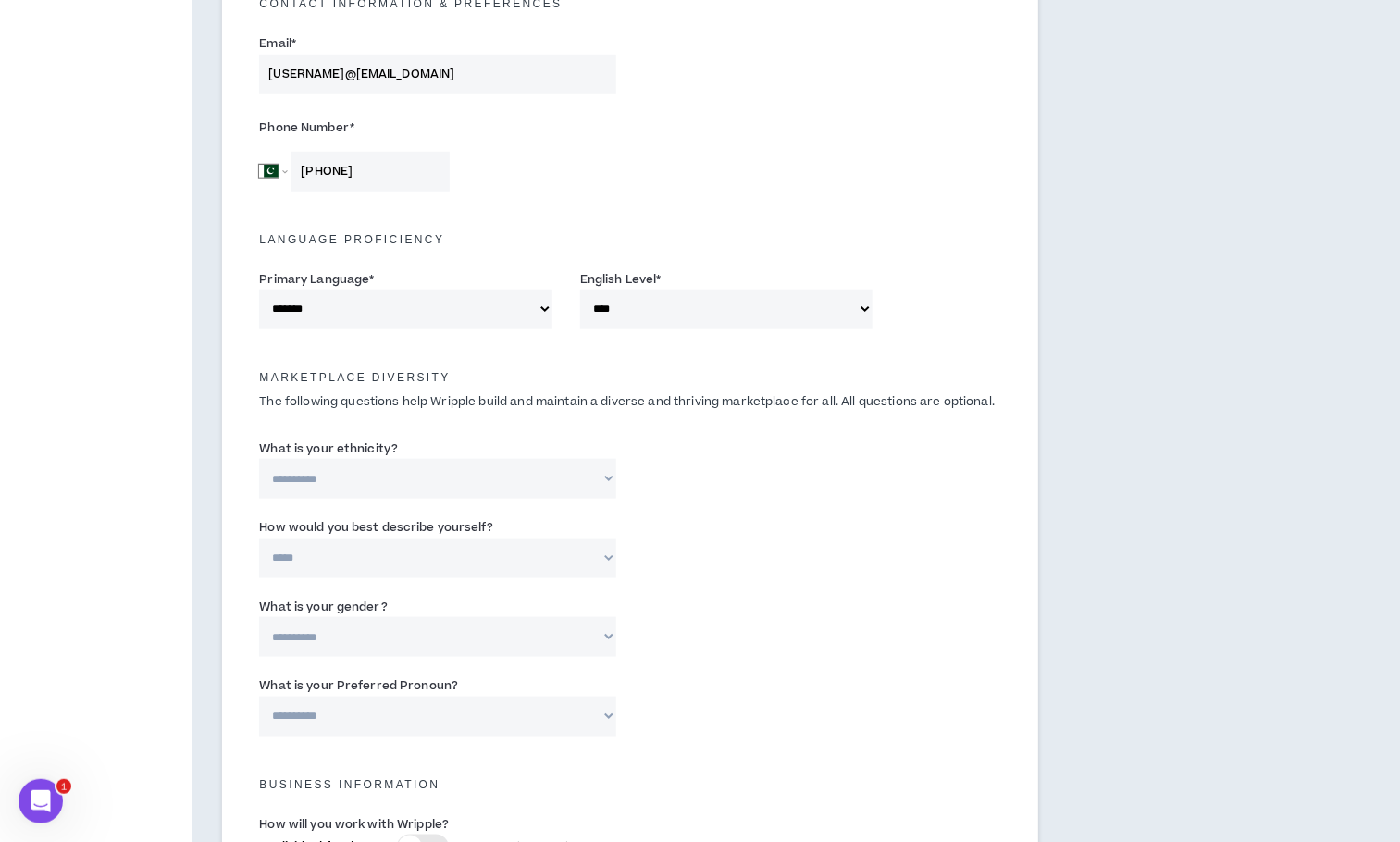 click on "**********" at bounding box center [438, 558] 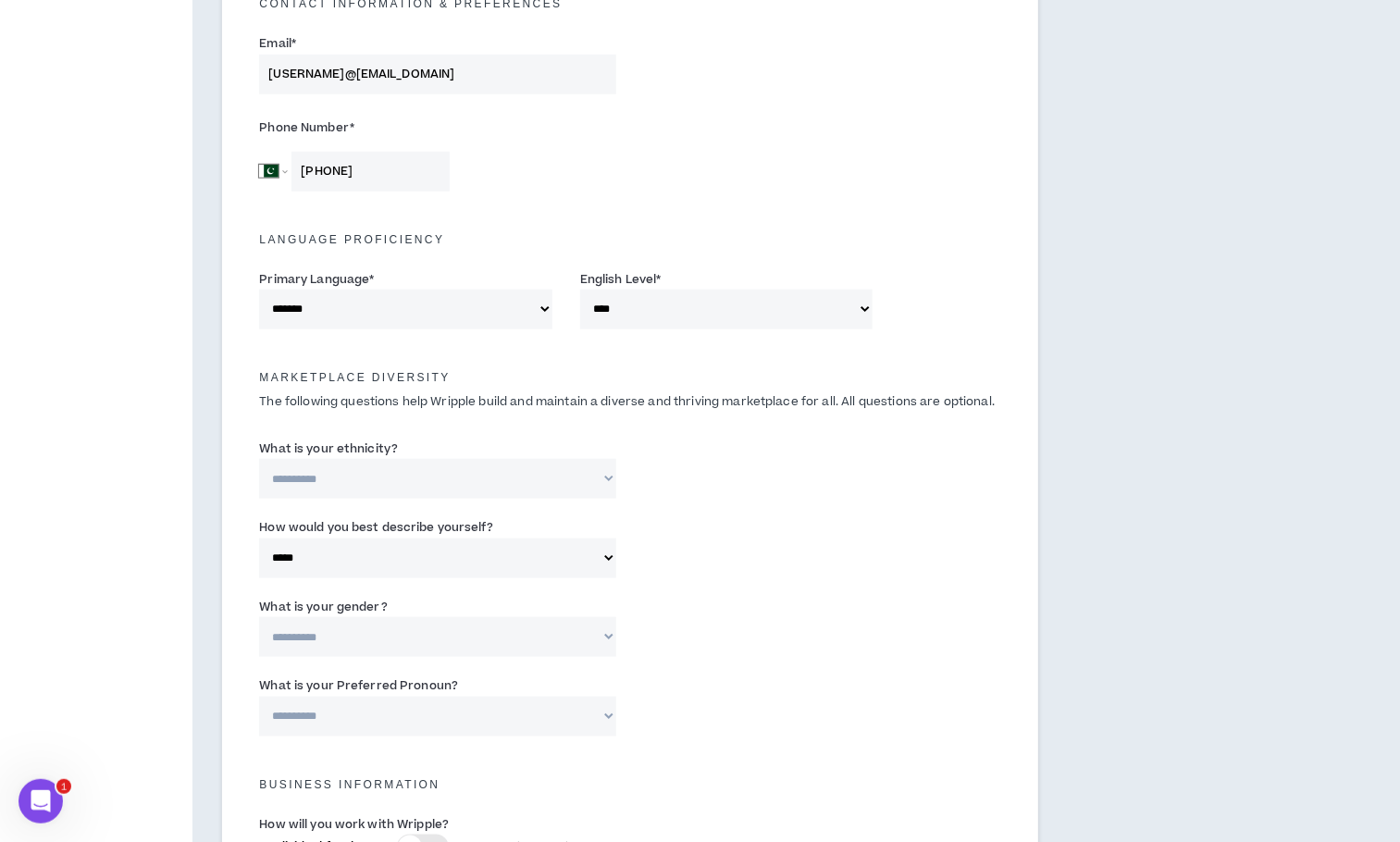 click on "**********" at bounding box center [438, 637] 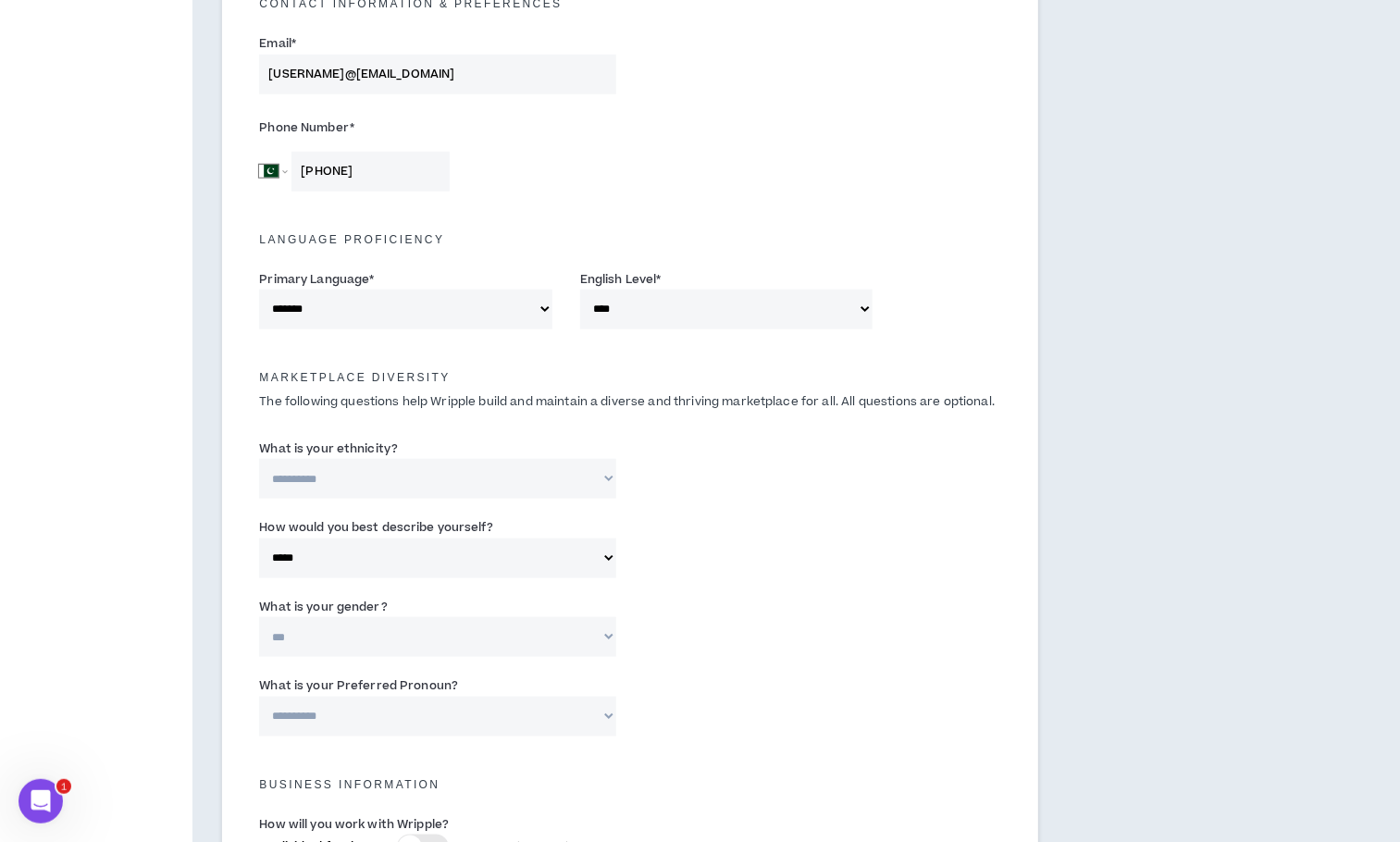 click on "**********" at bounding box center (438, 637) 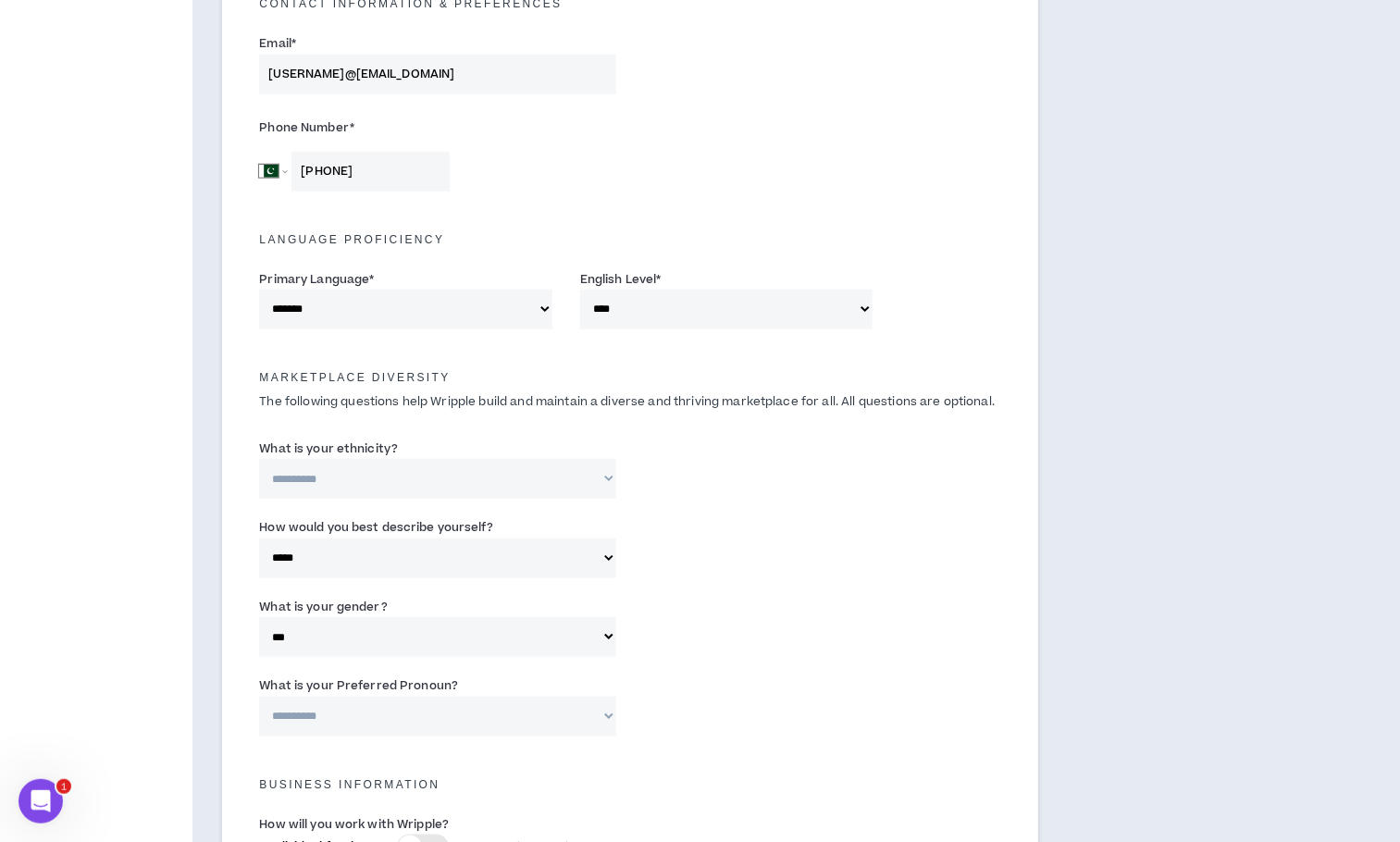 click on "**********" at bounding box center [438, 716] 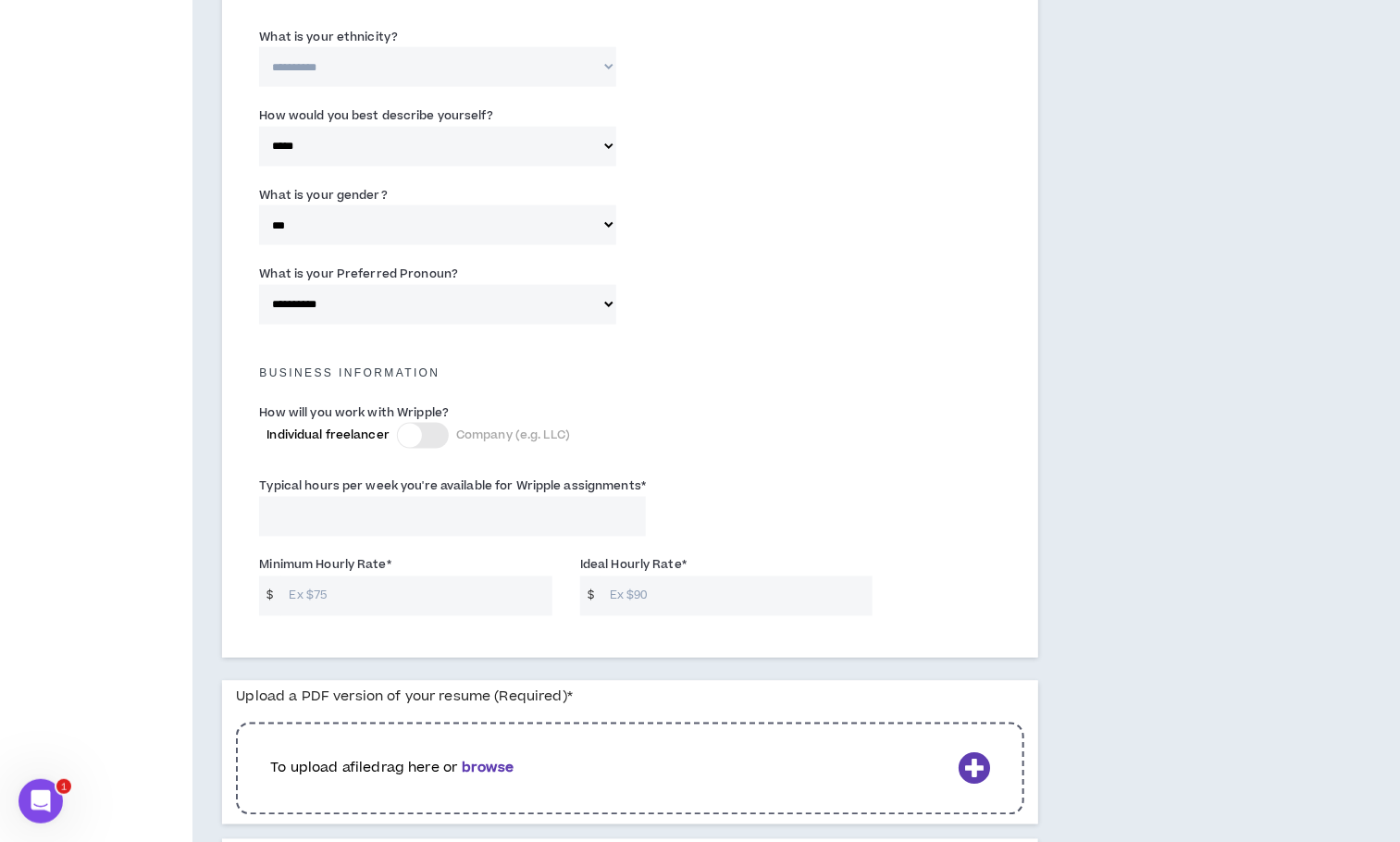 scroll, scrollTop: 972, scrollLeft: 0, axis: vertical 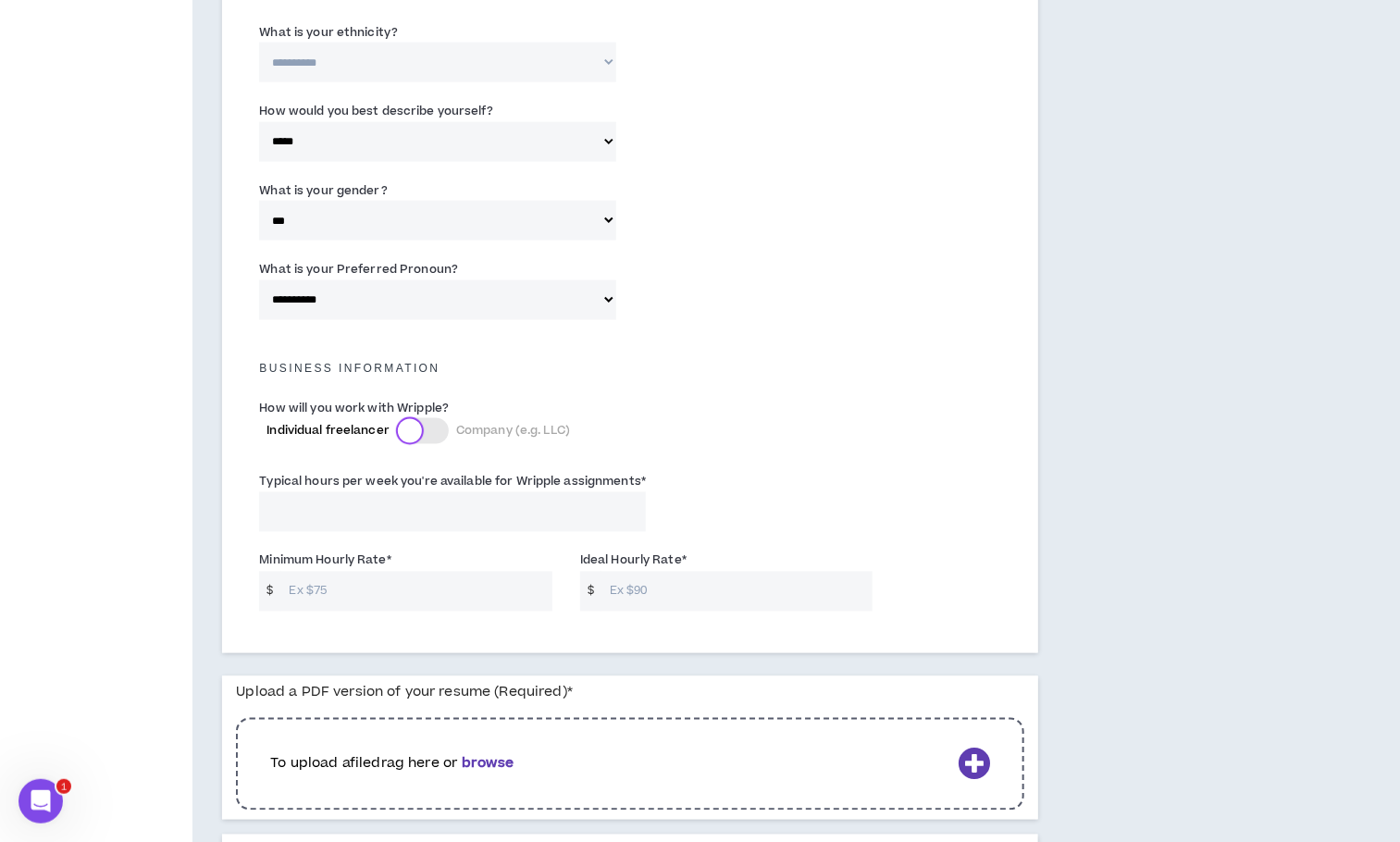 click at bounding box center (410, 431) 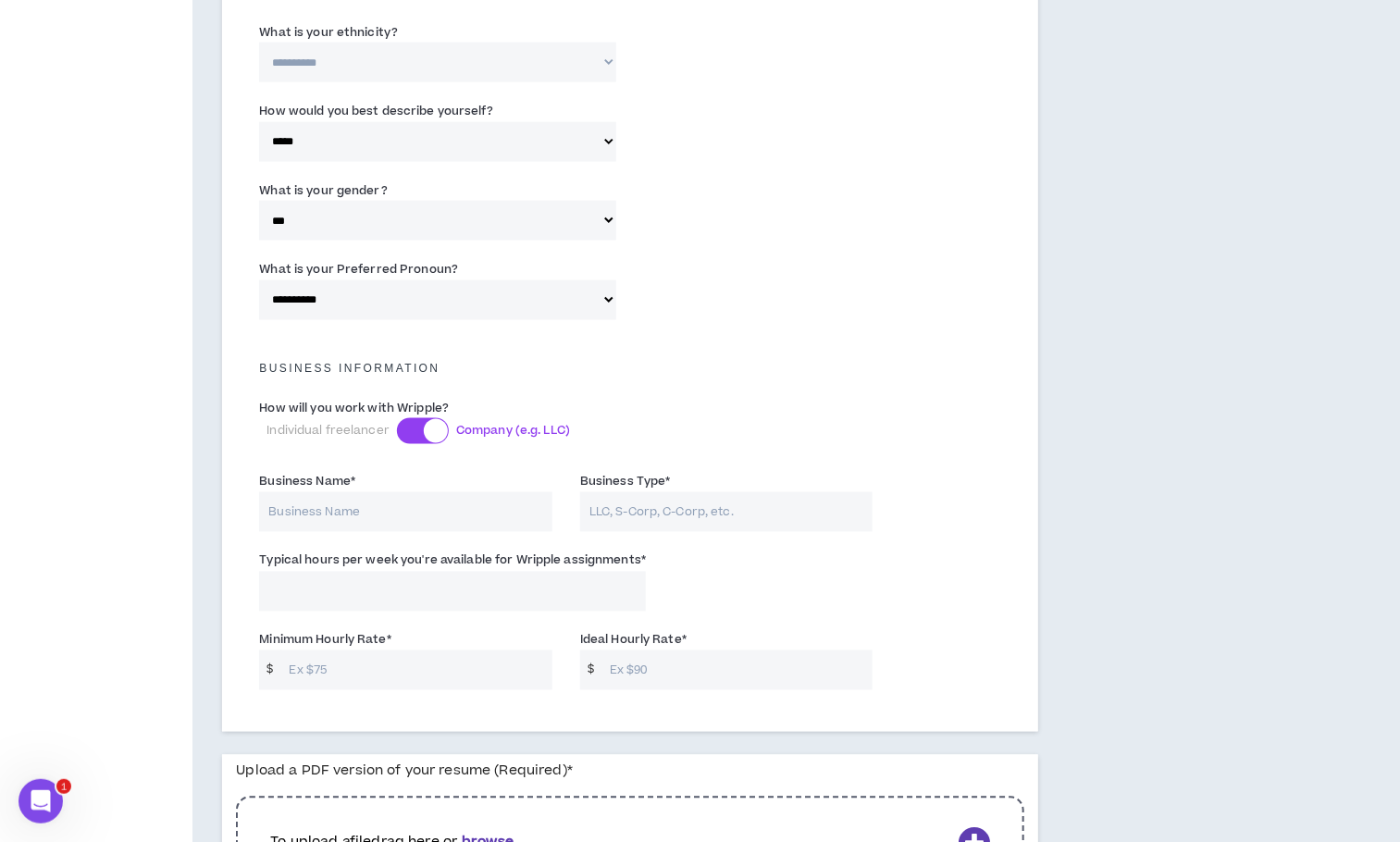 click on "Business Name  *" at bounding box center (405, 512) 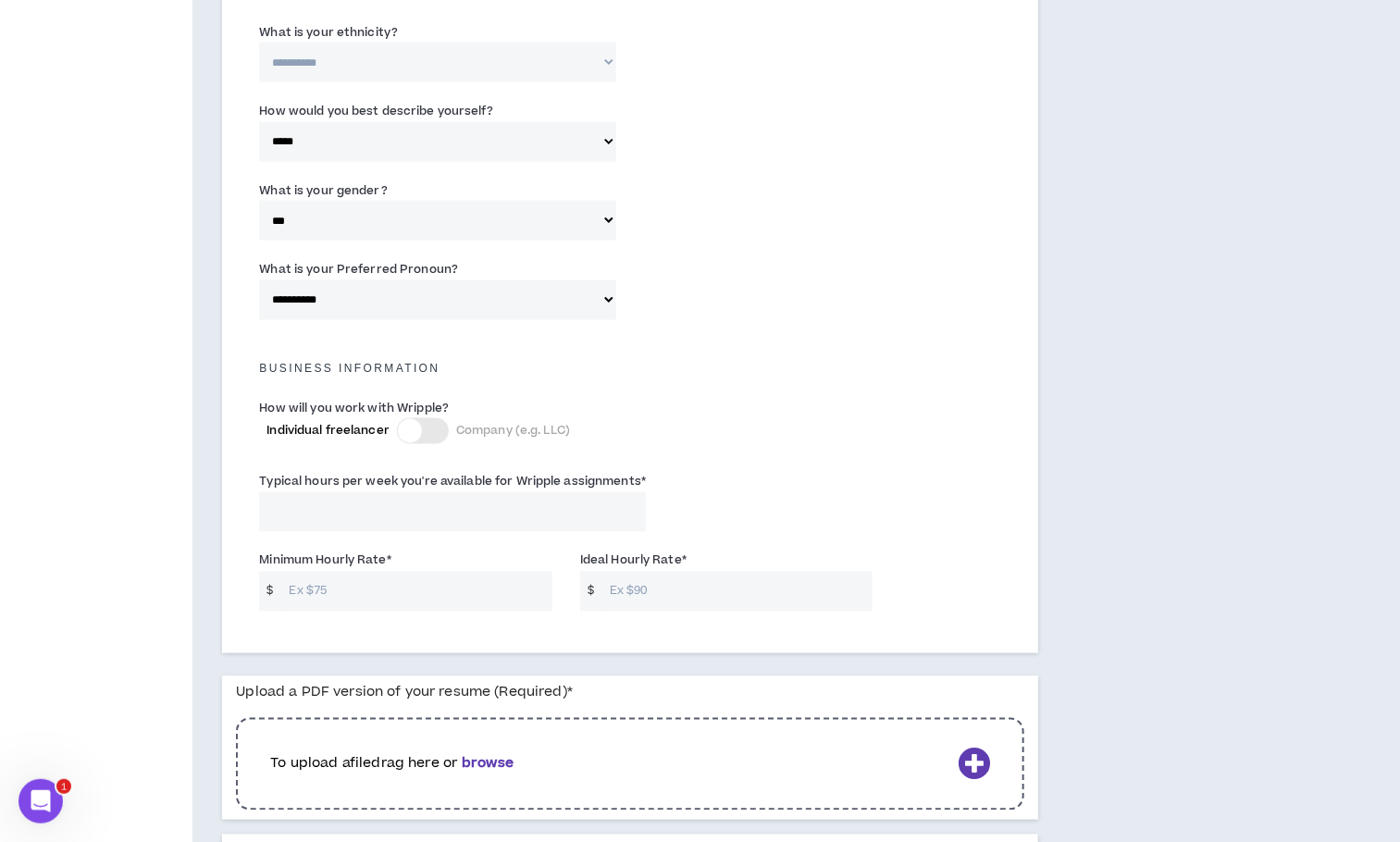 click on "Typical hours per week you're available for Wripple assignments  *" at bounding box center (452, 512) 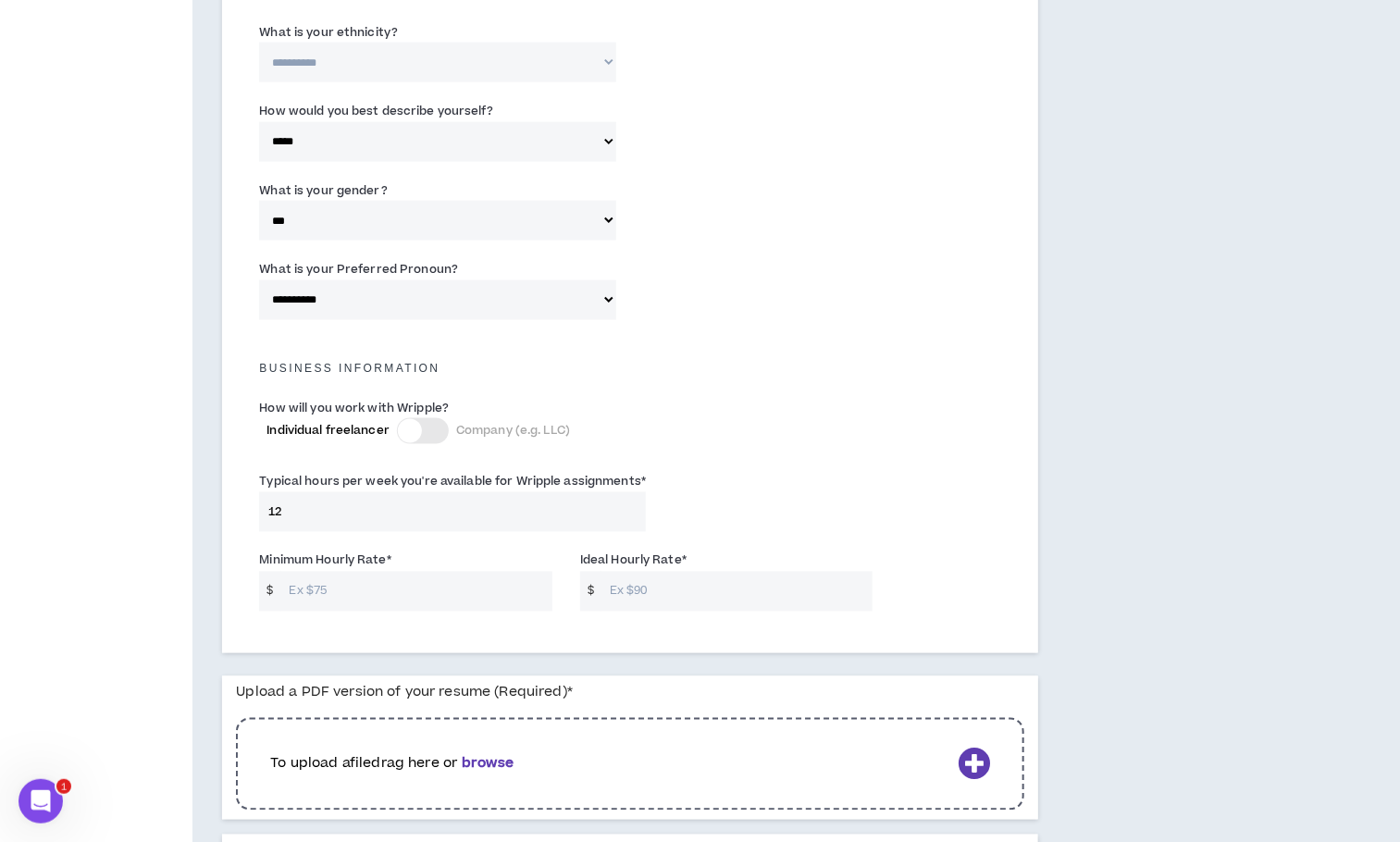 type on "12" 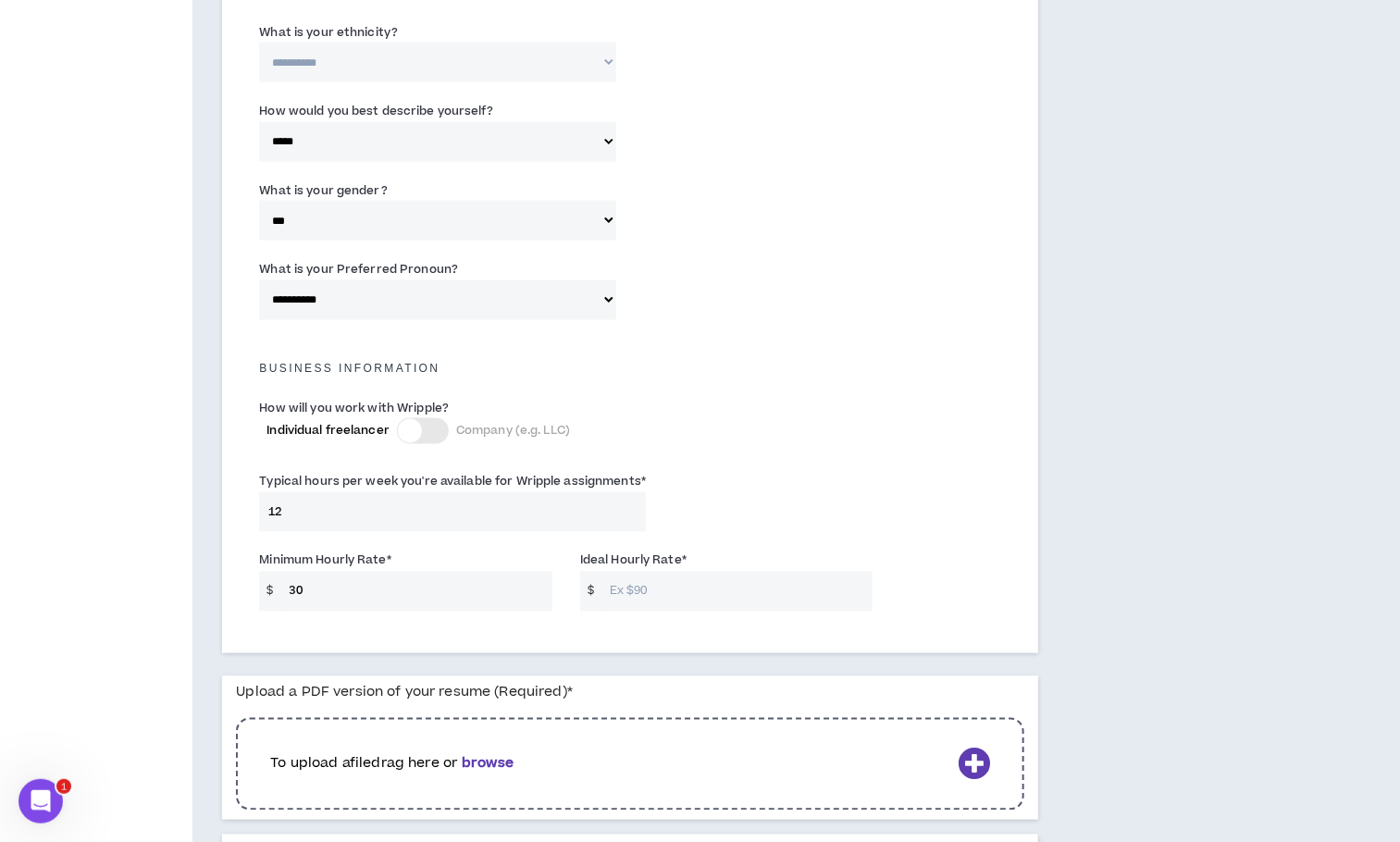 type on "30" 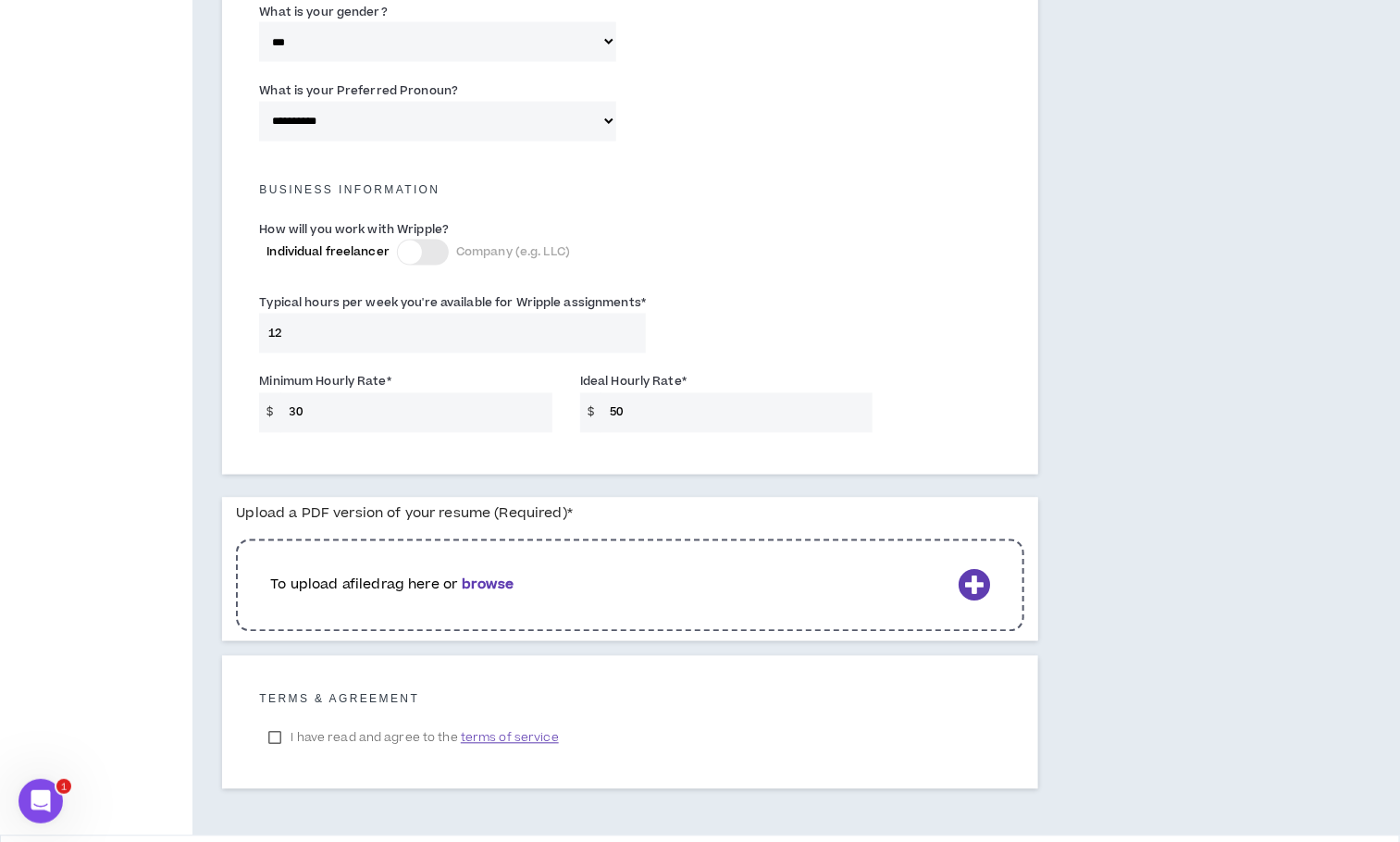 scroll, scrollTop: 1217, scrollLeft: 0, axis: vertical 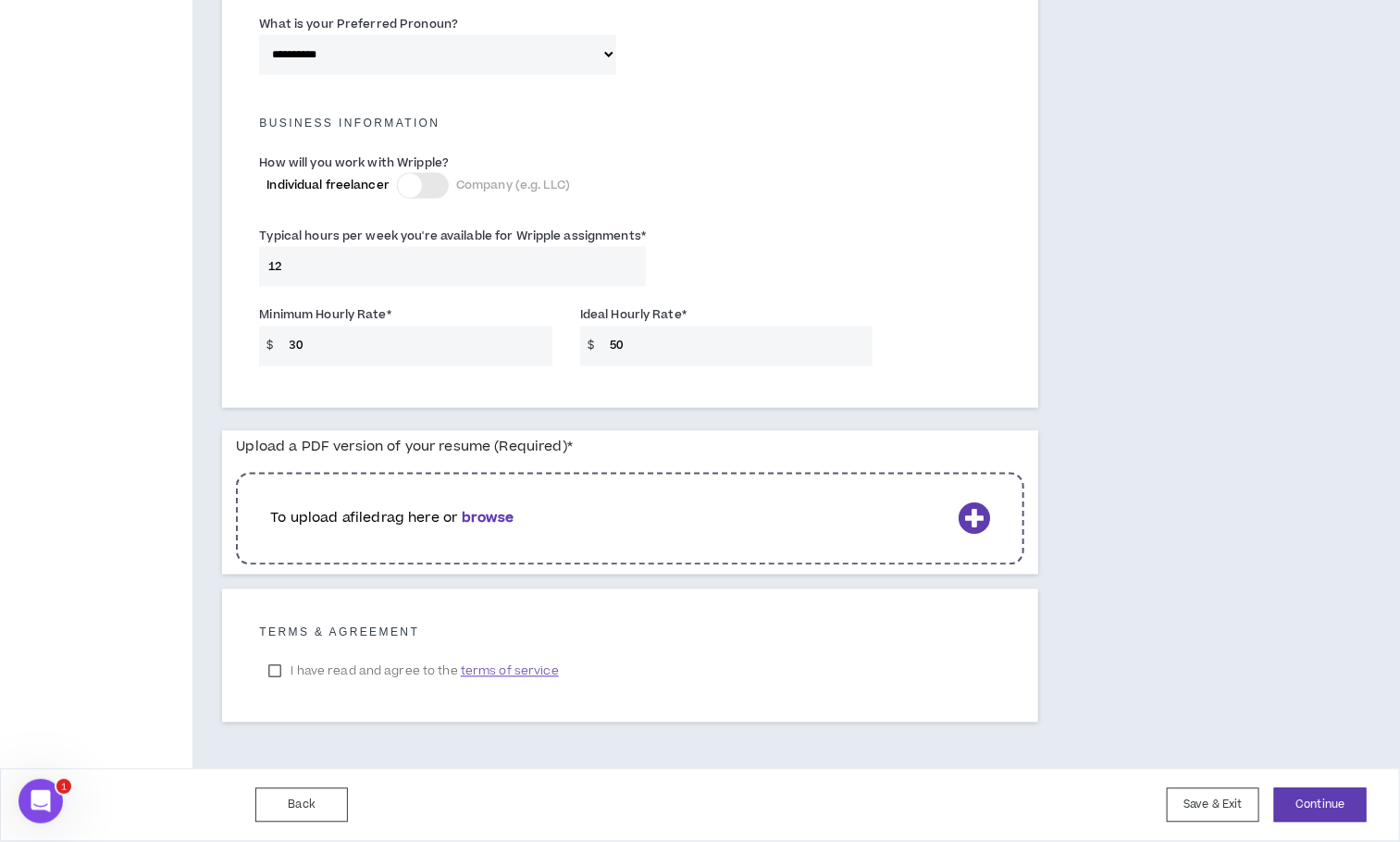 type on "50" 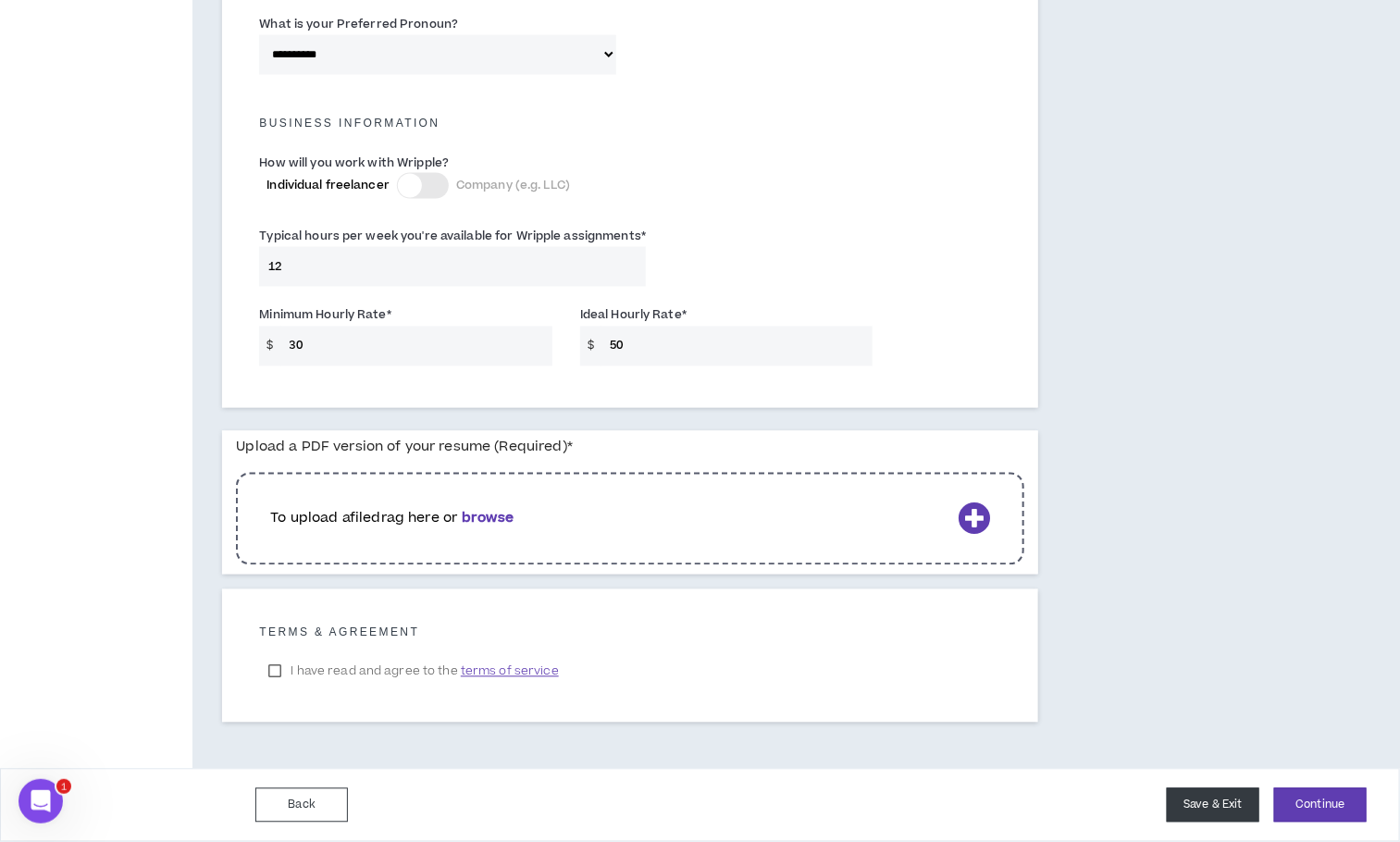 scroll, scrollTop: 1183, scrollLeft: 0, axis: vertical 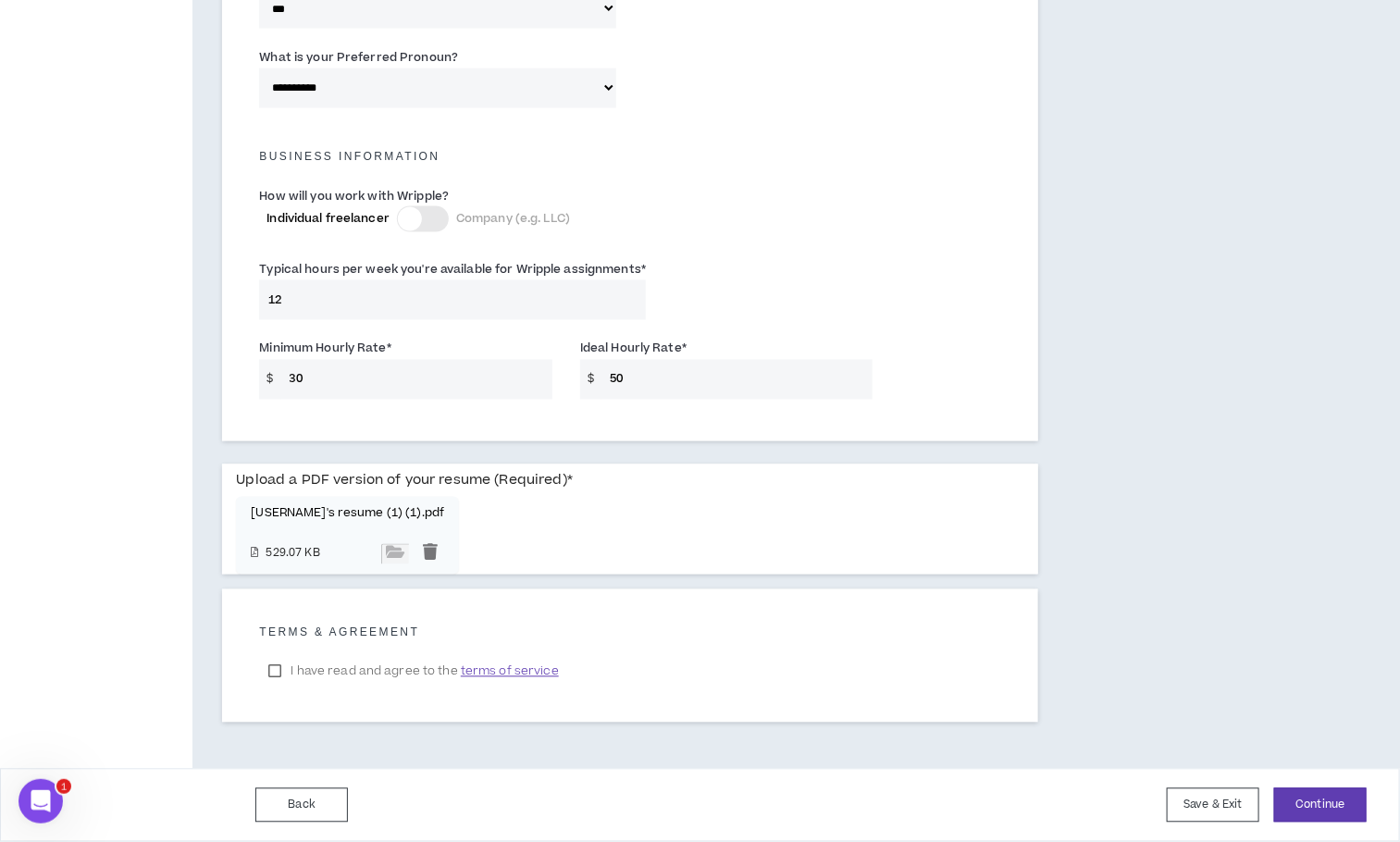 click on "I have read and agree to the    terms of service" at bounding box center (413, 672) 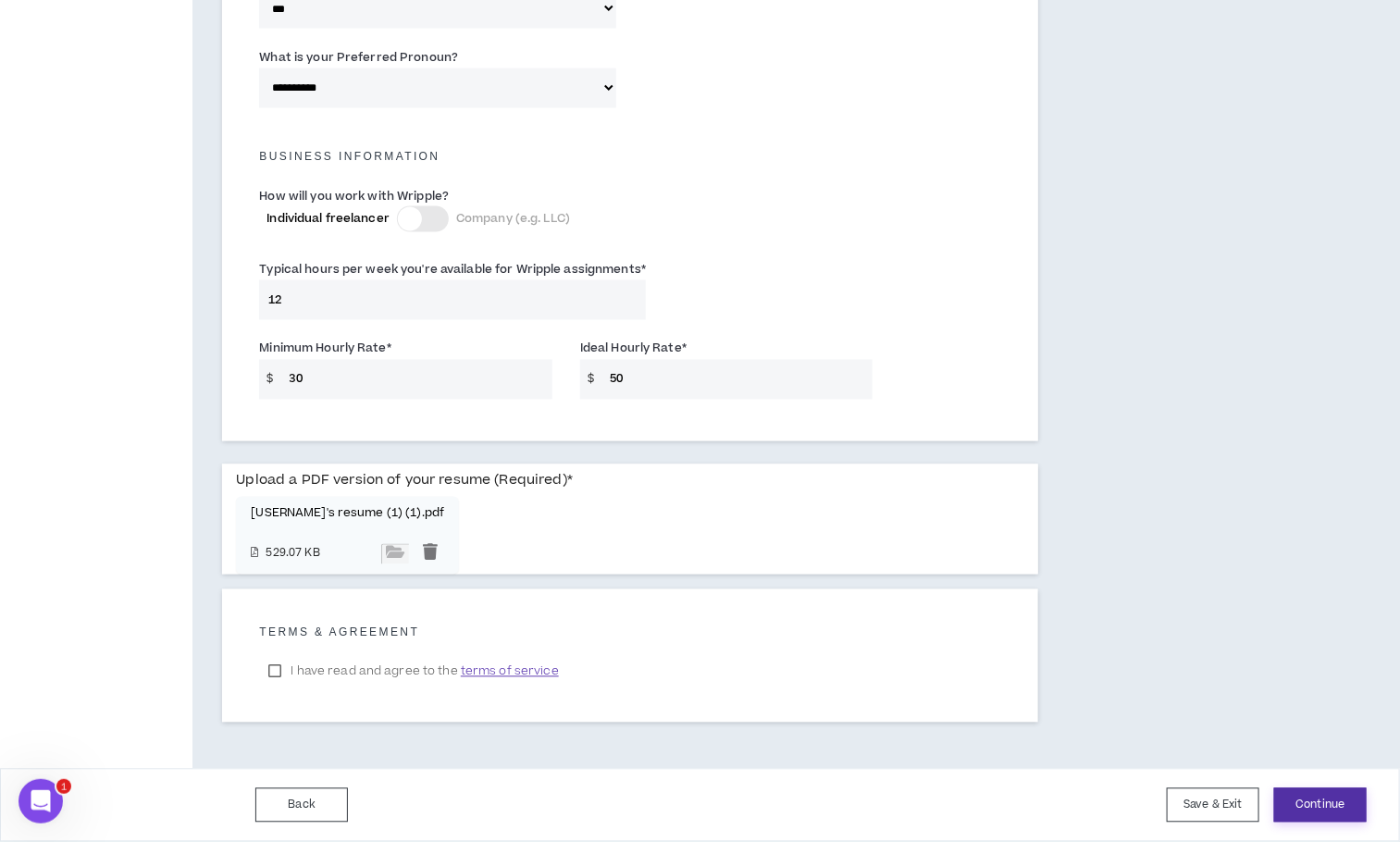 click on "Continue" at bounding box center [1320, 805] 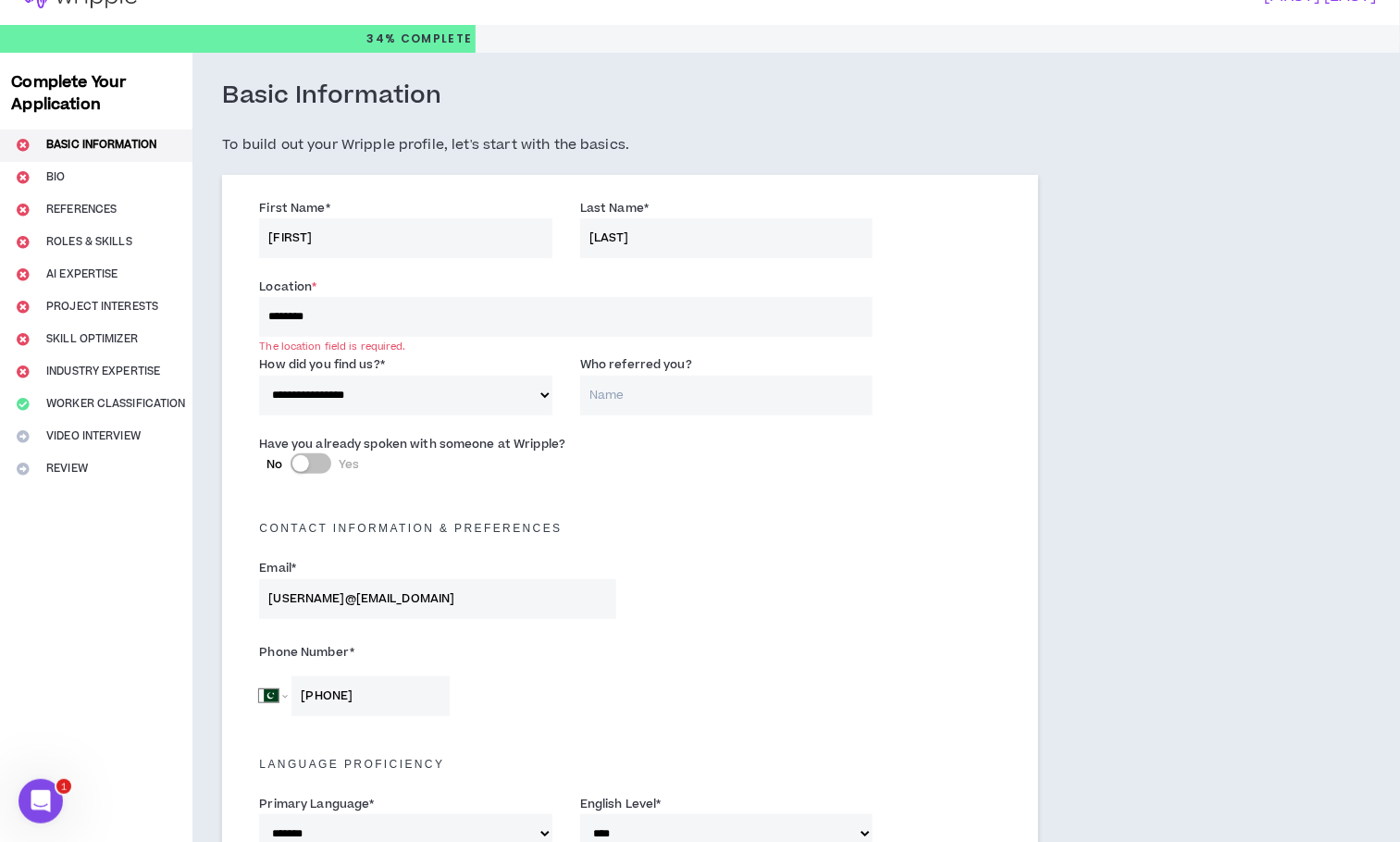 scroll, scrollTop: 29, scrollLeft: 0, axis: vertical 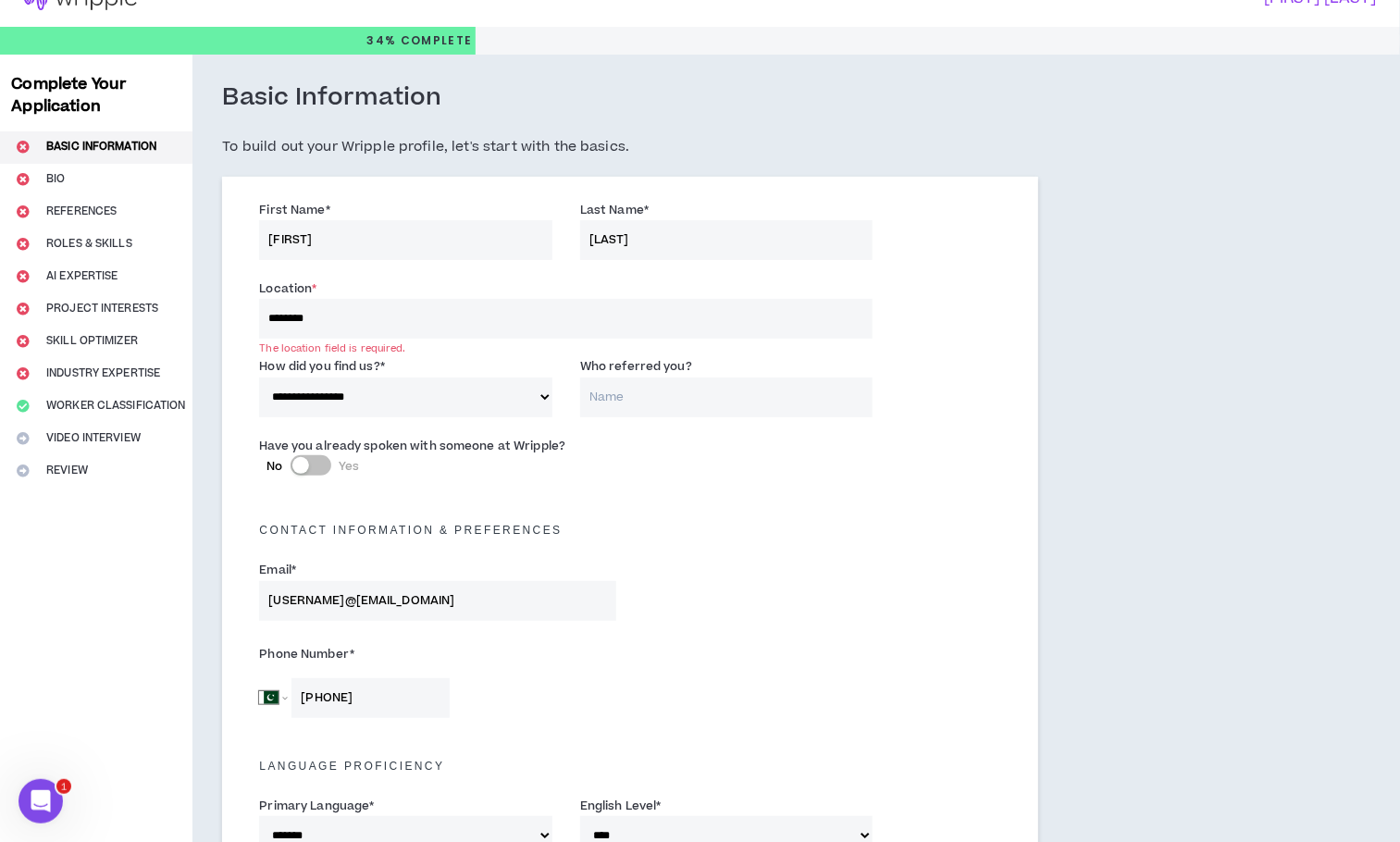 click on "********" at bounding box center [565, 318] 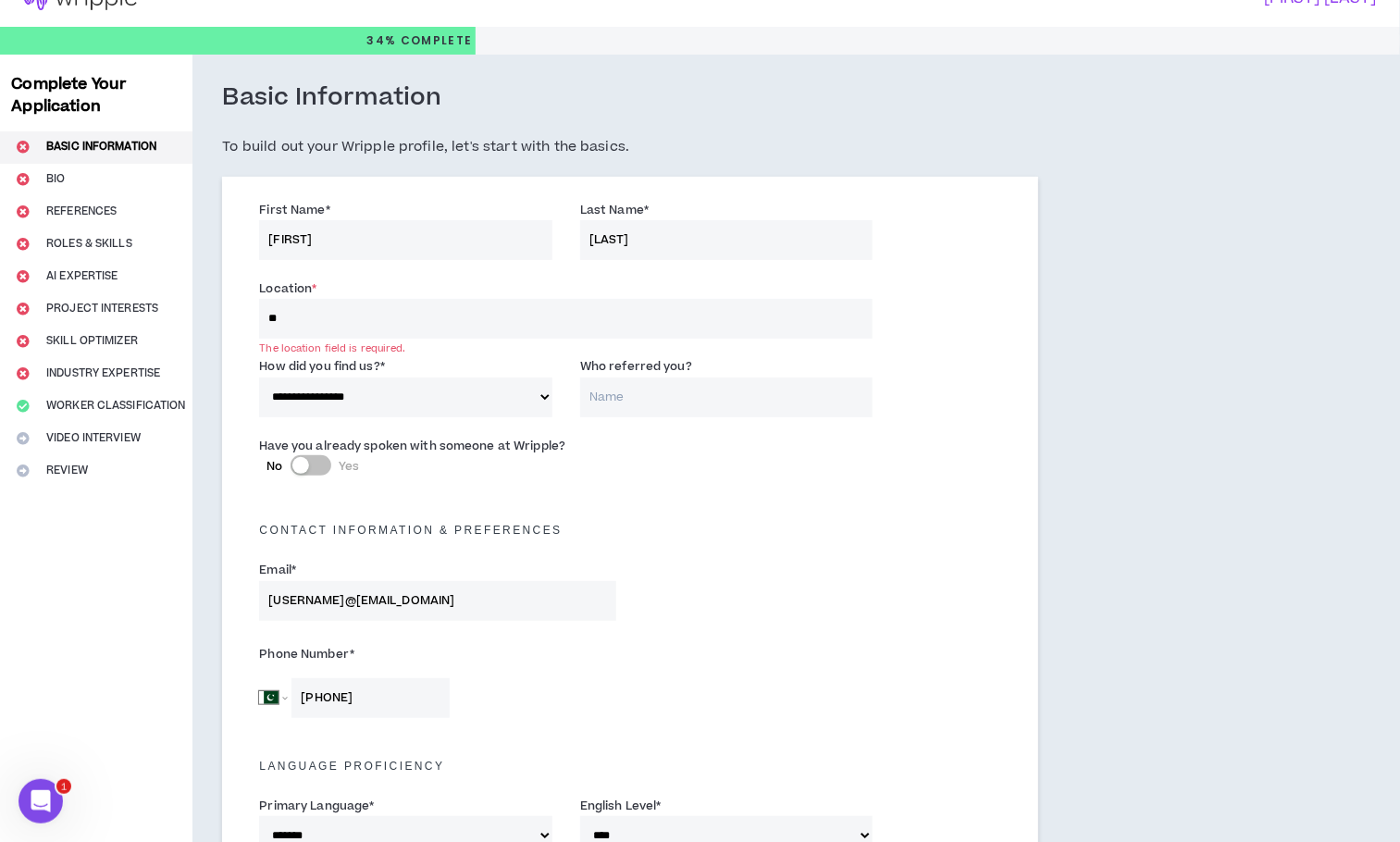 type on "*" 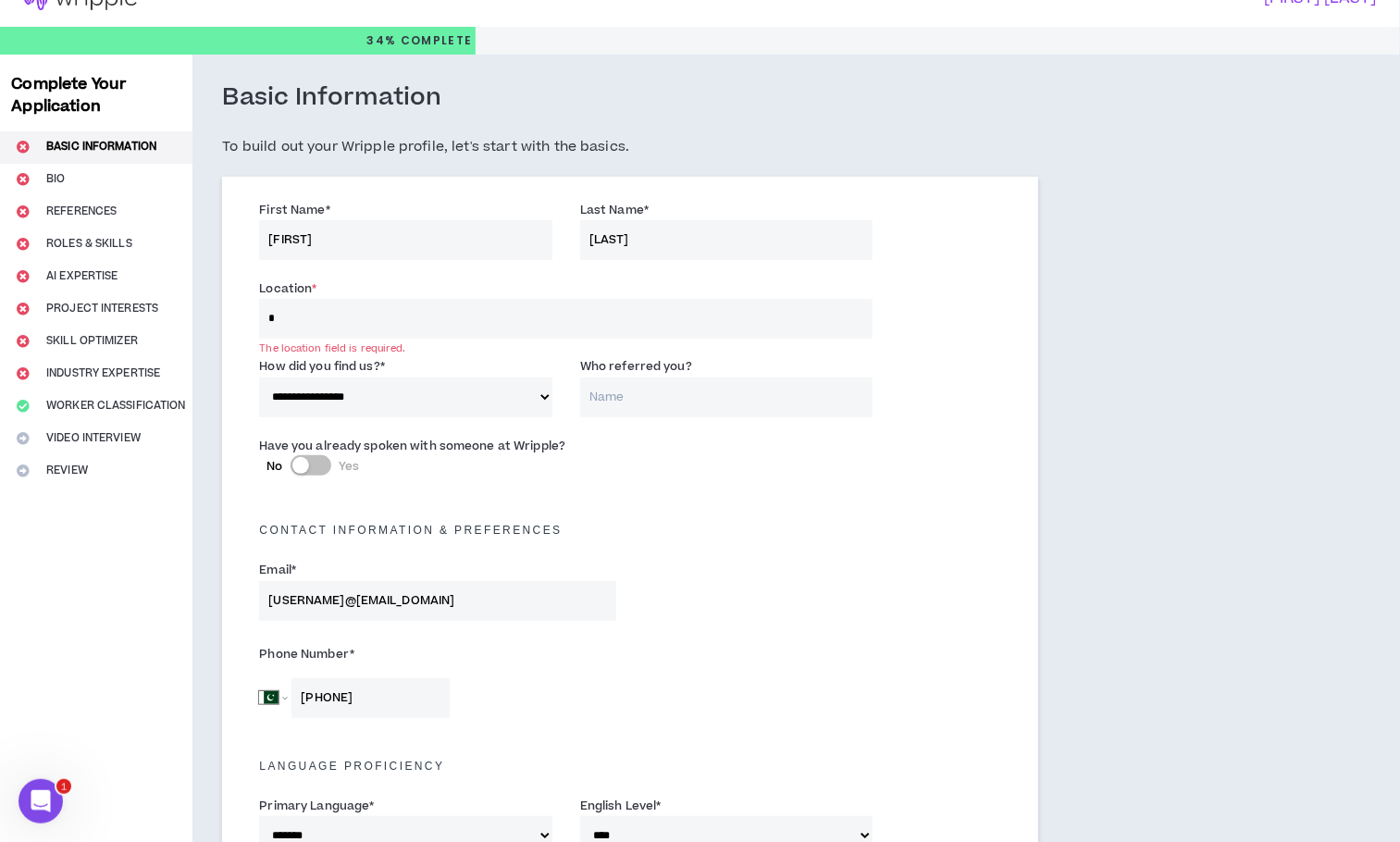 type 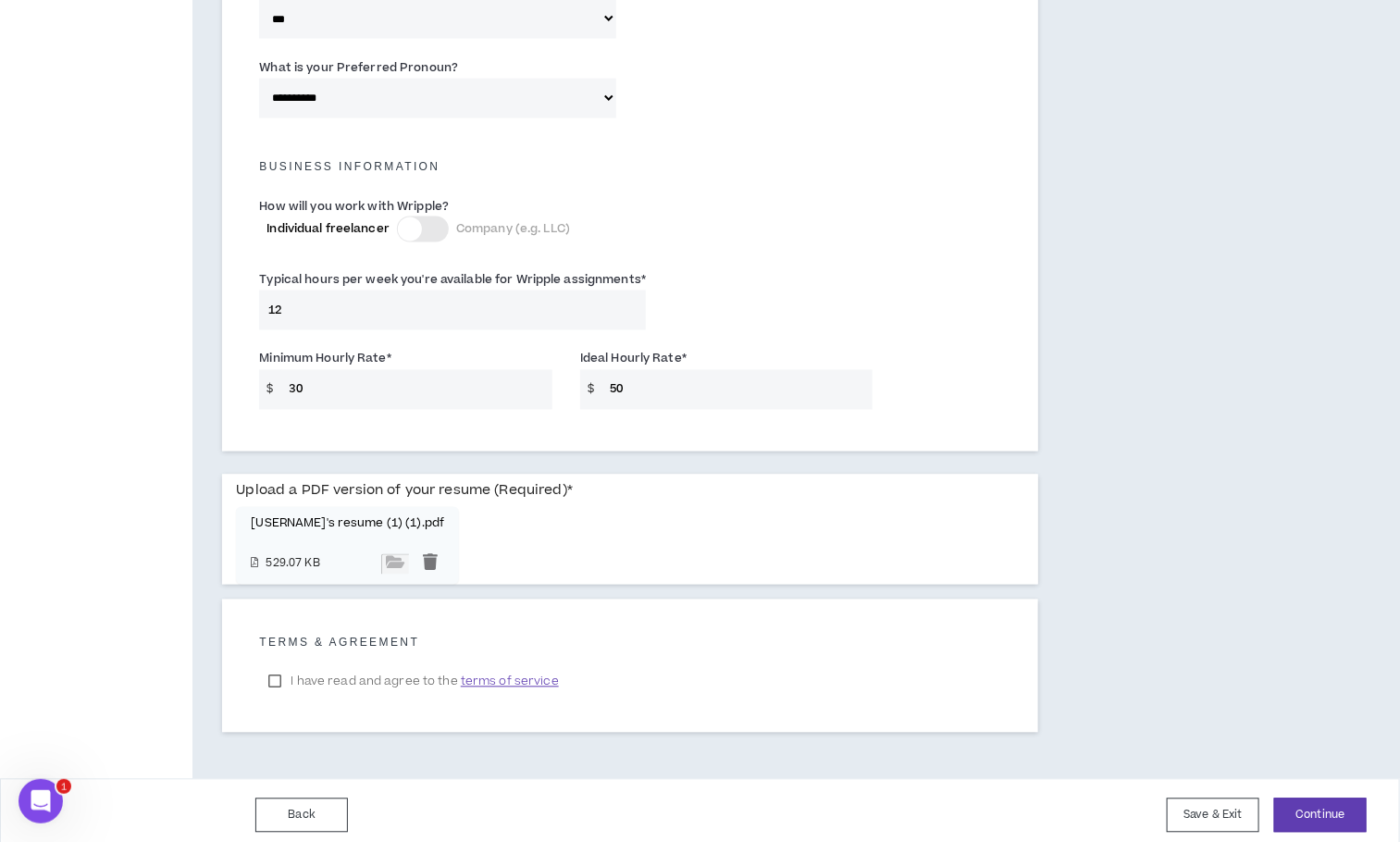 scroll, scrollTop: 1185, scrollLeft: 0, axis: vertical 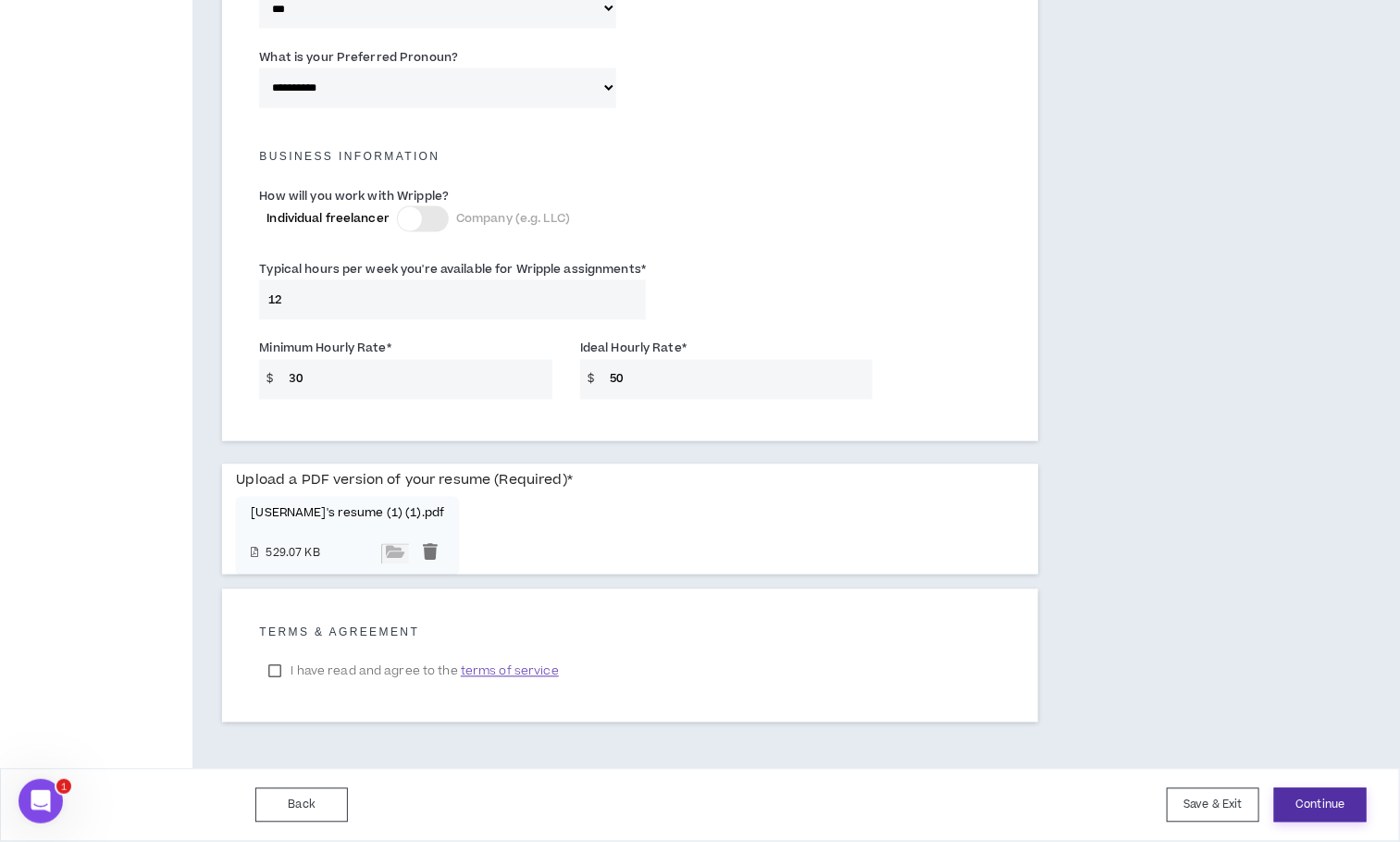 click on "Continue" at bounding box center [1320, 805] 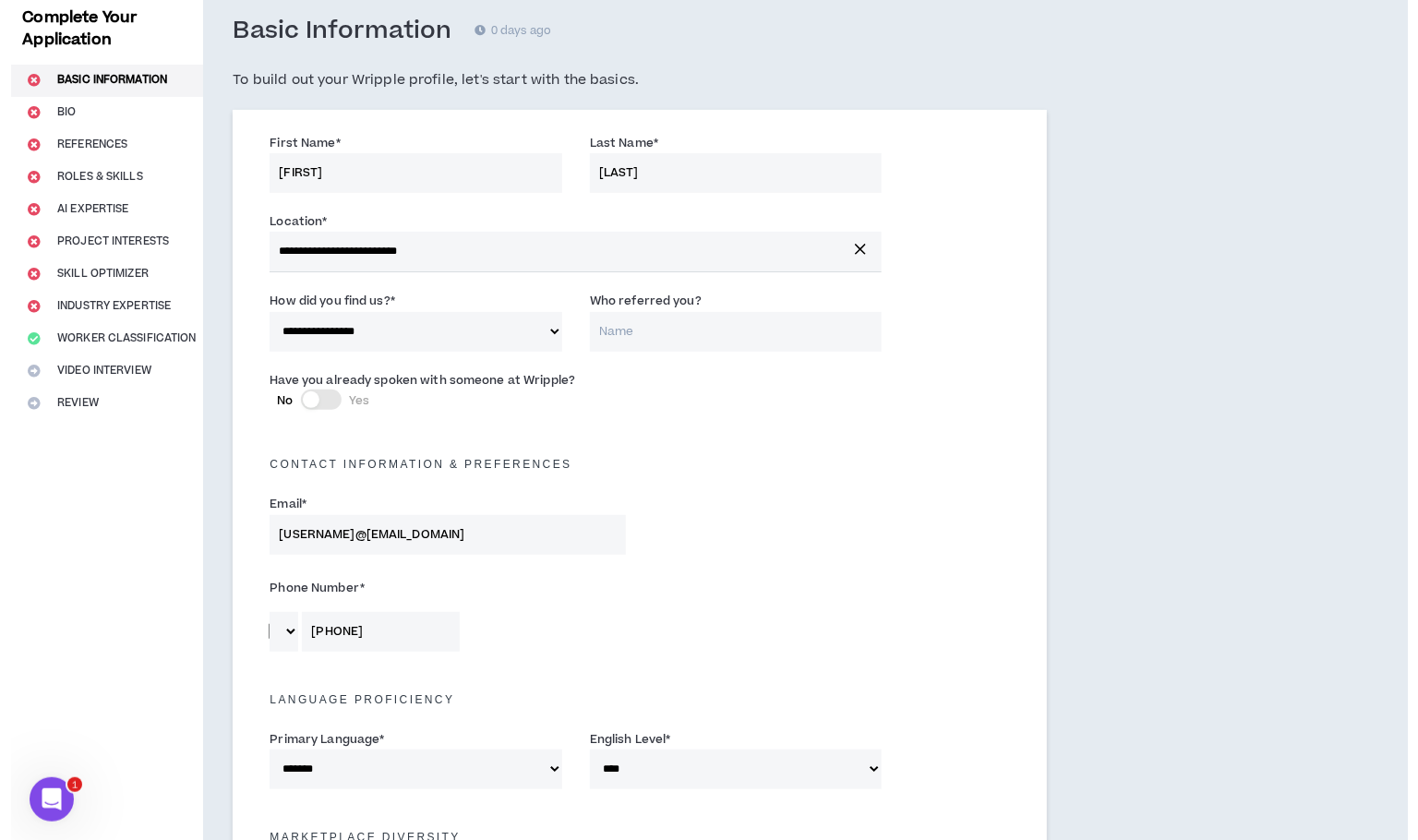 scroll, scrollTop: 0, scrollLeft: 0, axis: both 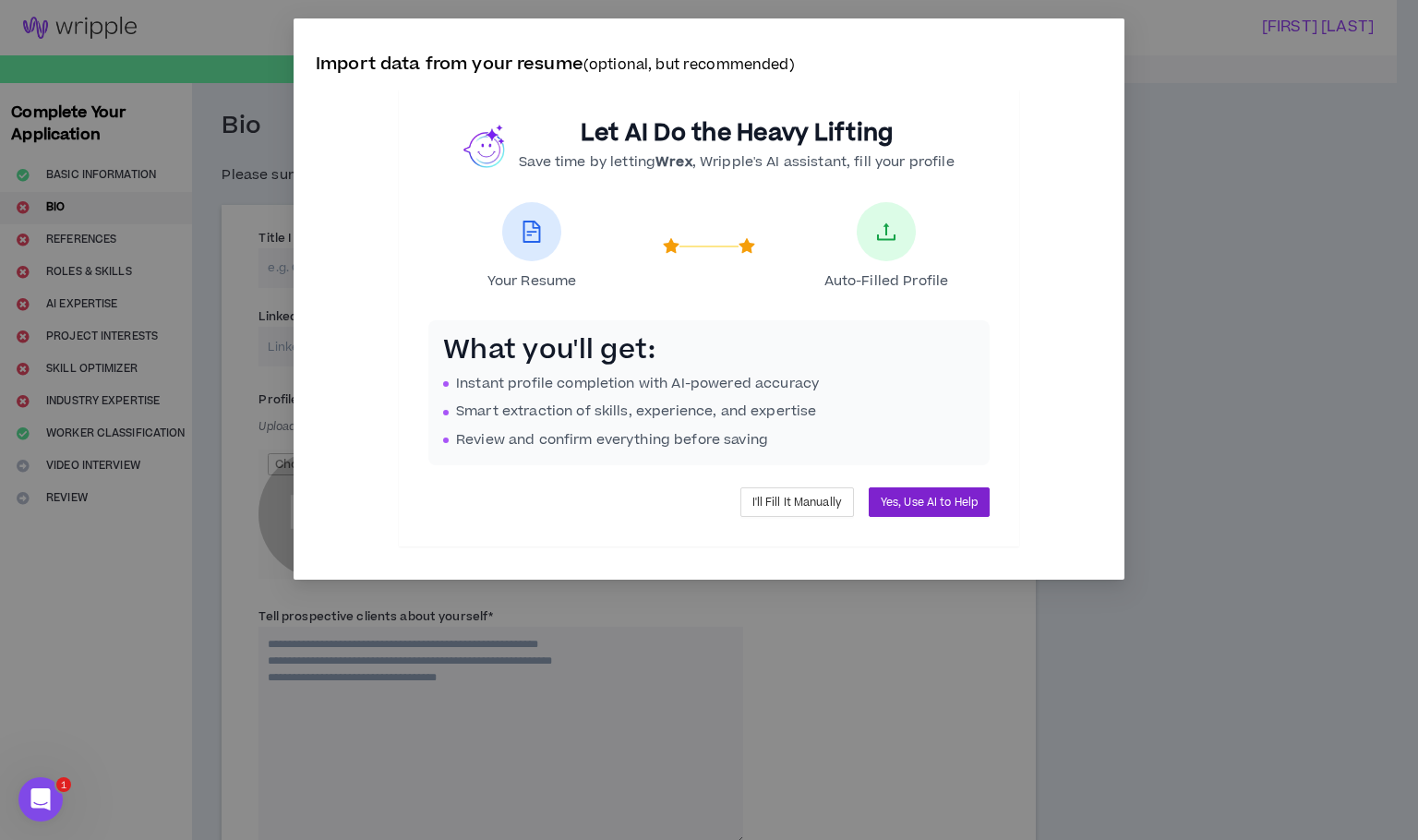 click on "Yes, Use AI to Help" at bounding box center [929, 502] 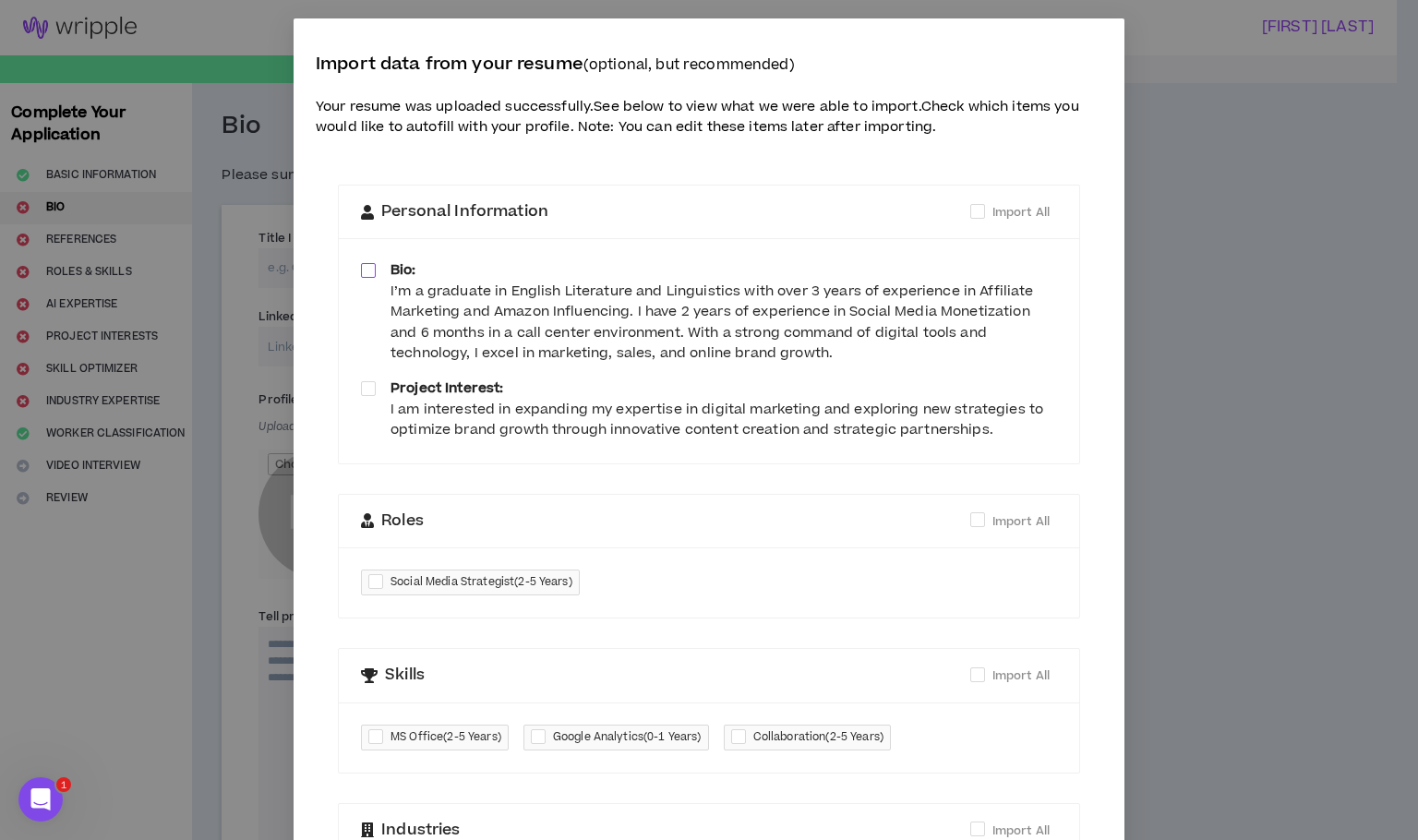 click at bounding box center (368, 270) 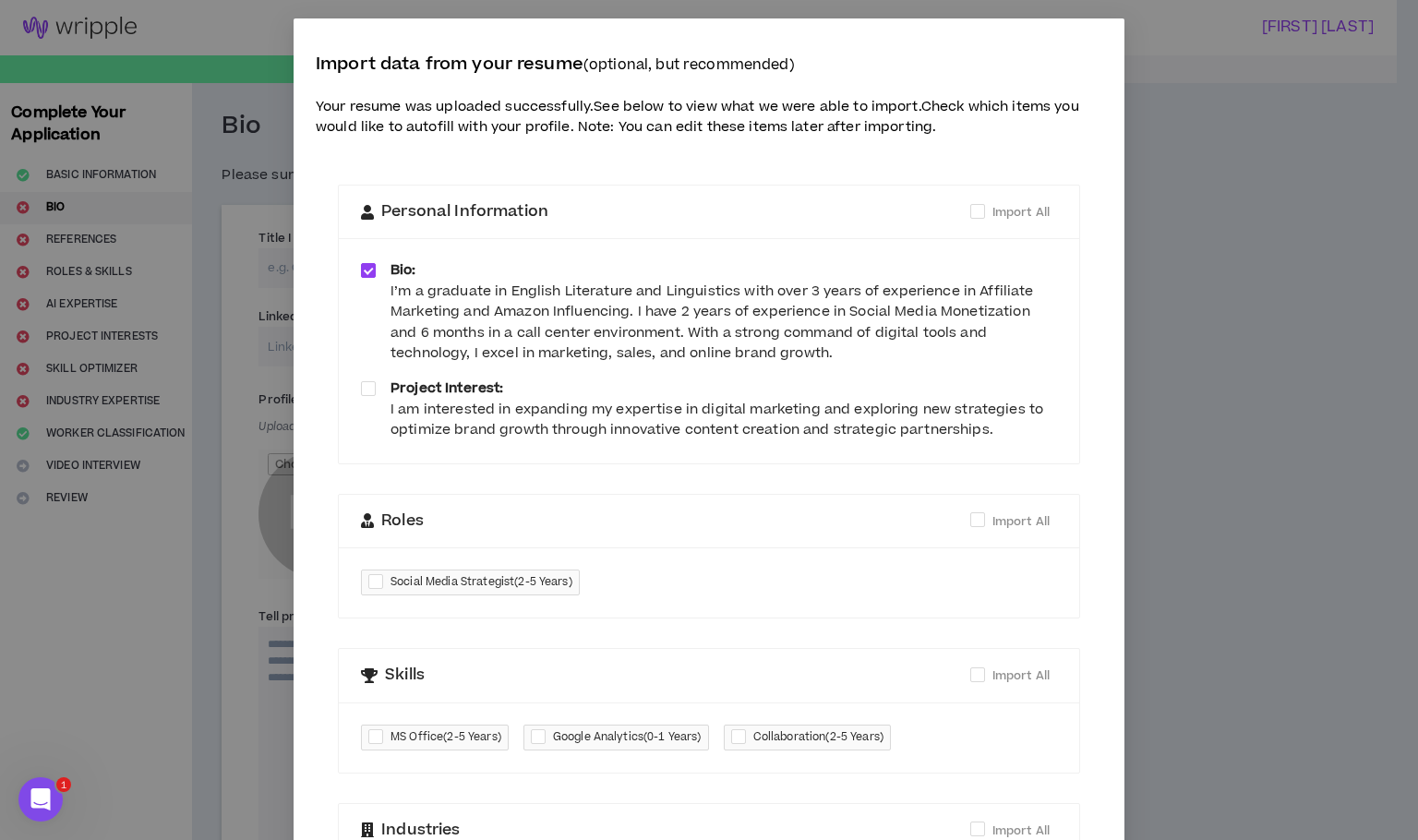 click on "Bio:  I’m a graduate in English Literature and Linguistics with over 3 years of experience in Affiliate Marketing and Amazon Influencing. I have 2 years of experience in Social Media Monetization and 6 months in a call center environment. With a strong command of digital tools and technology, I excel in marketing, sales, and online brand growth. Project Interest:  I am interested in expanding my expertise in digital marketing and exploring new strategies to optimize brand growth through innovative content creation and strategic partnerships." at bounding box center (709, 350) 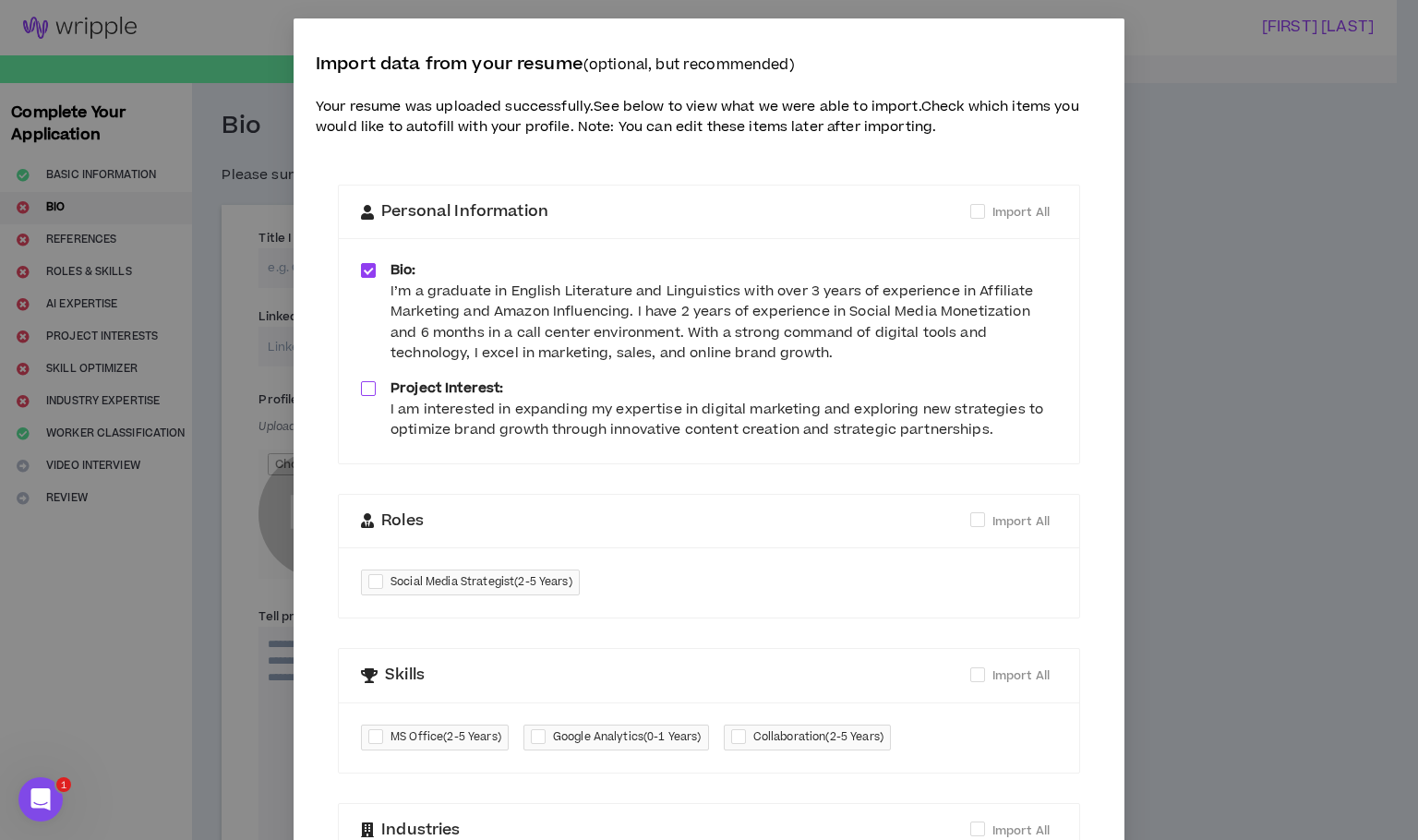 click at bounding box center [368, 389] 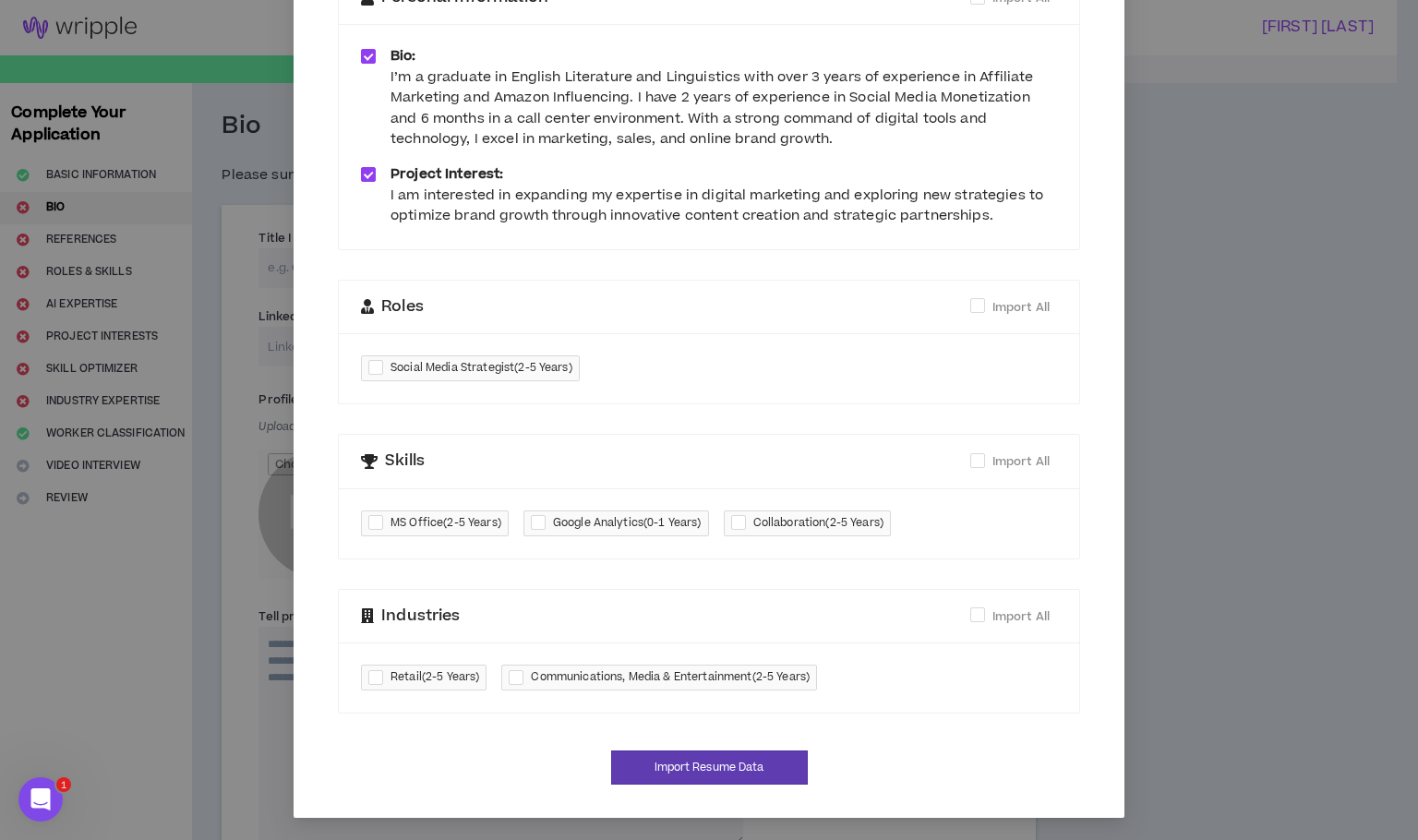 scroll, scrollTop: 220, scrollLeft: 0, axis: vertical 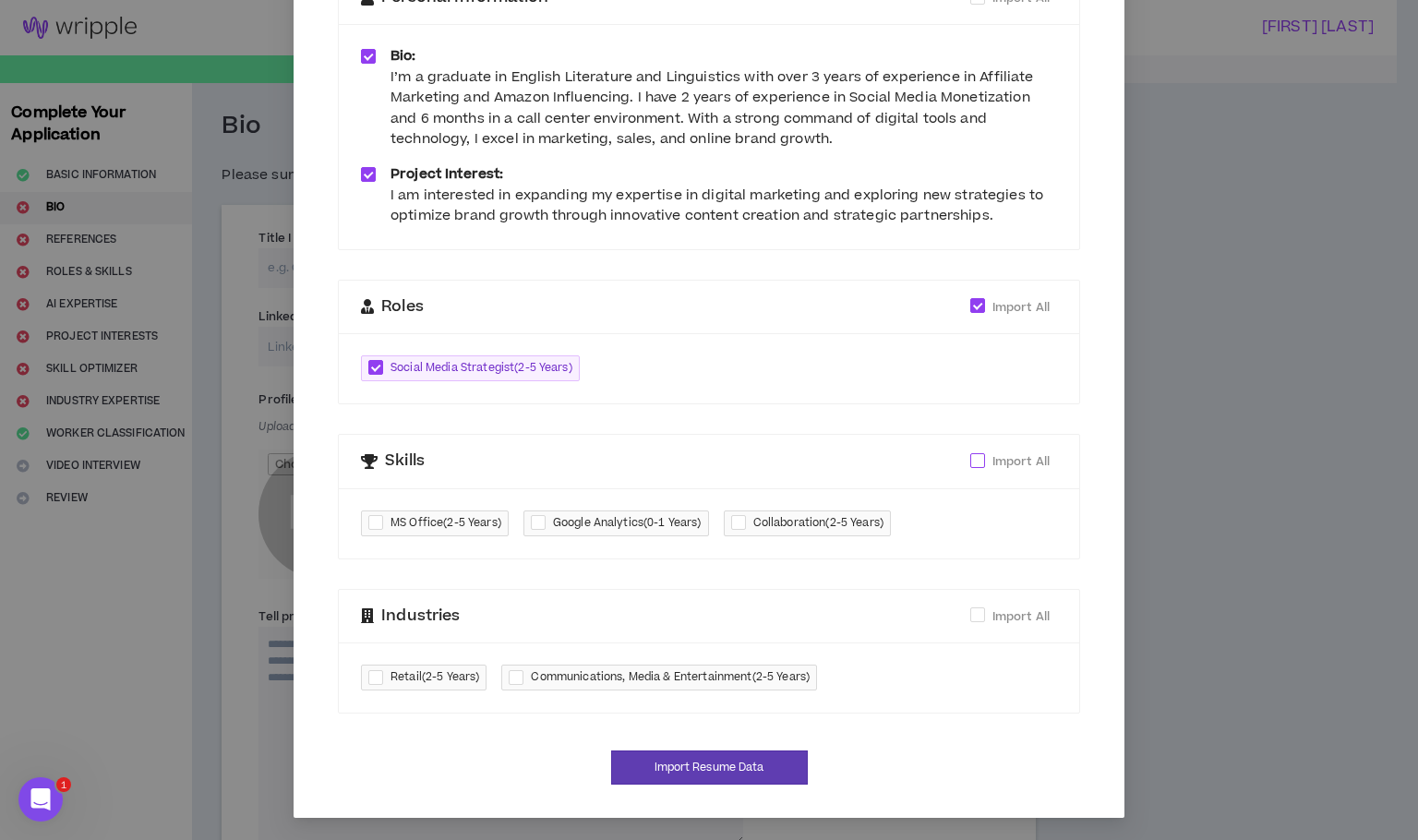 click on "Import All" at bounding box center (1021, 462) 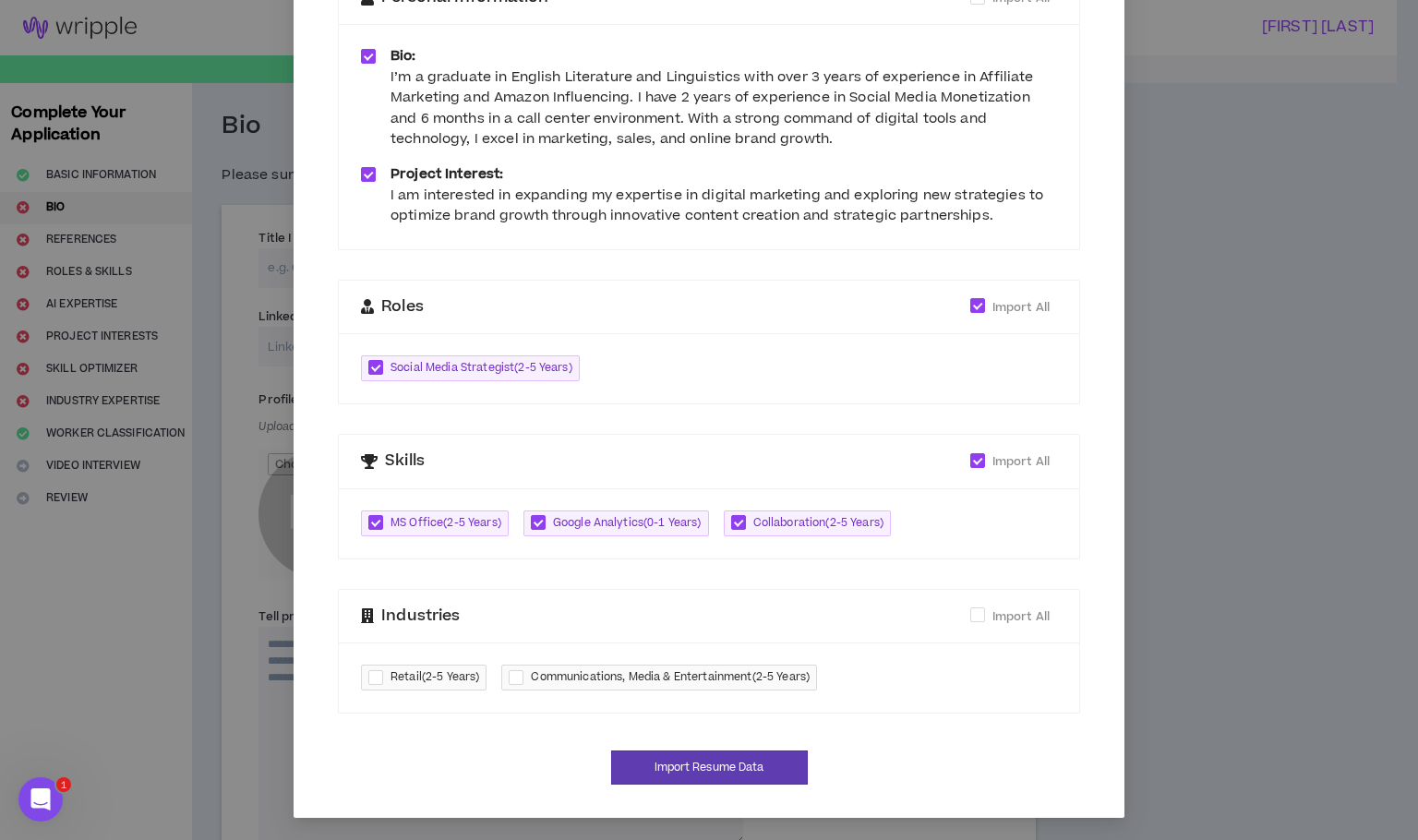 click on "Industries Import All" at bounding box center (709, 617) 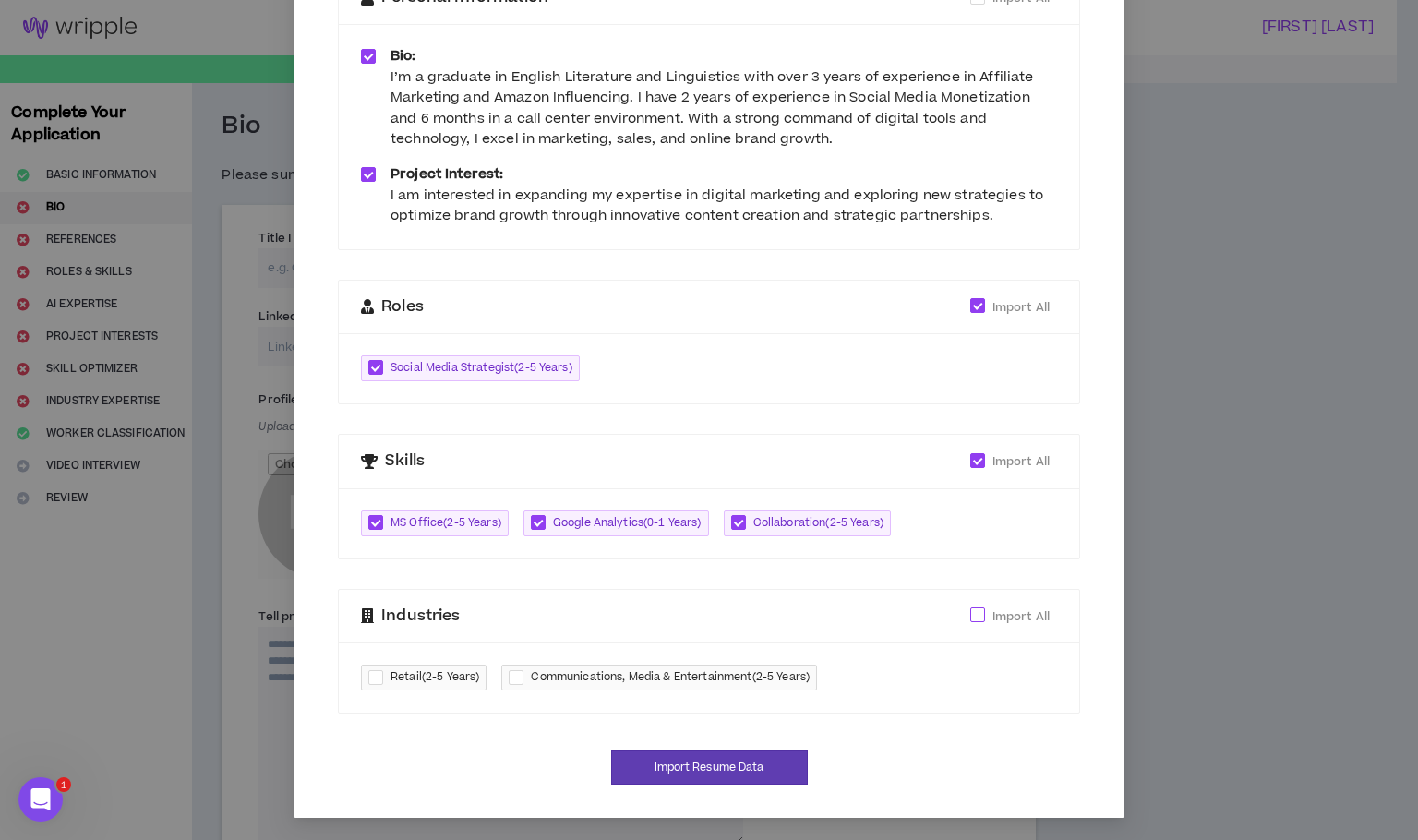 click on "Import All" at bounding box center [1021, 617] 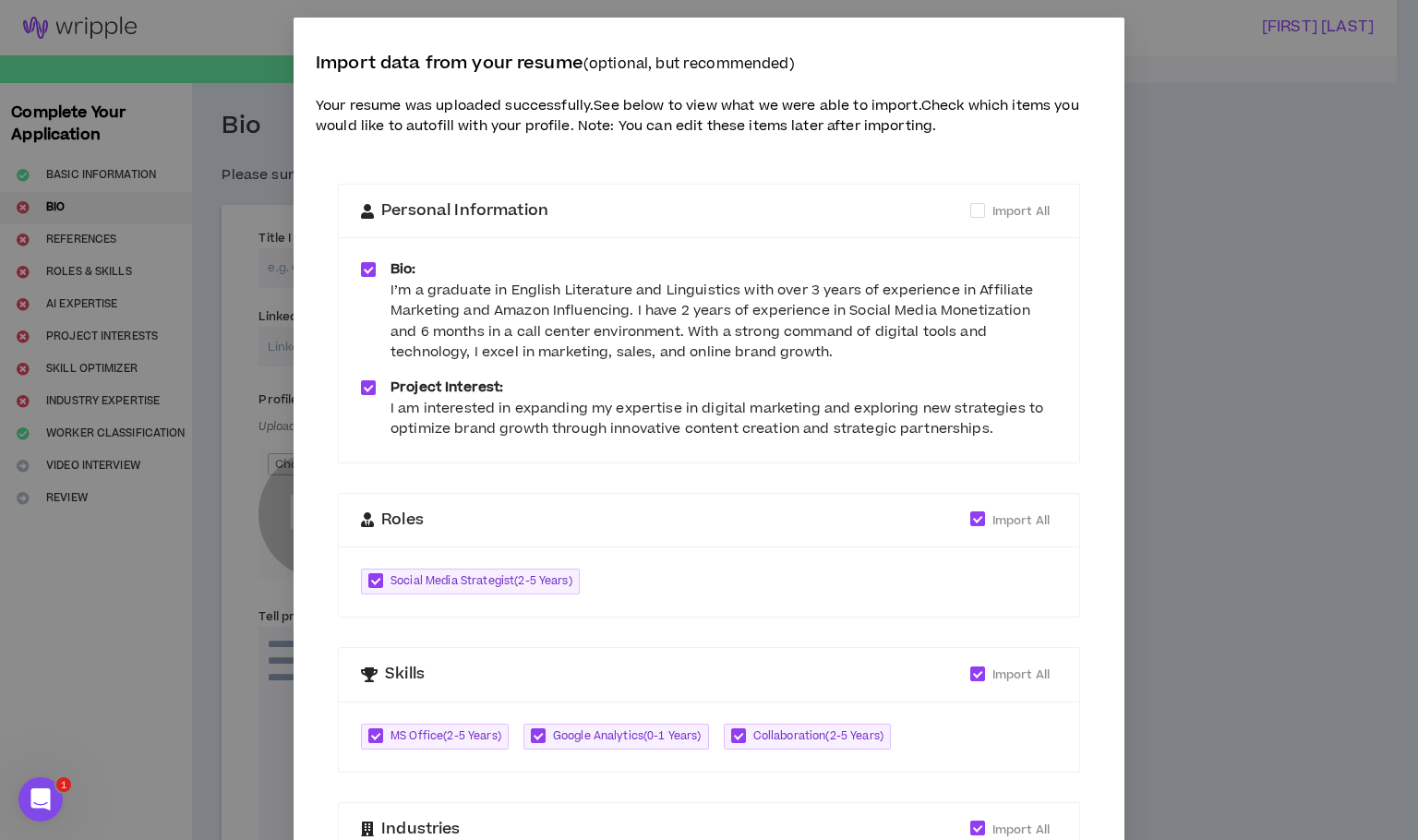 scroll, scrollTop: 0, scrollLeft: 0, axis: both 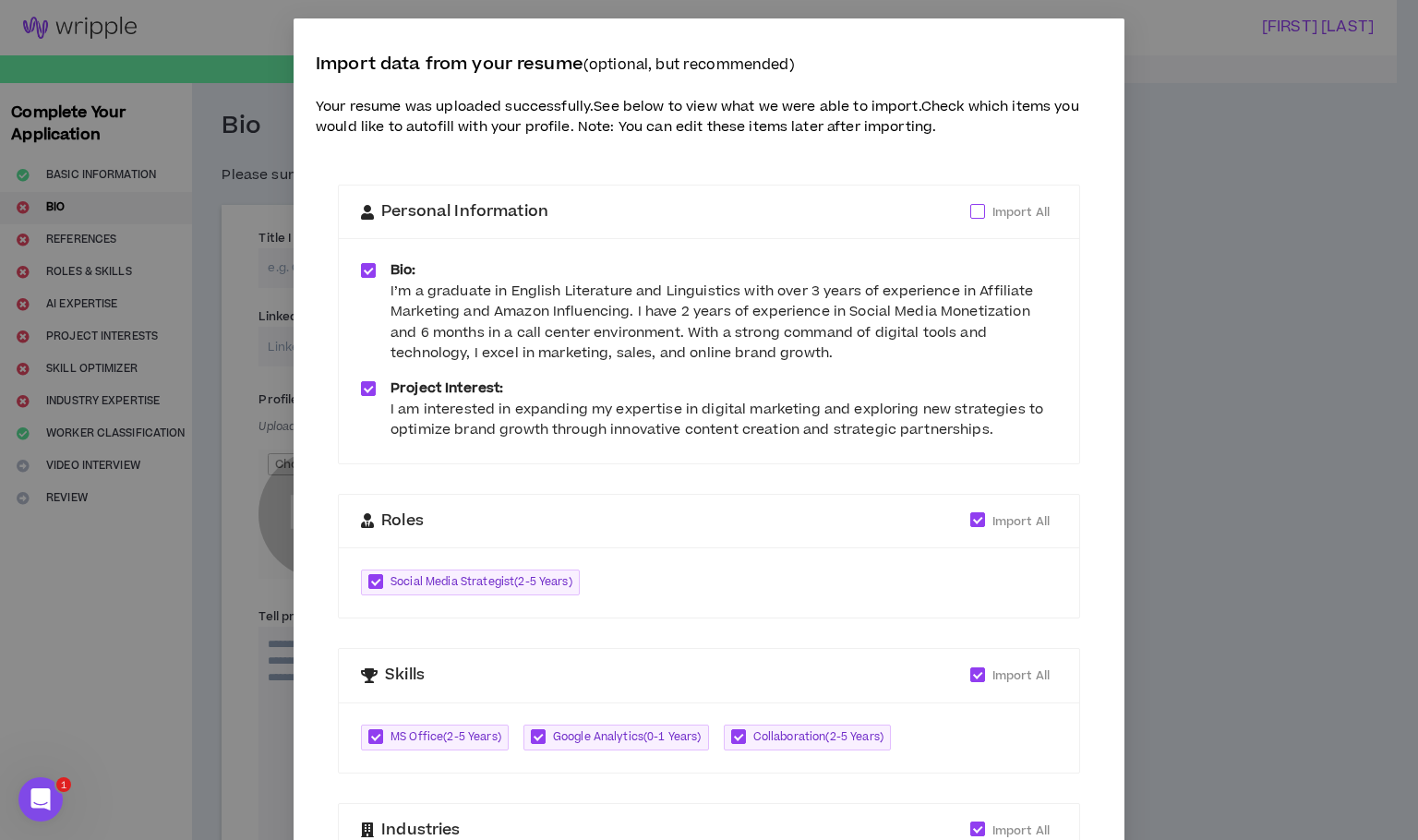 click on "Import All" at bounding box center (1021, 212) 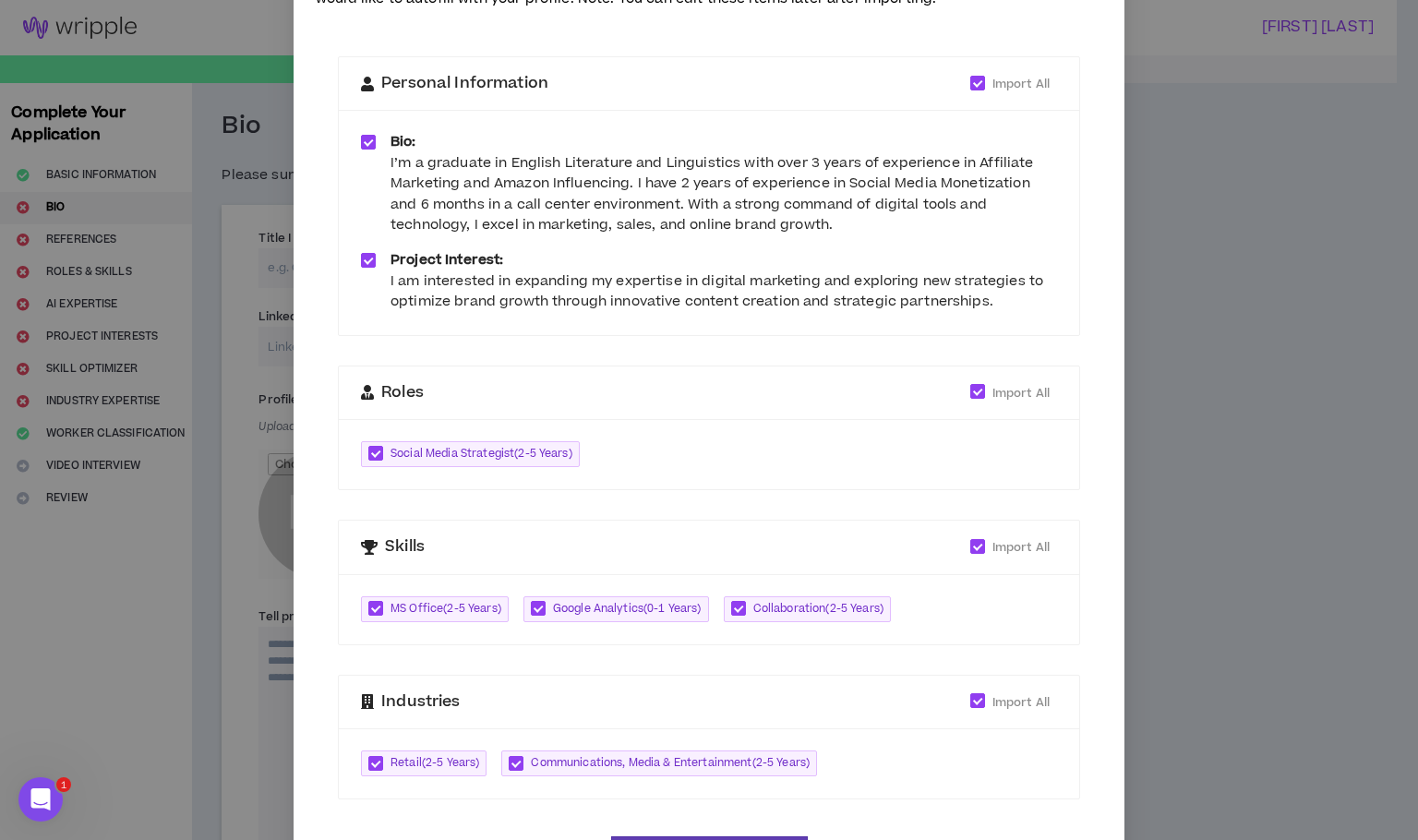 scroll, scrollTop: 220, scrollLeft: 0, axis: vertical 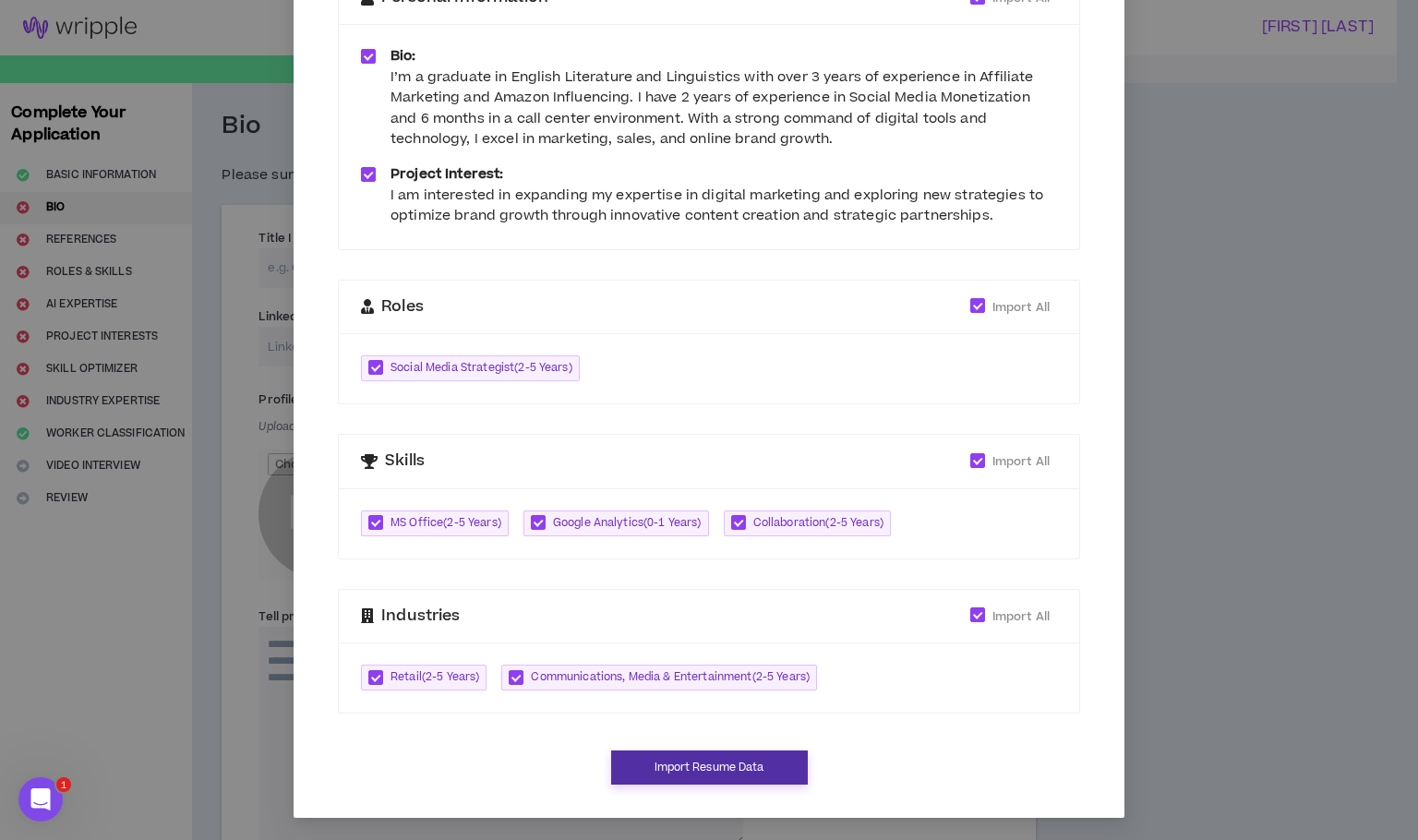 click on "Import Resume Data" at bounding box center [709, 767] 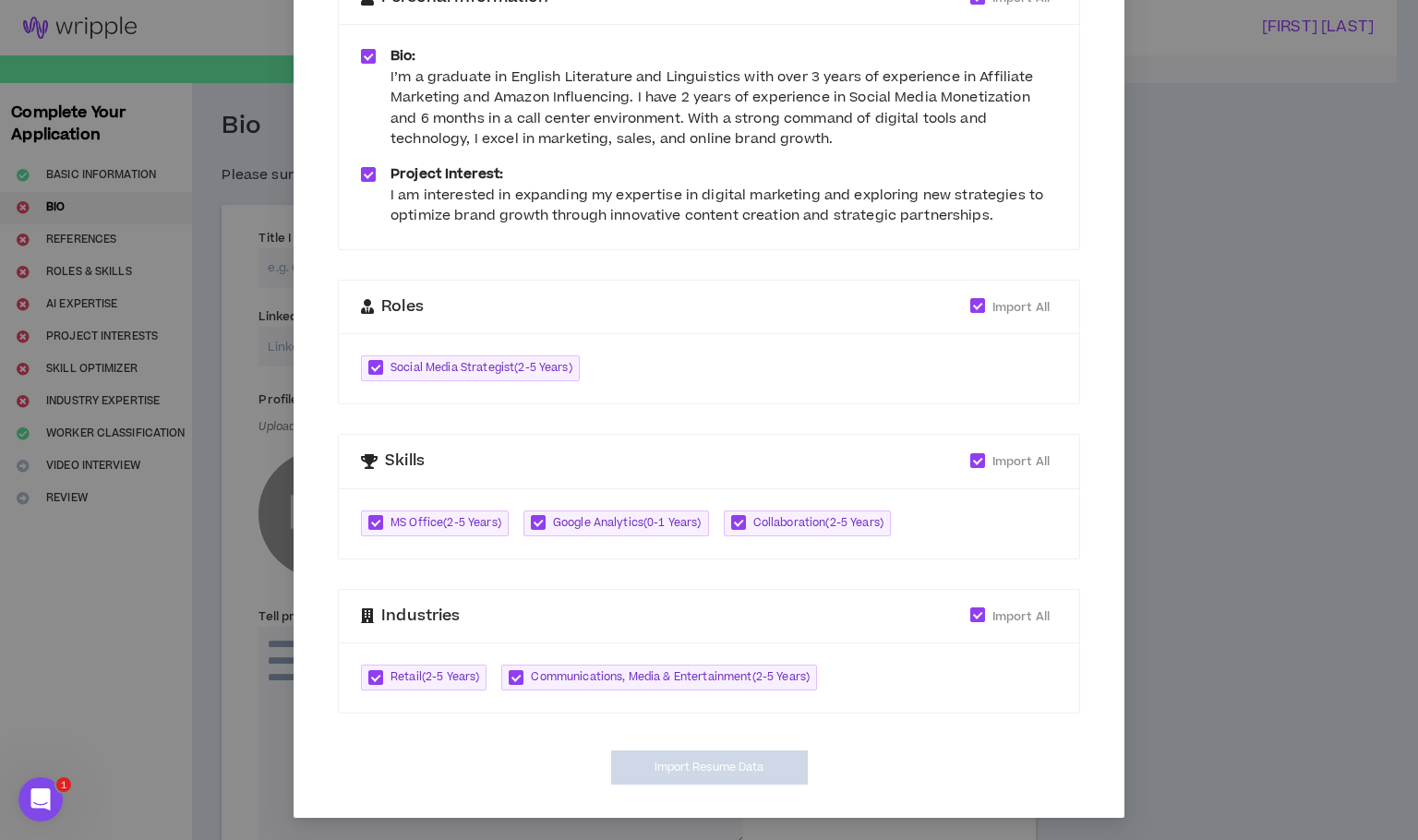 type on "**********" 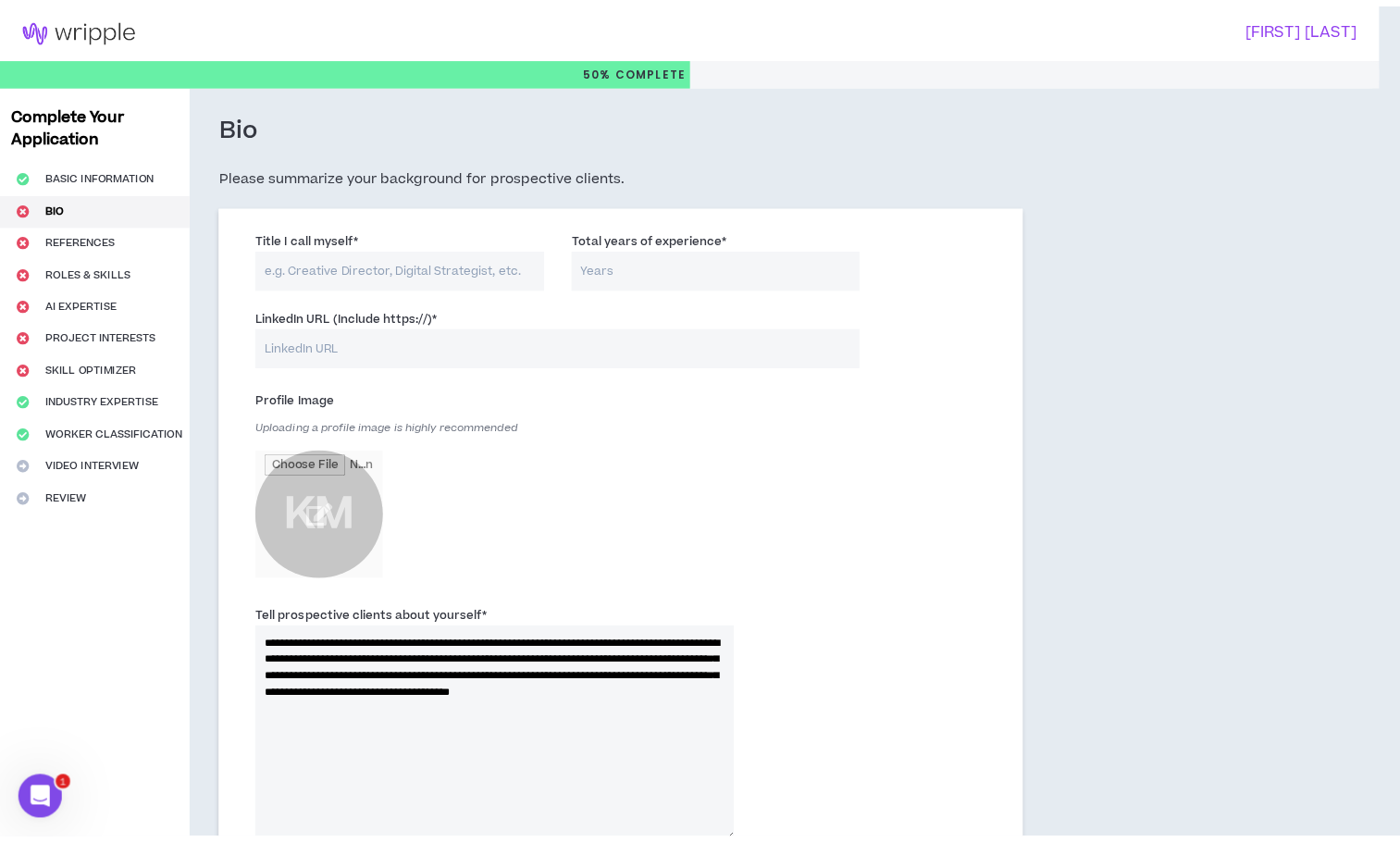 scroll, scrollTop: 203, scrollLeft: 0, axis: vertical 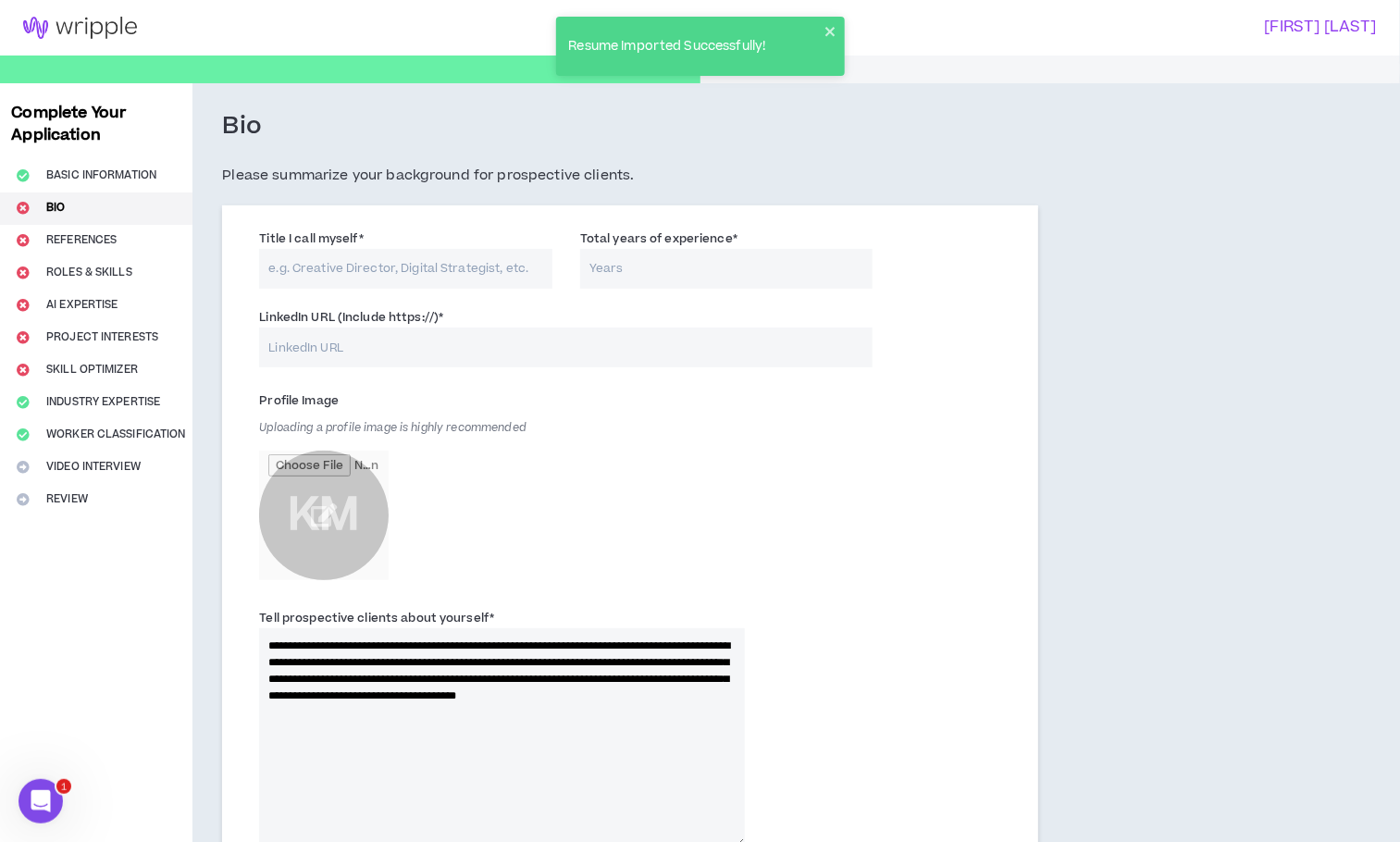 click on "Title I call myself  *" at bounding box center (405, 268) 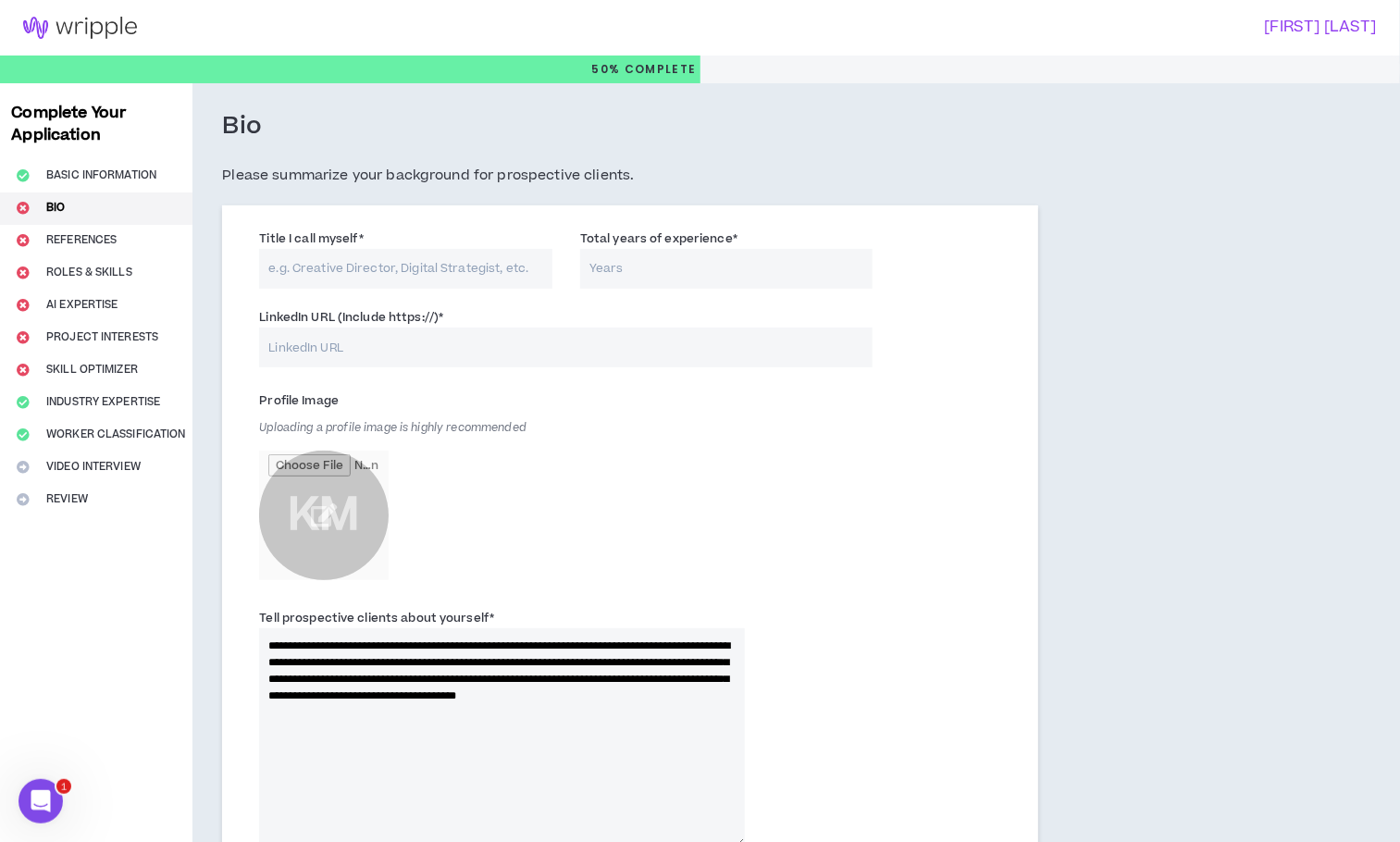 click on "Total years of experience  *" at bounding box center [726, 268] 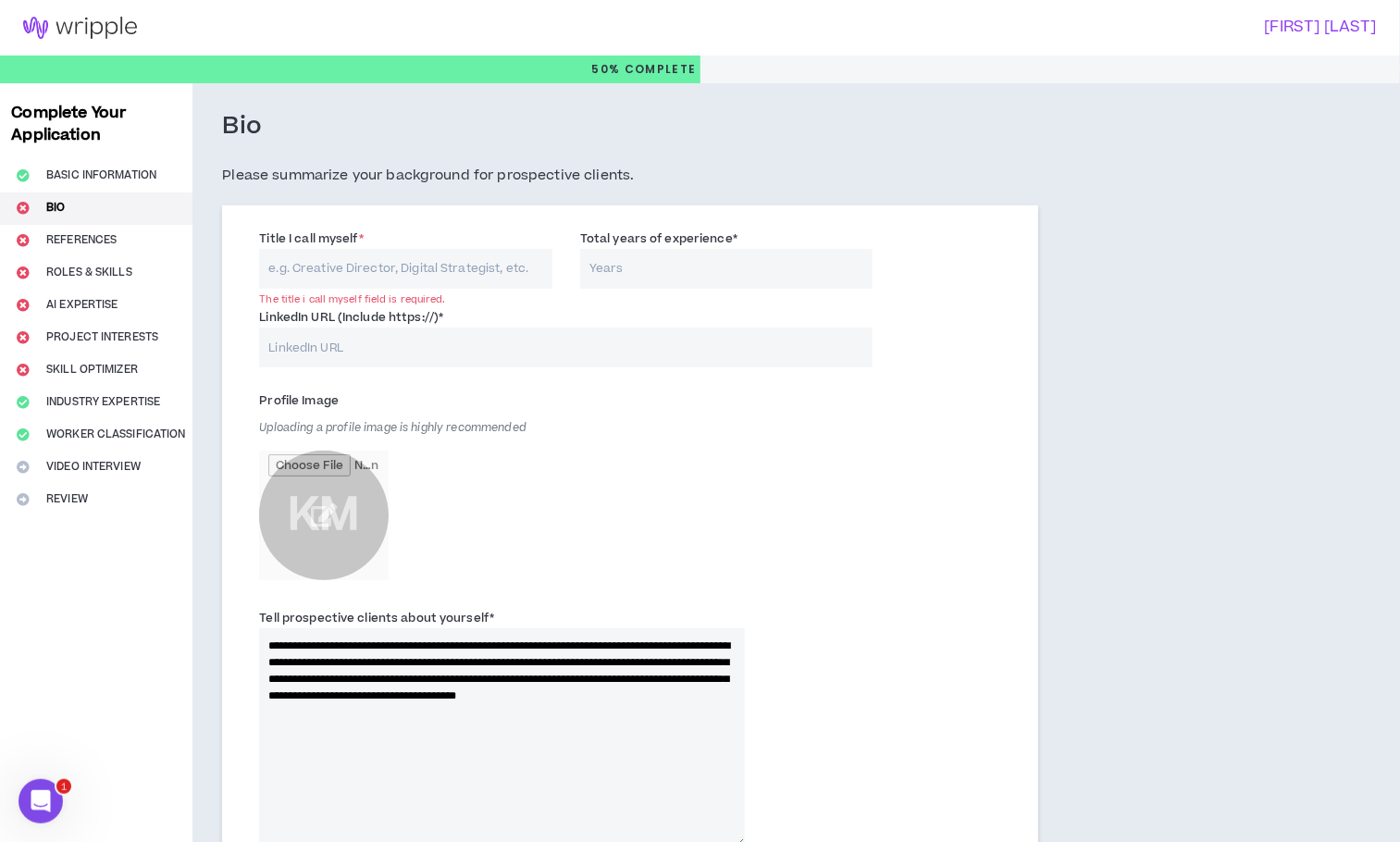click on "LinkedIn URL (Include https://)  *" at bounding box center [351, 317] 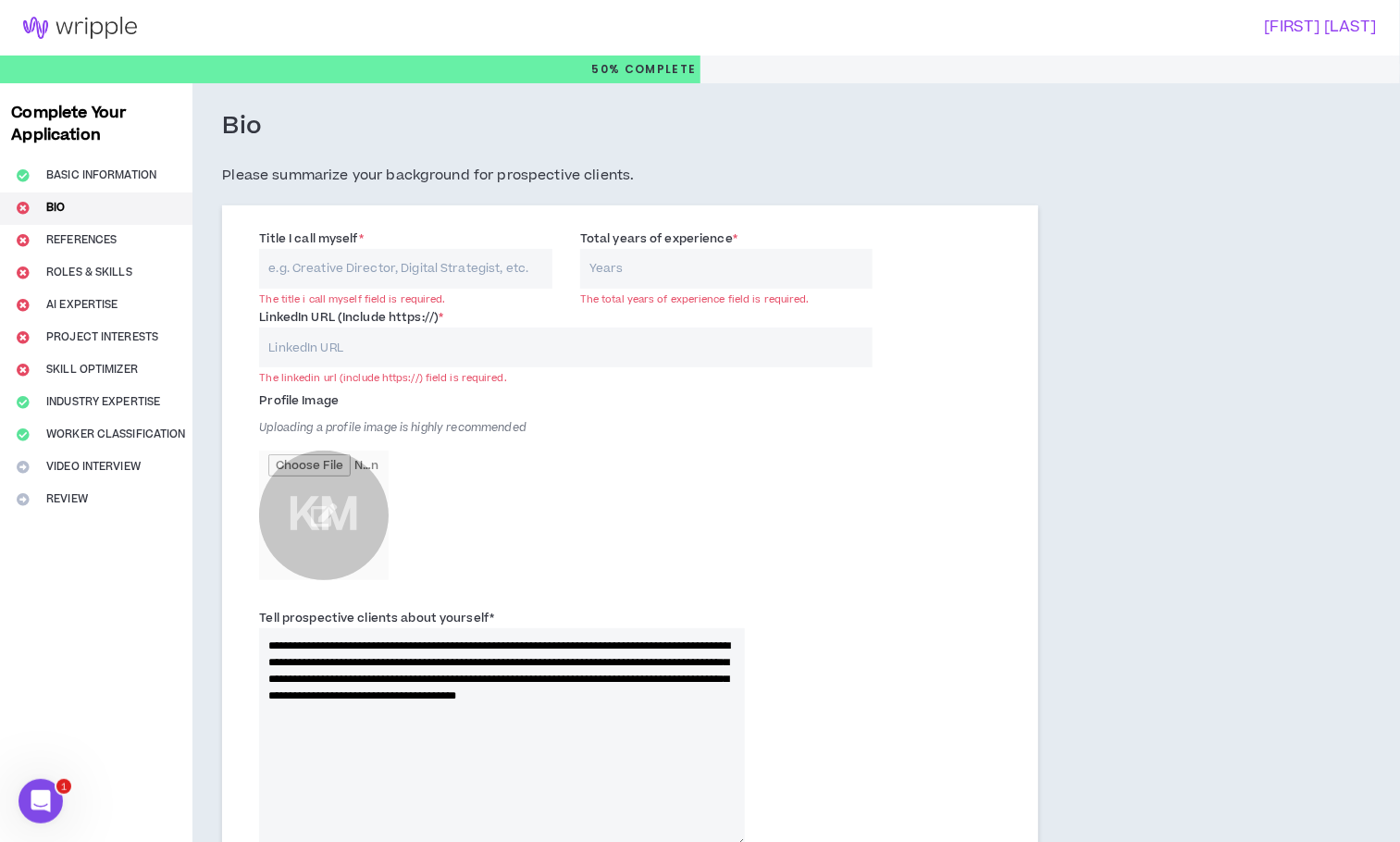 click on "Title I call myself  *" at bounding box center (405, 268) 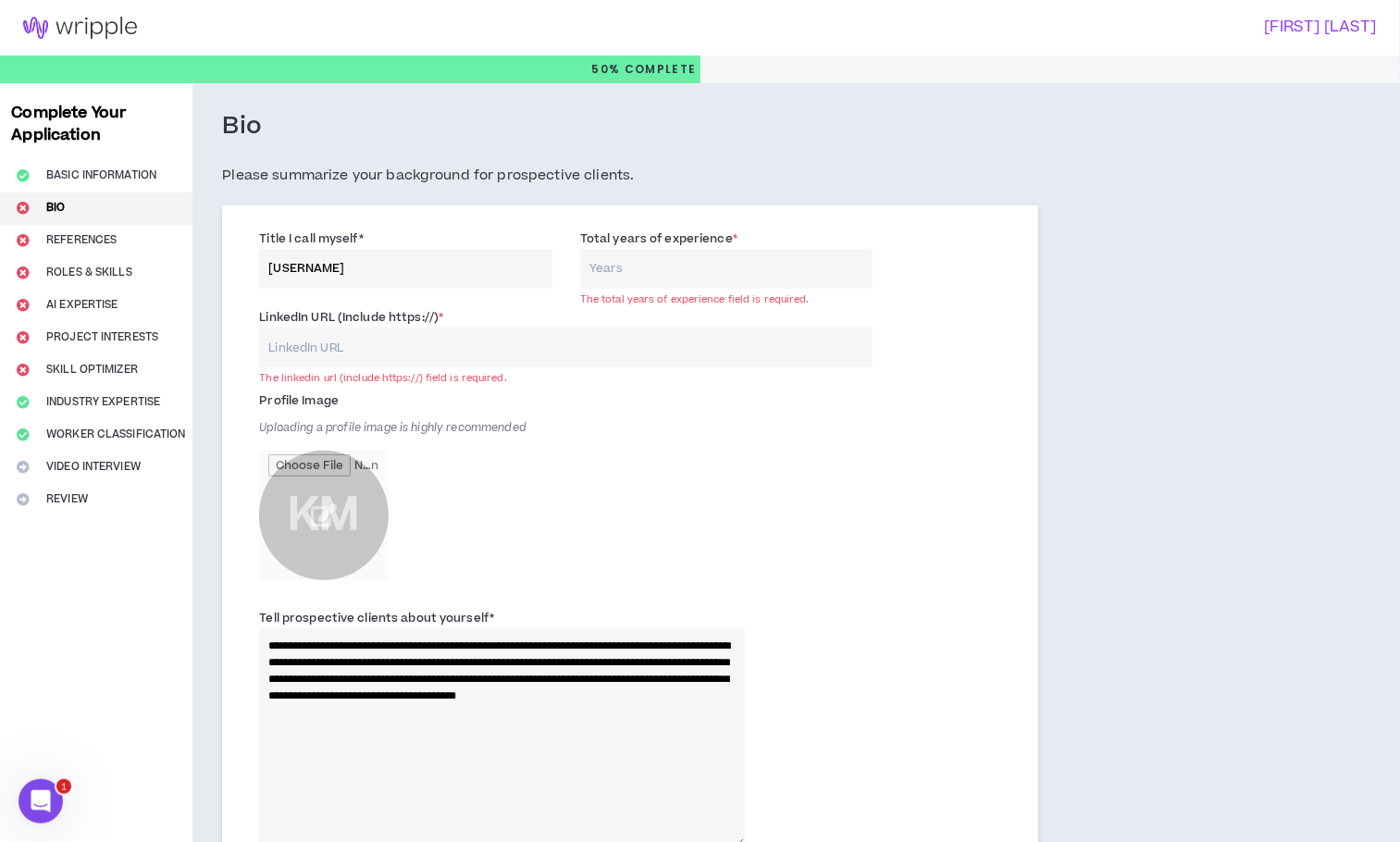 type on "[USERNAME]" 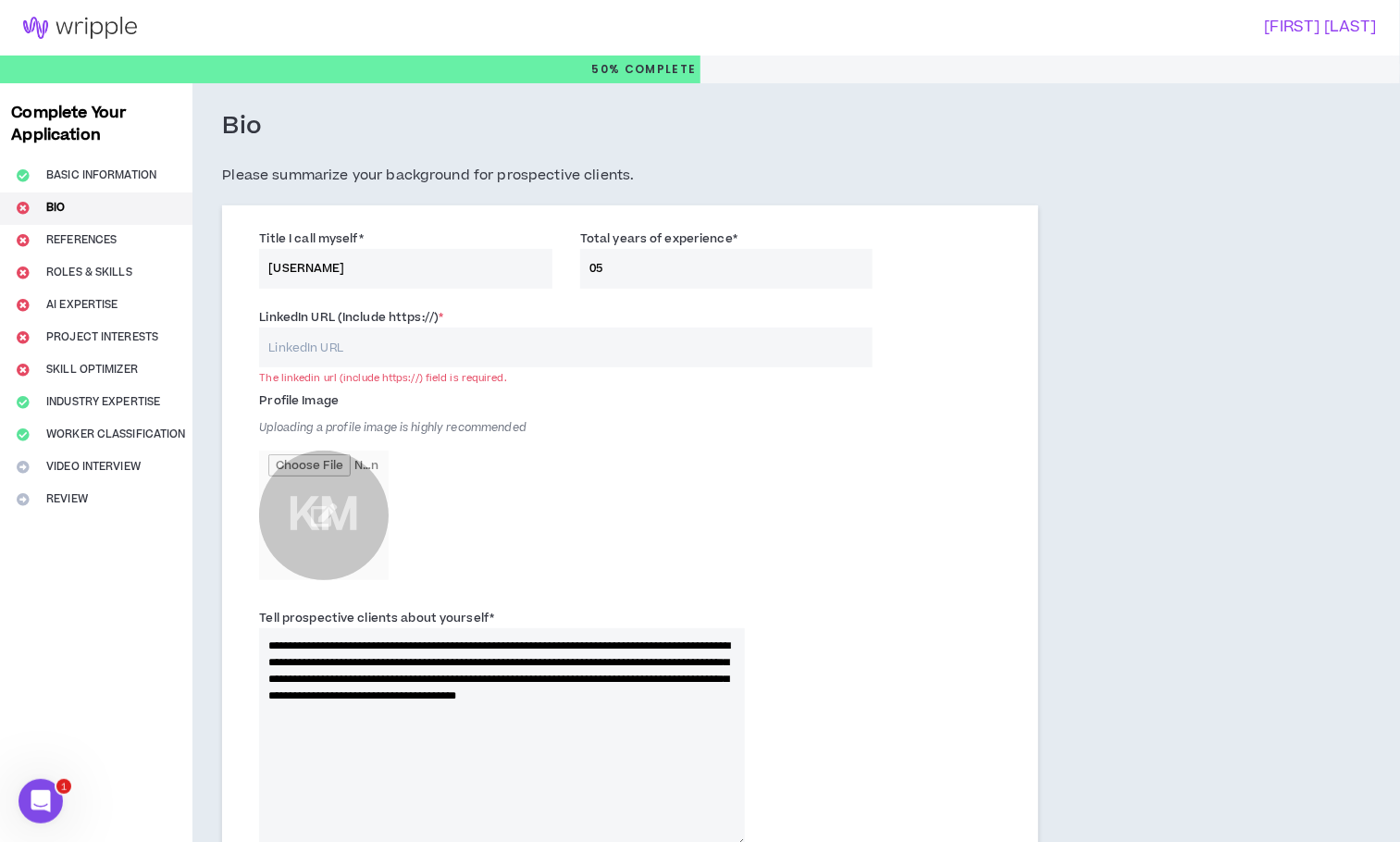type on "05" 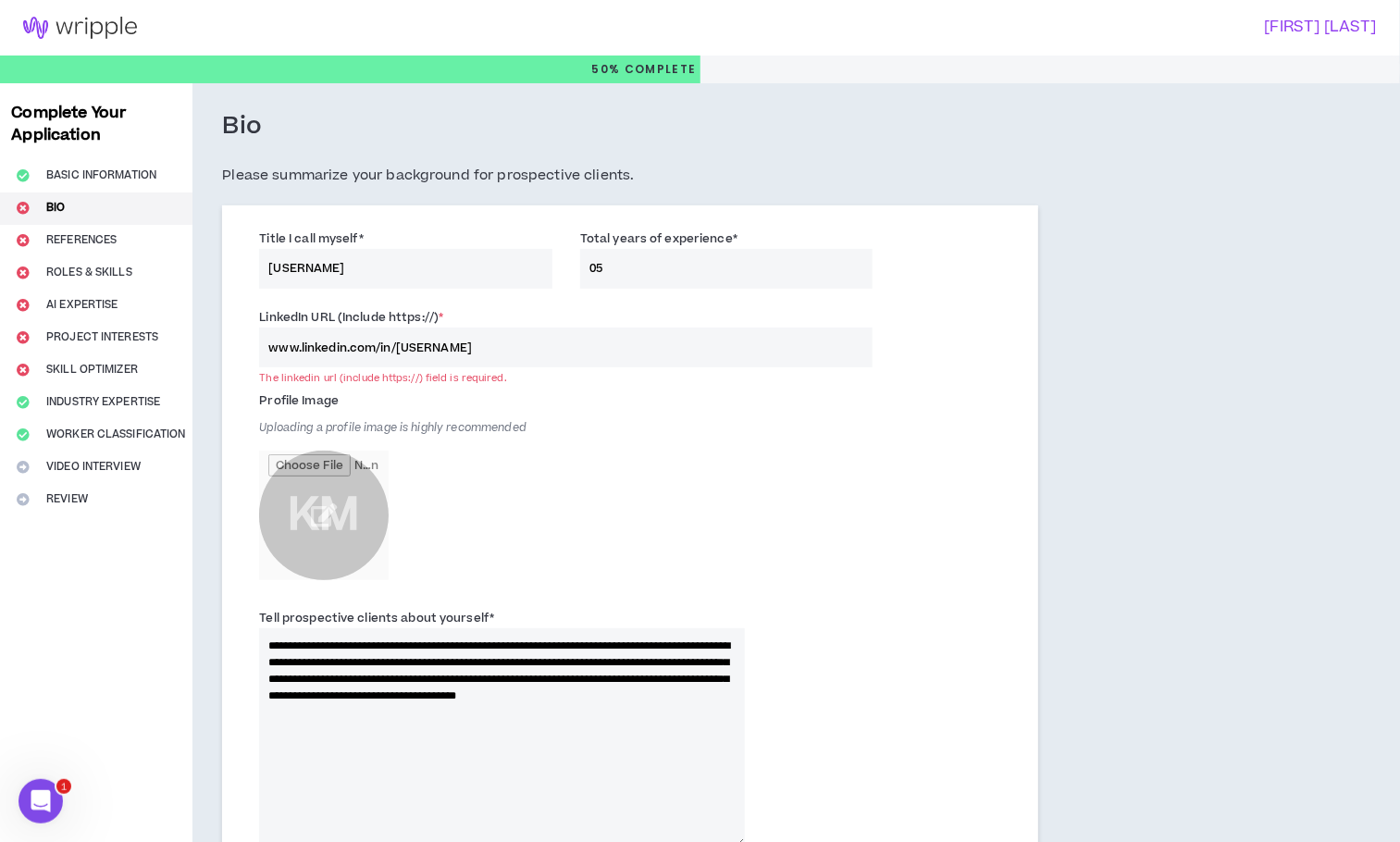 click on "Profile Image Uploading a profile image is highly recommended [INITIALS]" at bounding box center (502, 488) 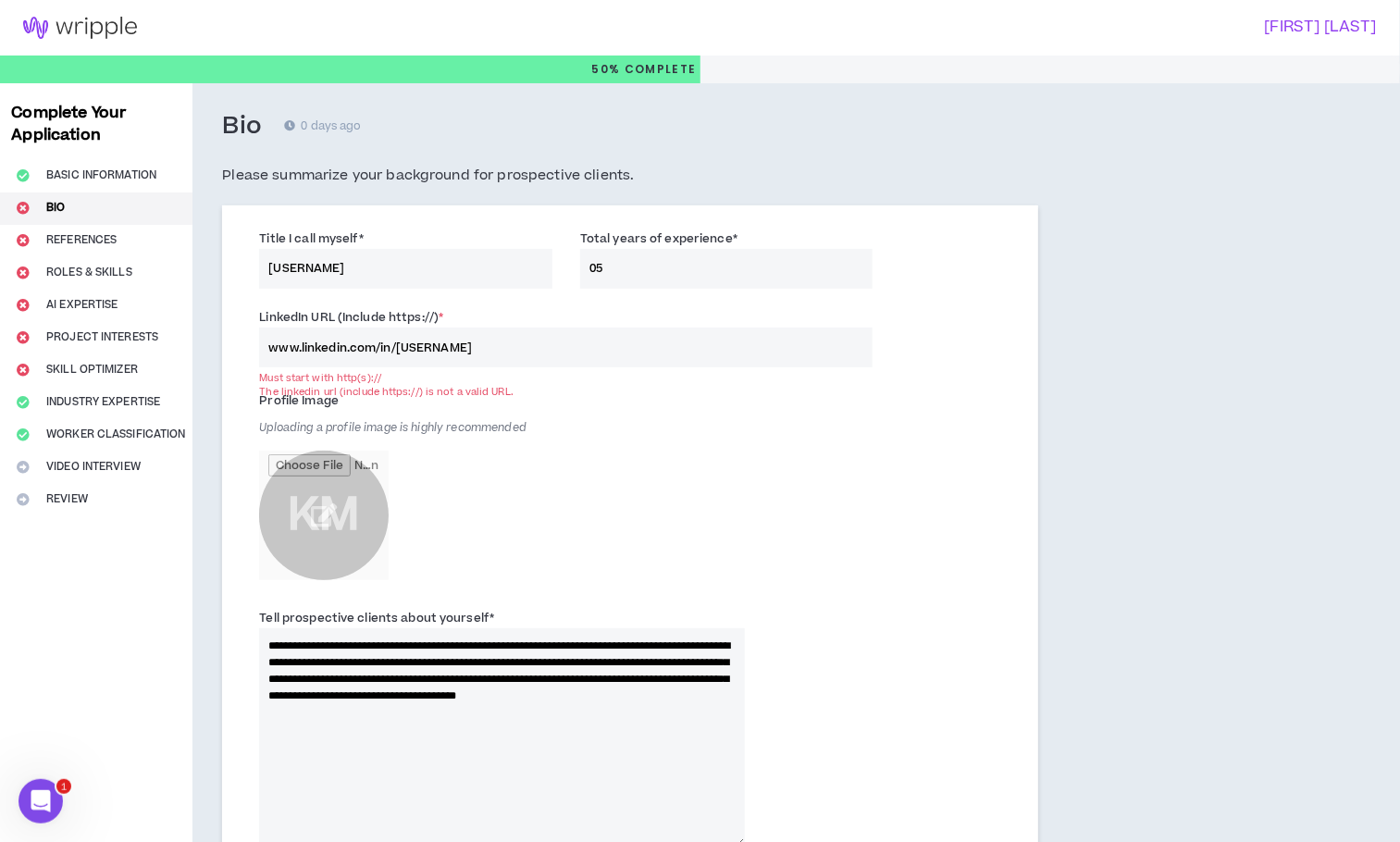 click on "www.linkedin.com/in/[USERNAME]" at bounding box center (565, 347) 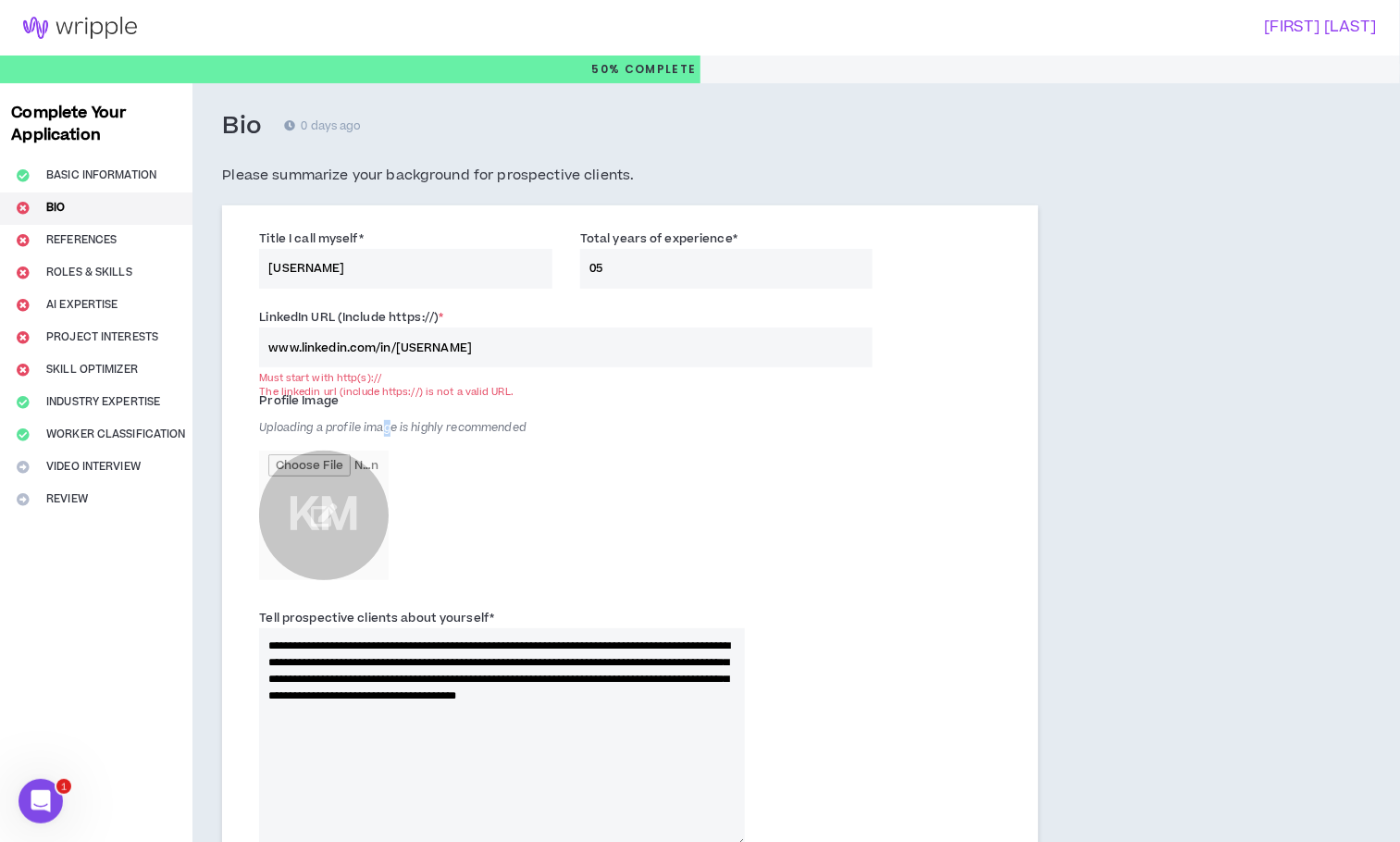 click on "Profile Image Uploading a profile image is highly recommended [INITIALS]" at bounding box center [502, 488] 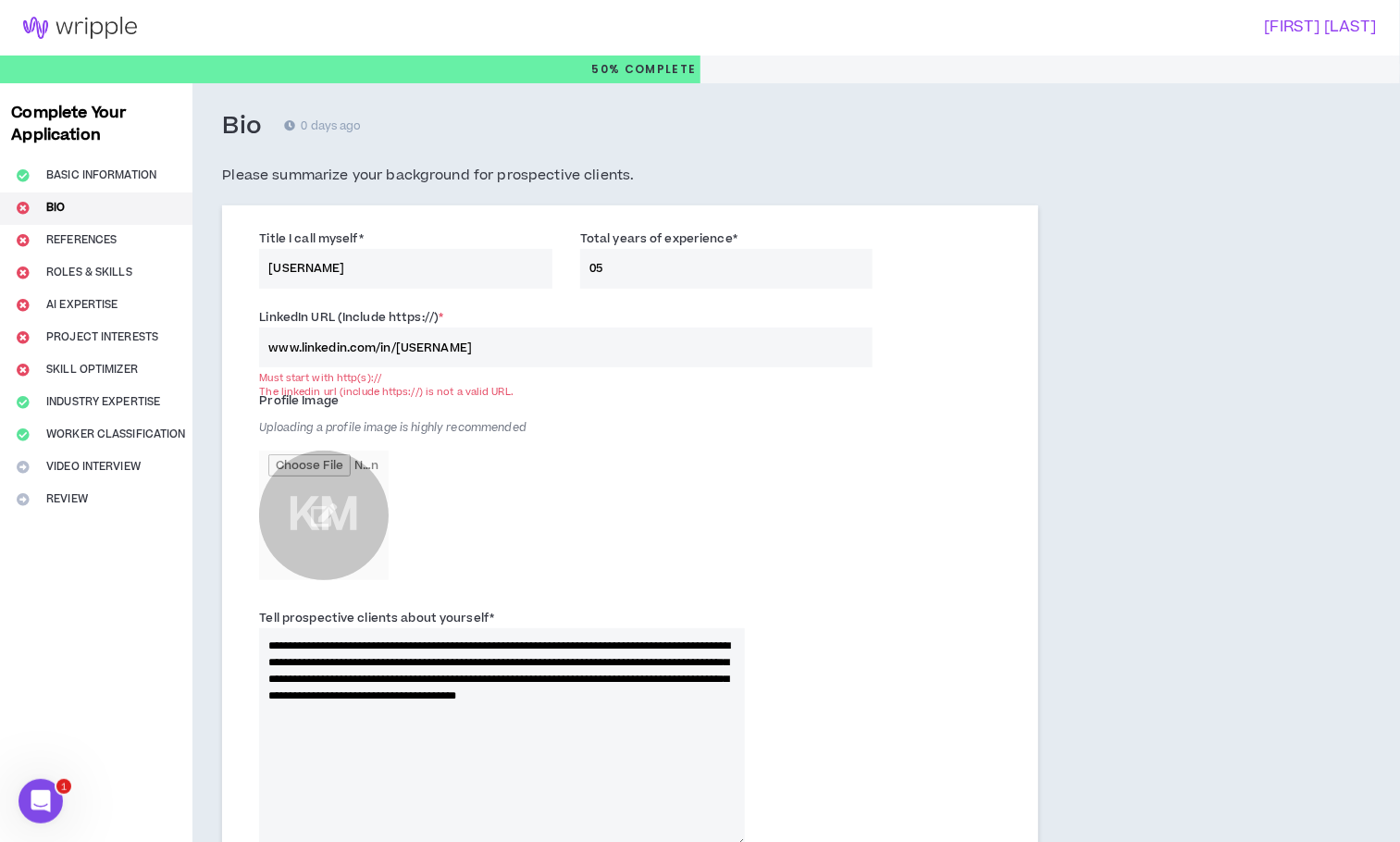 click on "Must start with http(s)://" at bounding box center (565, 378) 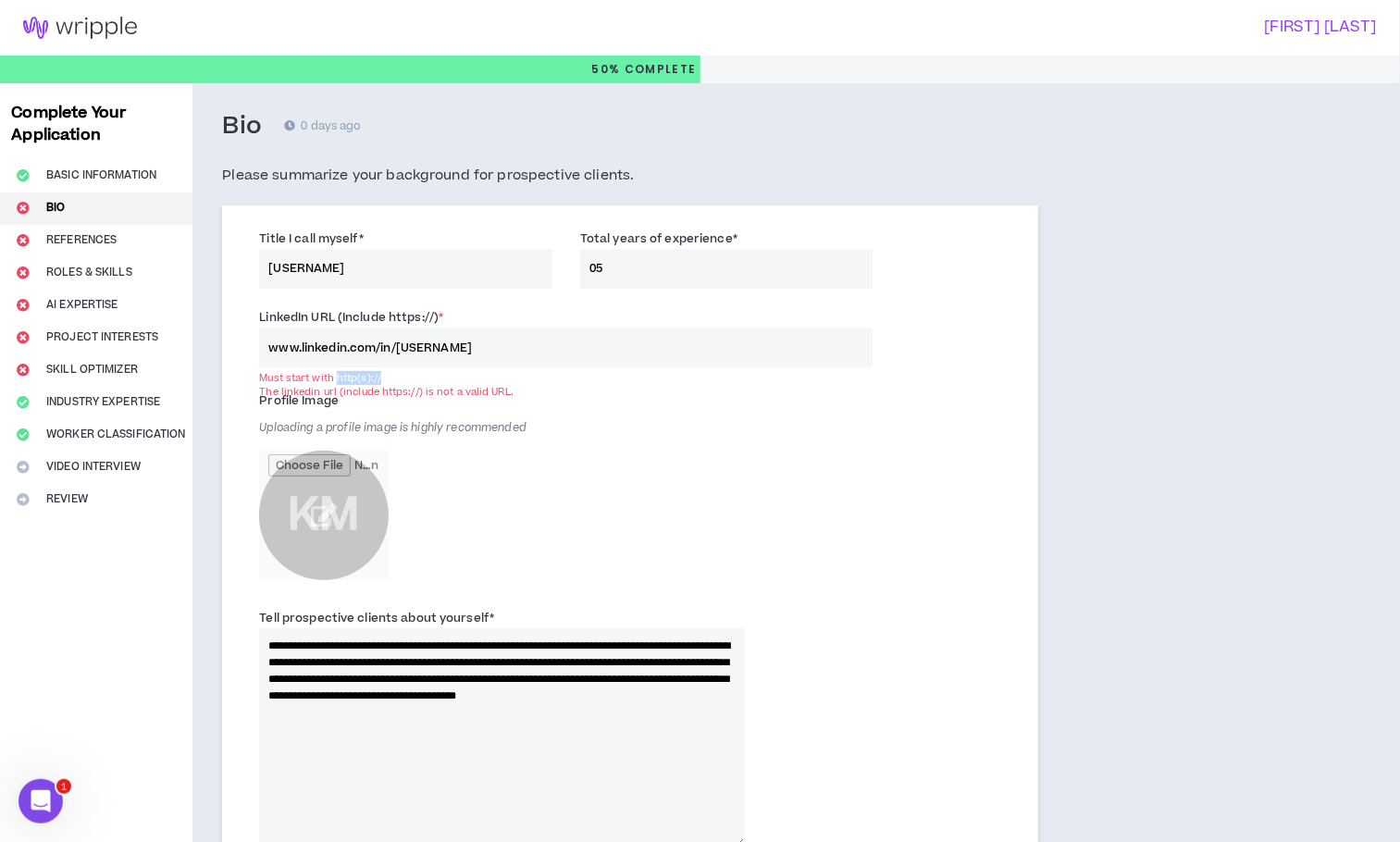 drag, startPoint x: 339, startPoint y: 370, endPoint x: 391, endPoint y: 370, distance: 52 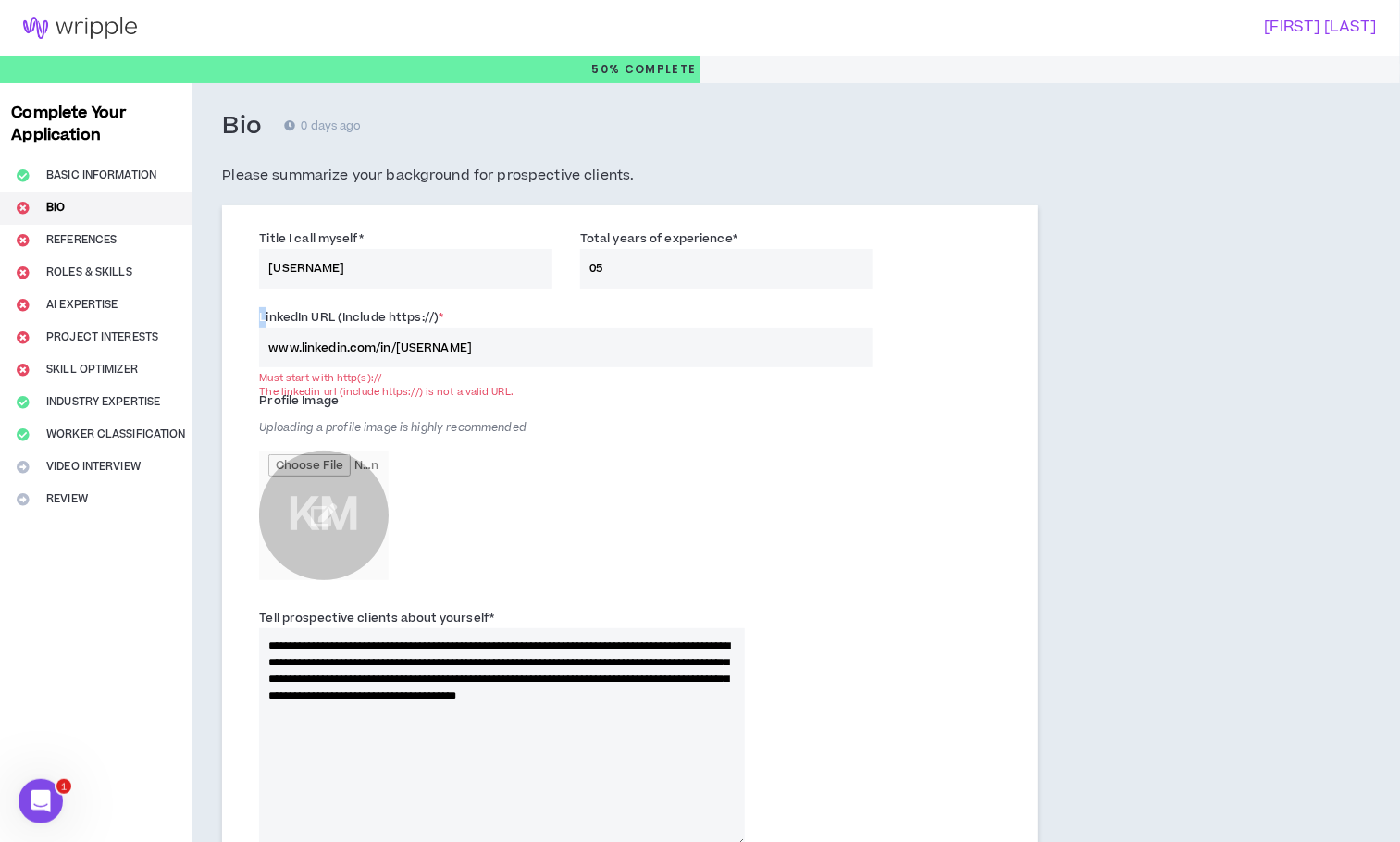 drag, startPoint x: 265, startPoint y: 330, endPoint x: 267, endPoint y: 340, distance: 10.198039 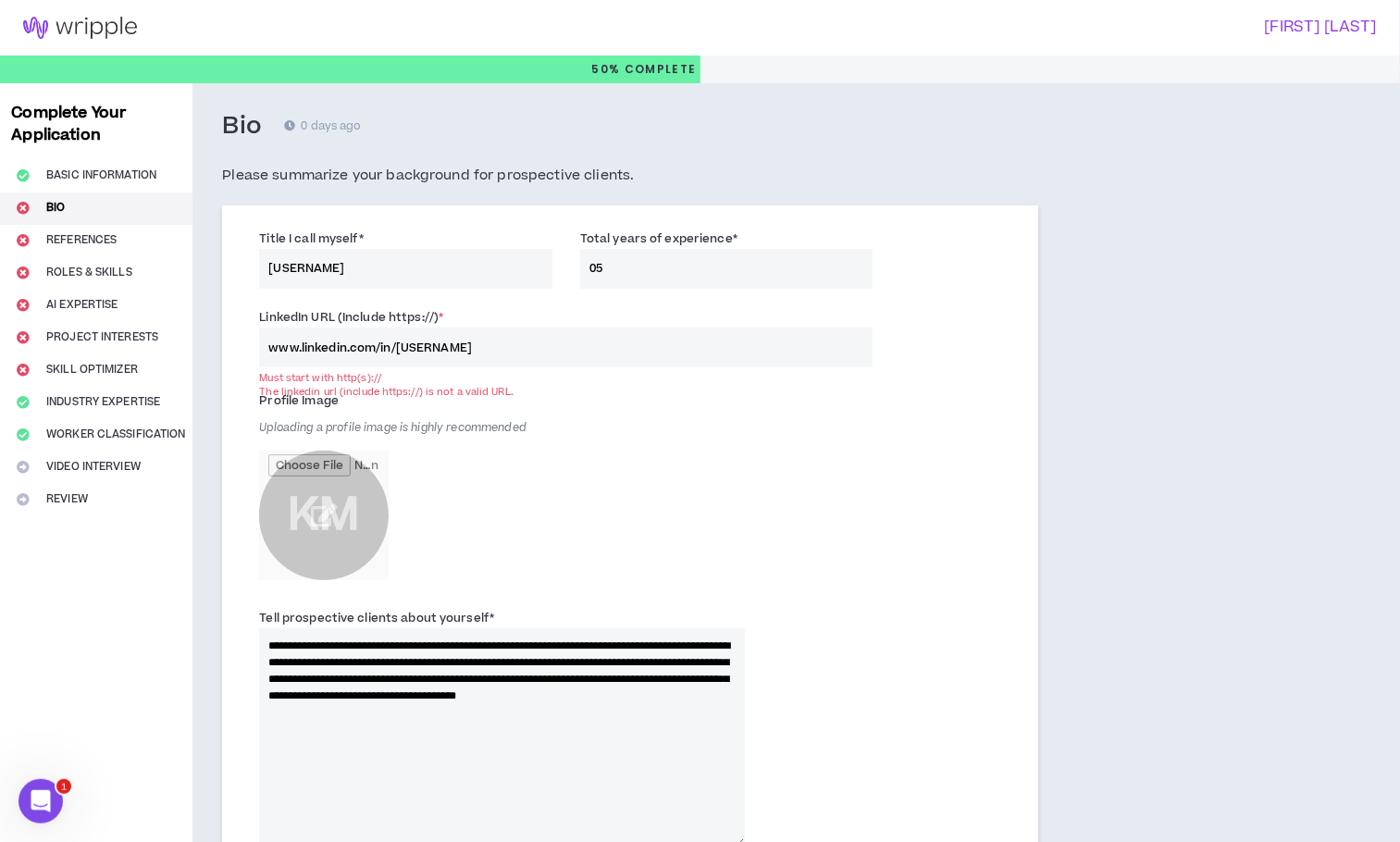 click on "www.linkedin.com/in/[USERNAME]" at bounding box center [565, 347] 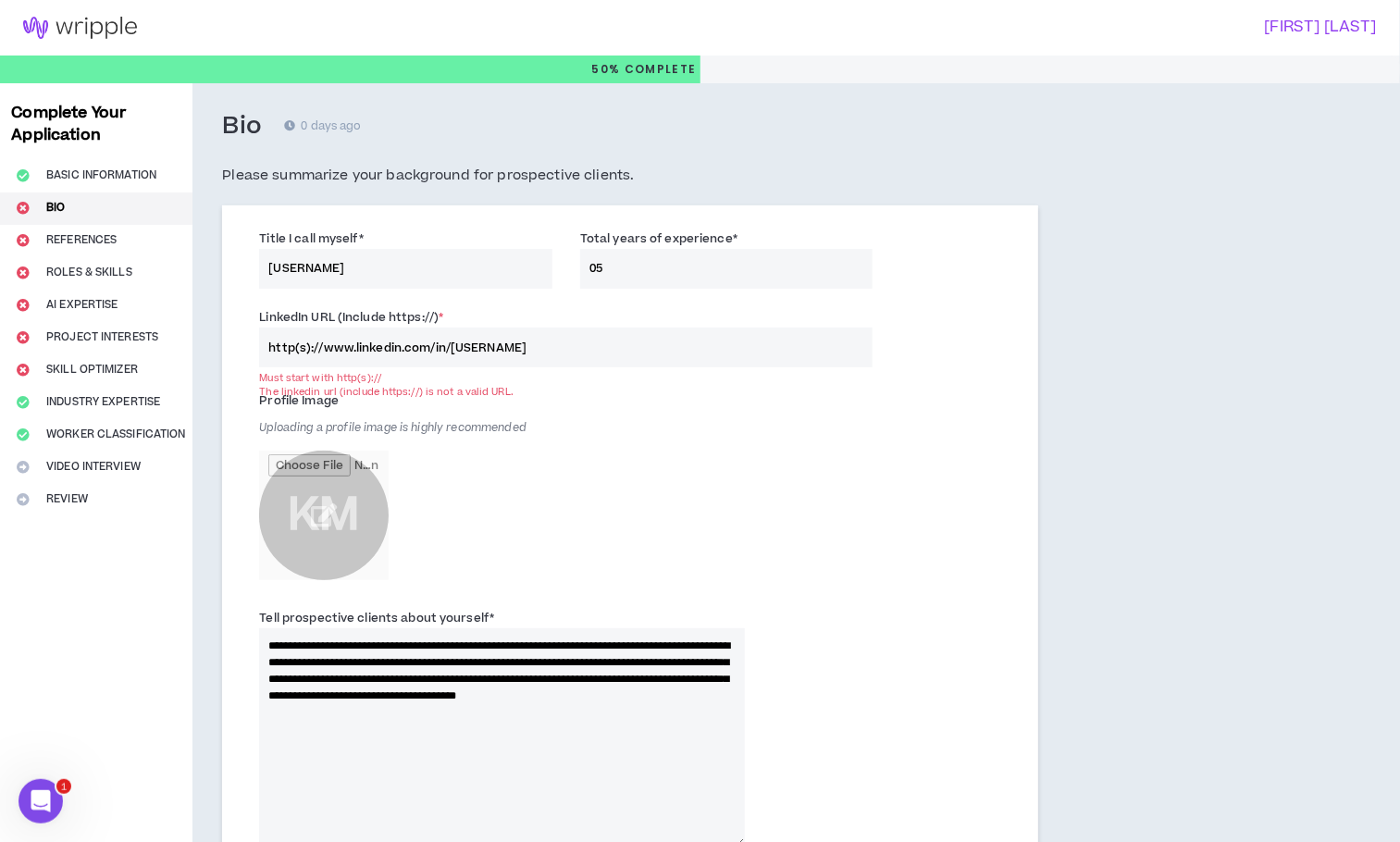click on "http(s)://www.linkedin.com/in/[USERNAME]" at bounding box center [565, 347] 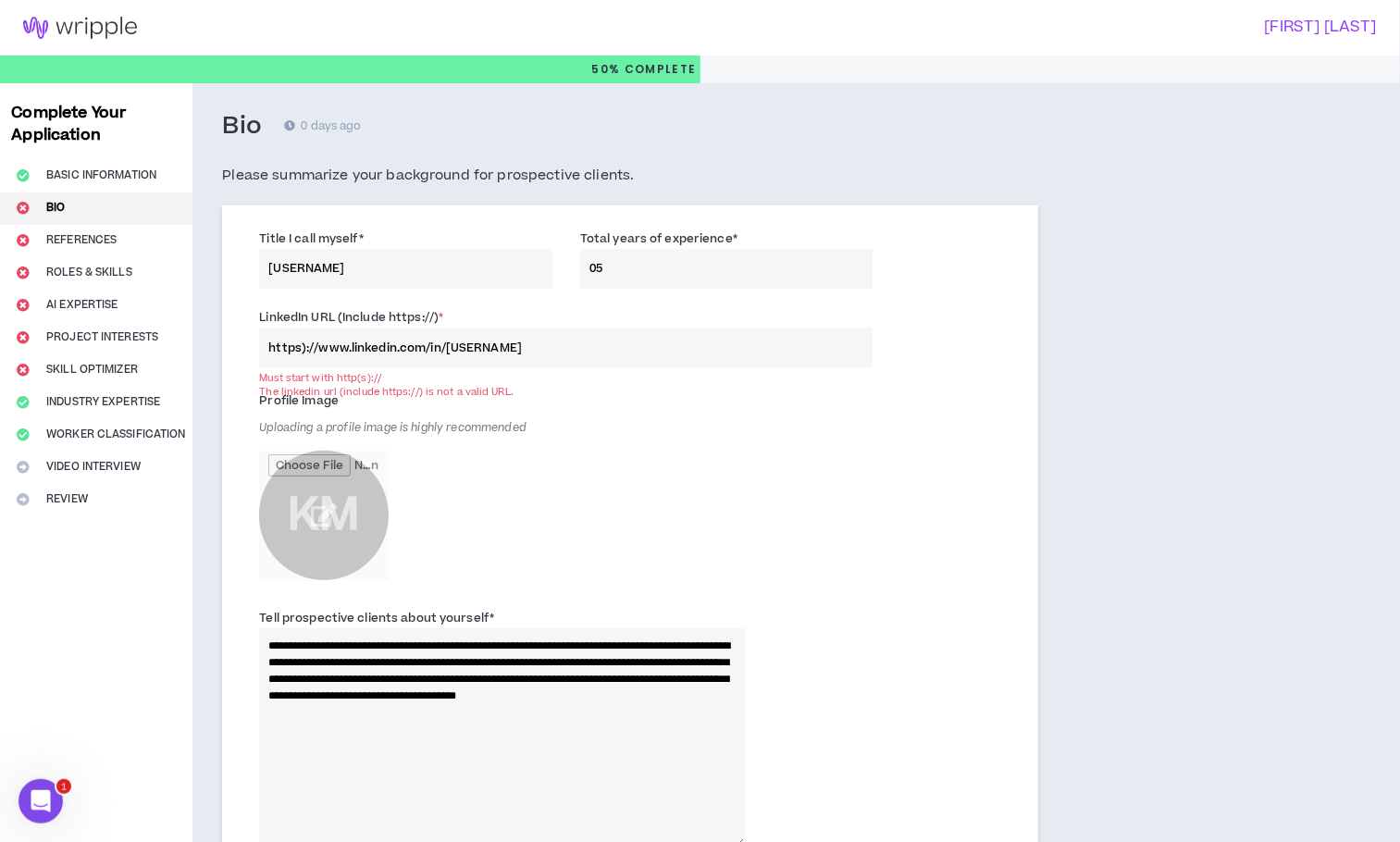 click on "https)://www.linkedin.com/in/[USERNAME]" at bounding box center (565, 347) 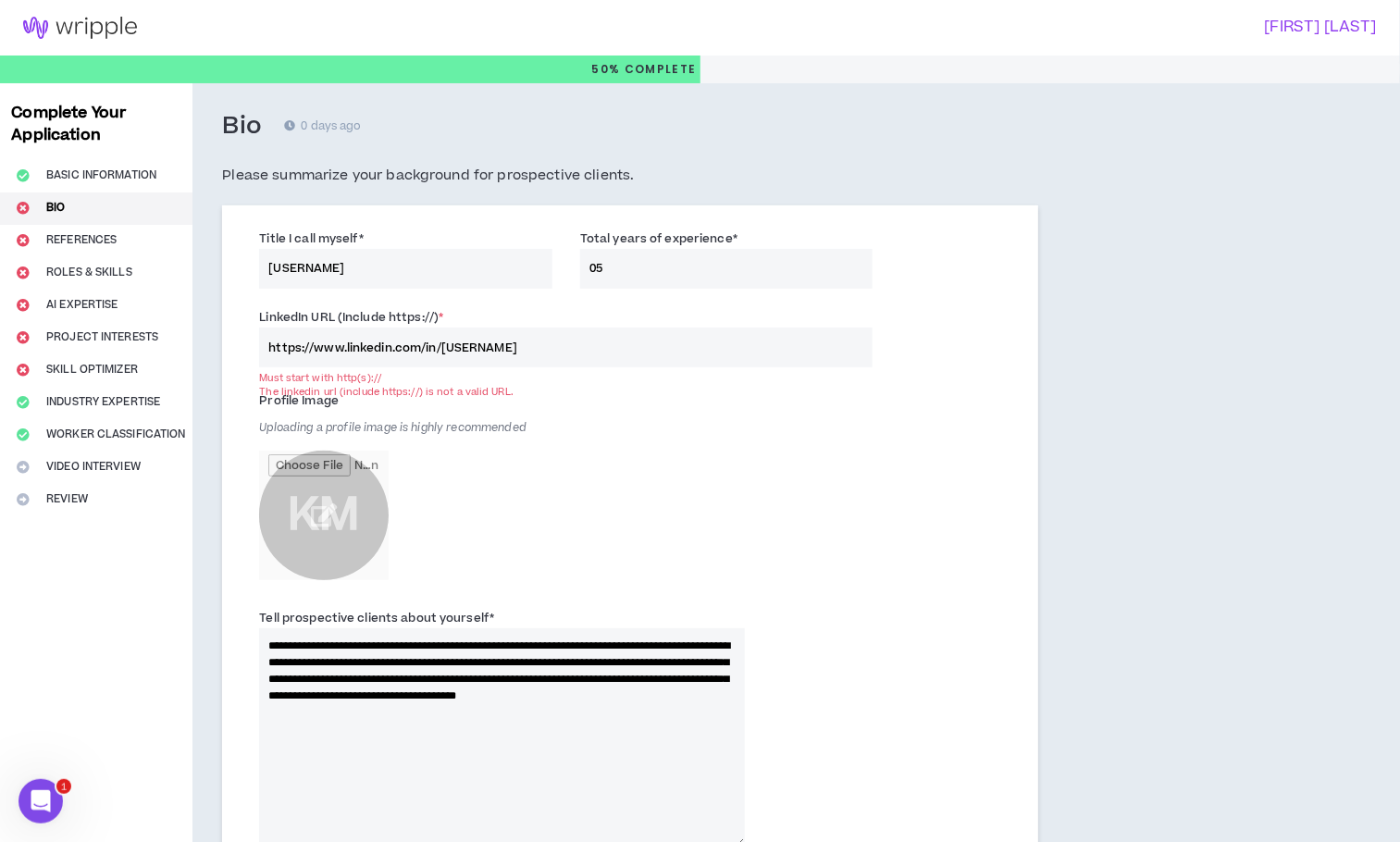type on "https://www.linkedin.com/in/[USERNAME]" 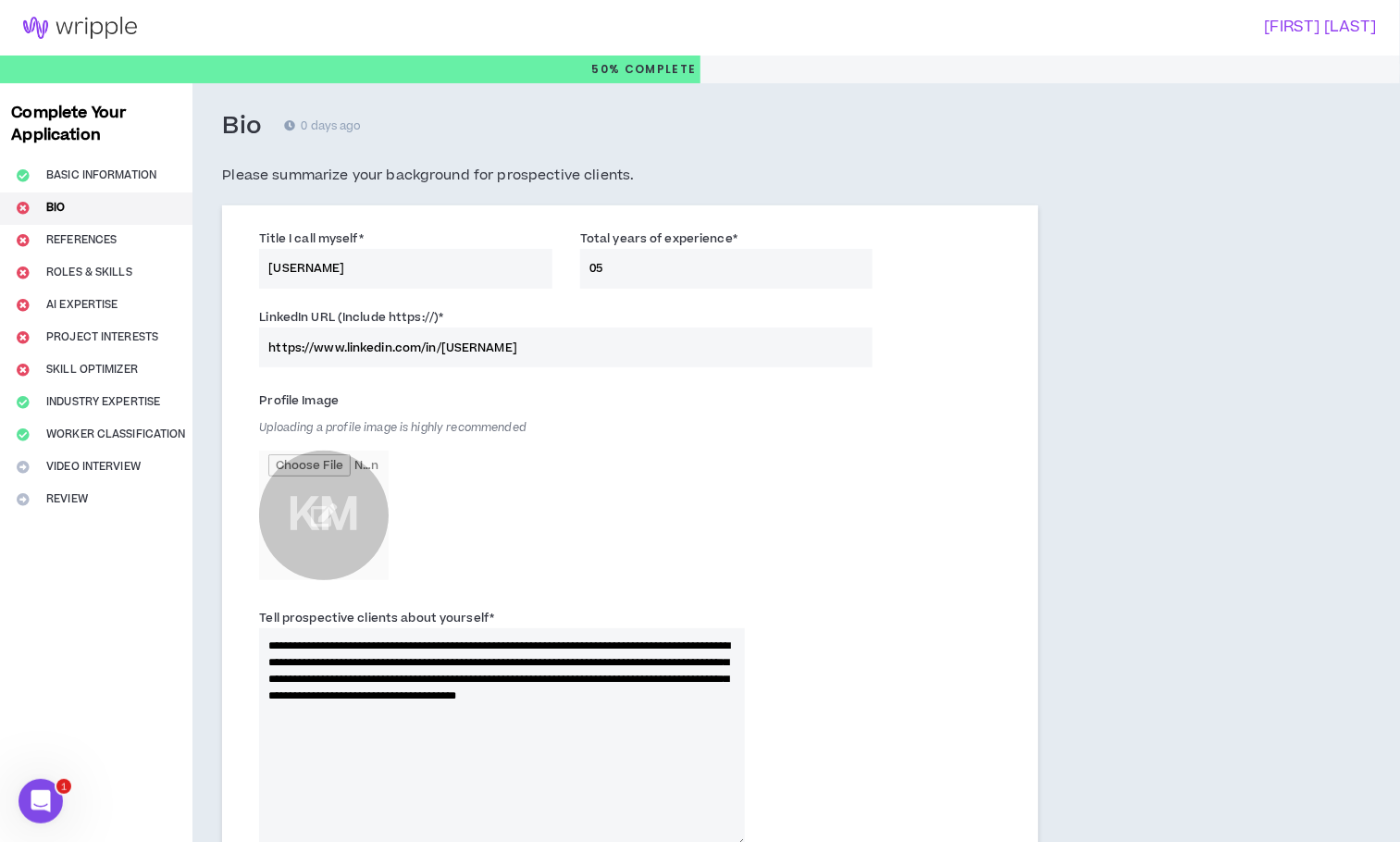 click on "Profile Image Uploading a profile image is highly recommended [INITIALS]" at bounding box center (502, 488) 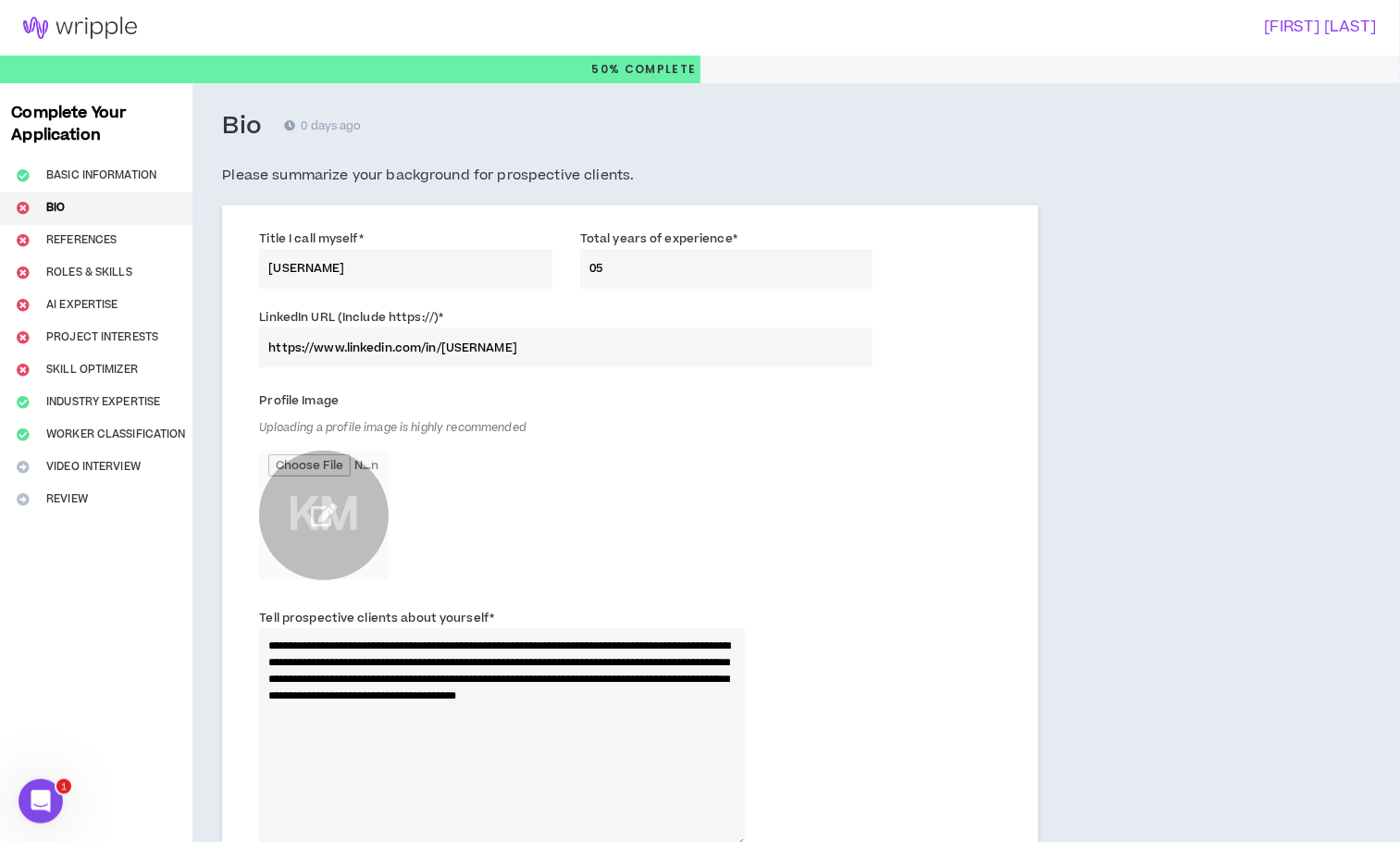 click at bounding box center (324, 515) 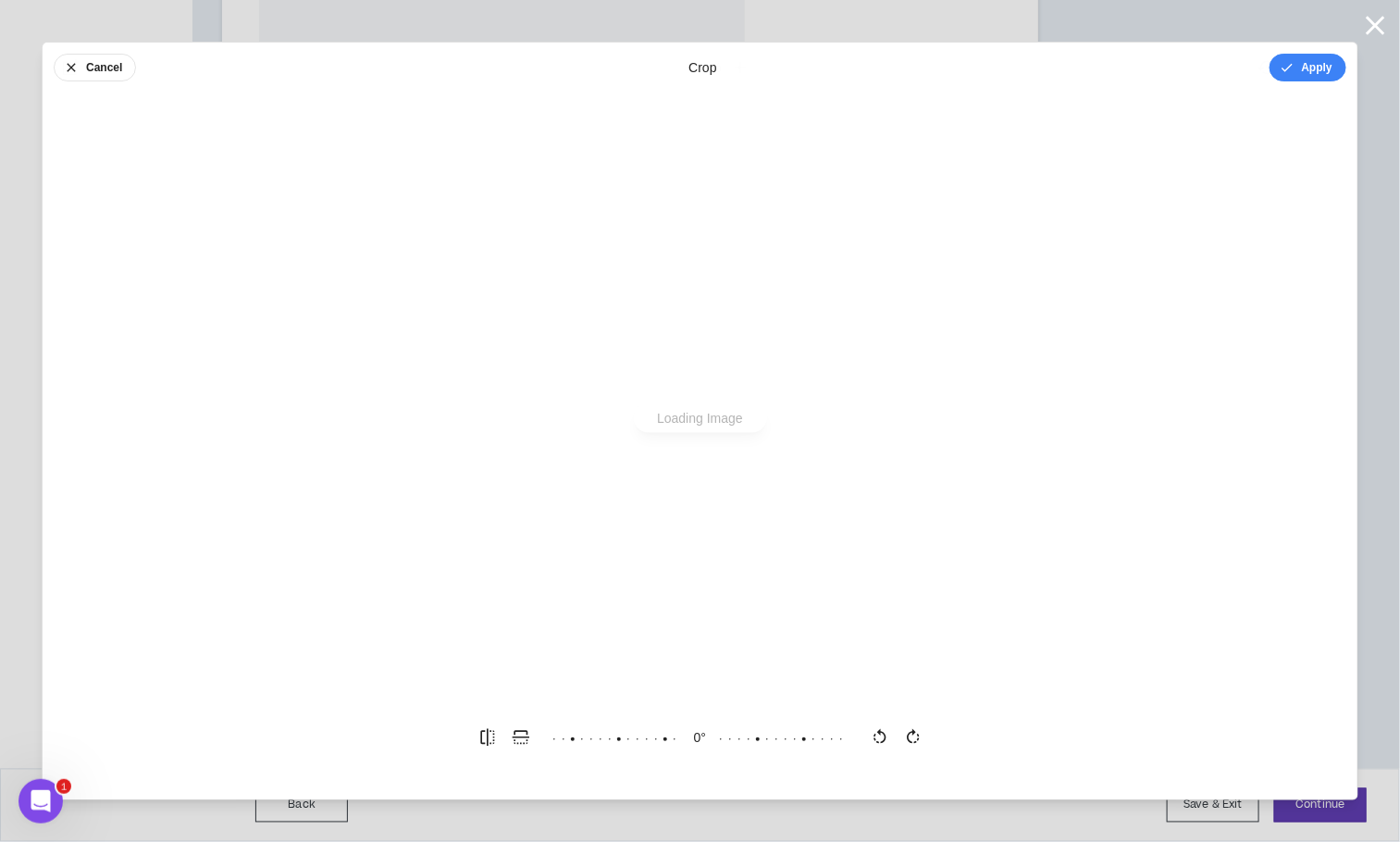 scroll, scrollTop: 0, scrollLeft: 0, axis: both 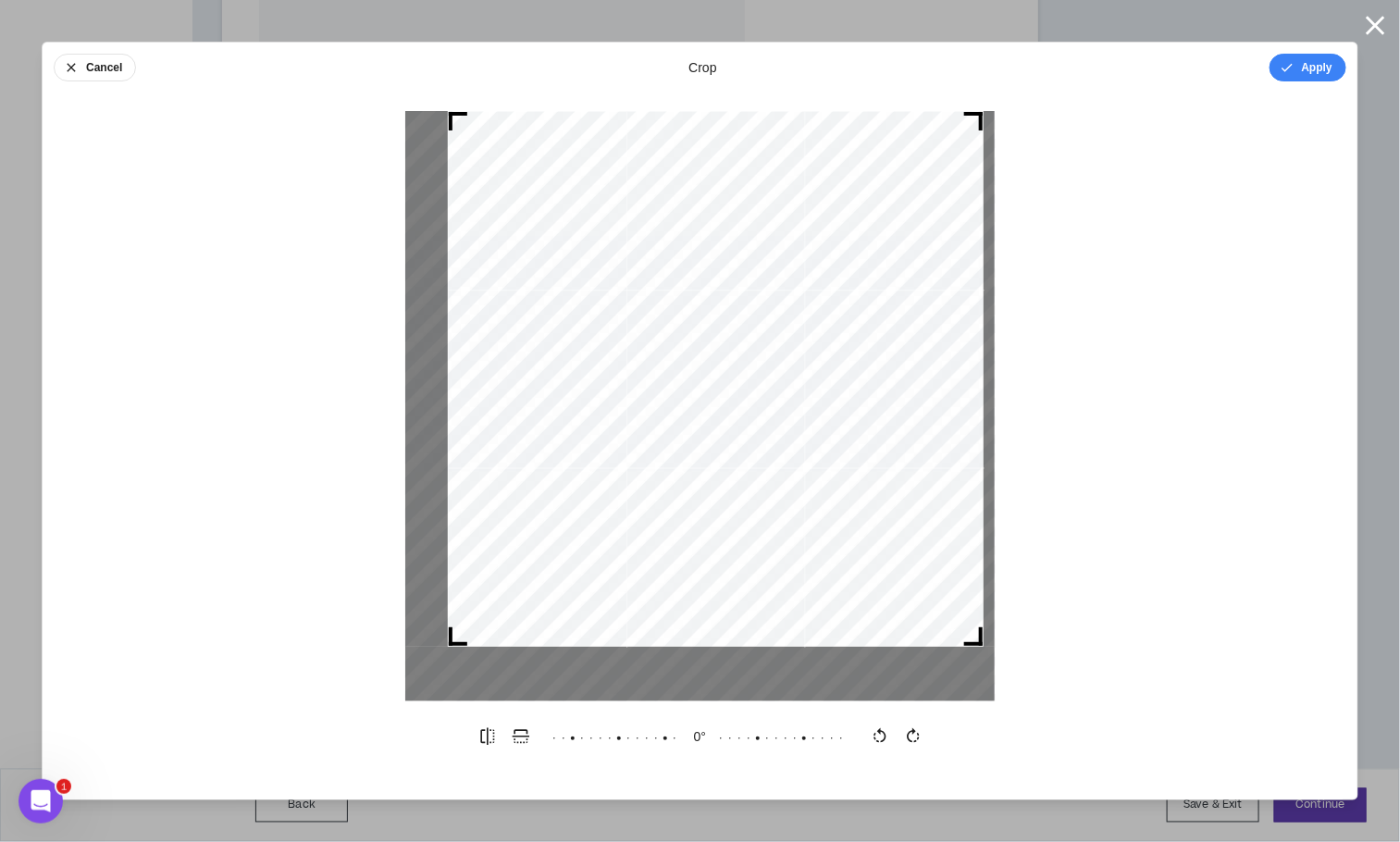 drag, startPoint x: 420, startPoint y: 694, endPoint x: 470, endPoint y: 620, distance: 89.308454 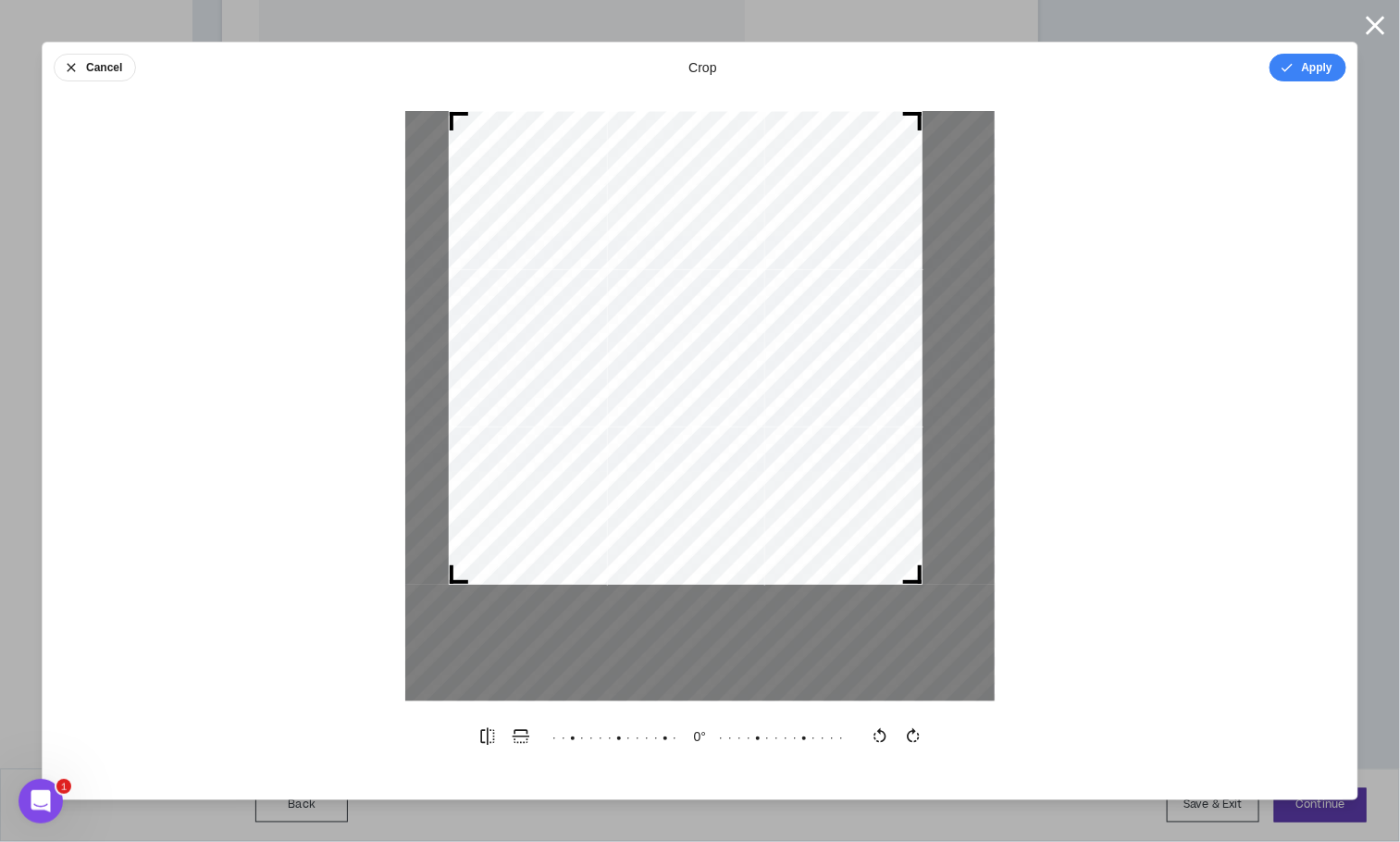 drag, startPoint x: 974, startPoint y: 631, endPoint x: 919, endPoint y: 625, distance: 55.326305 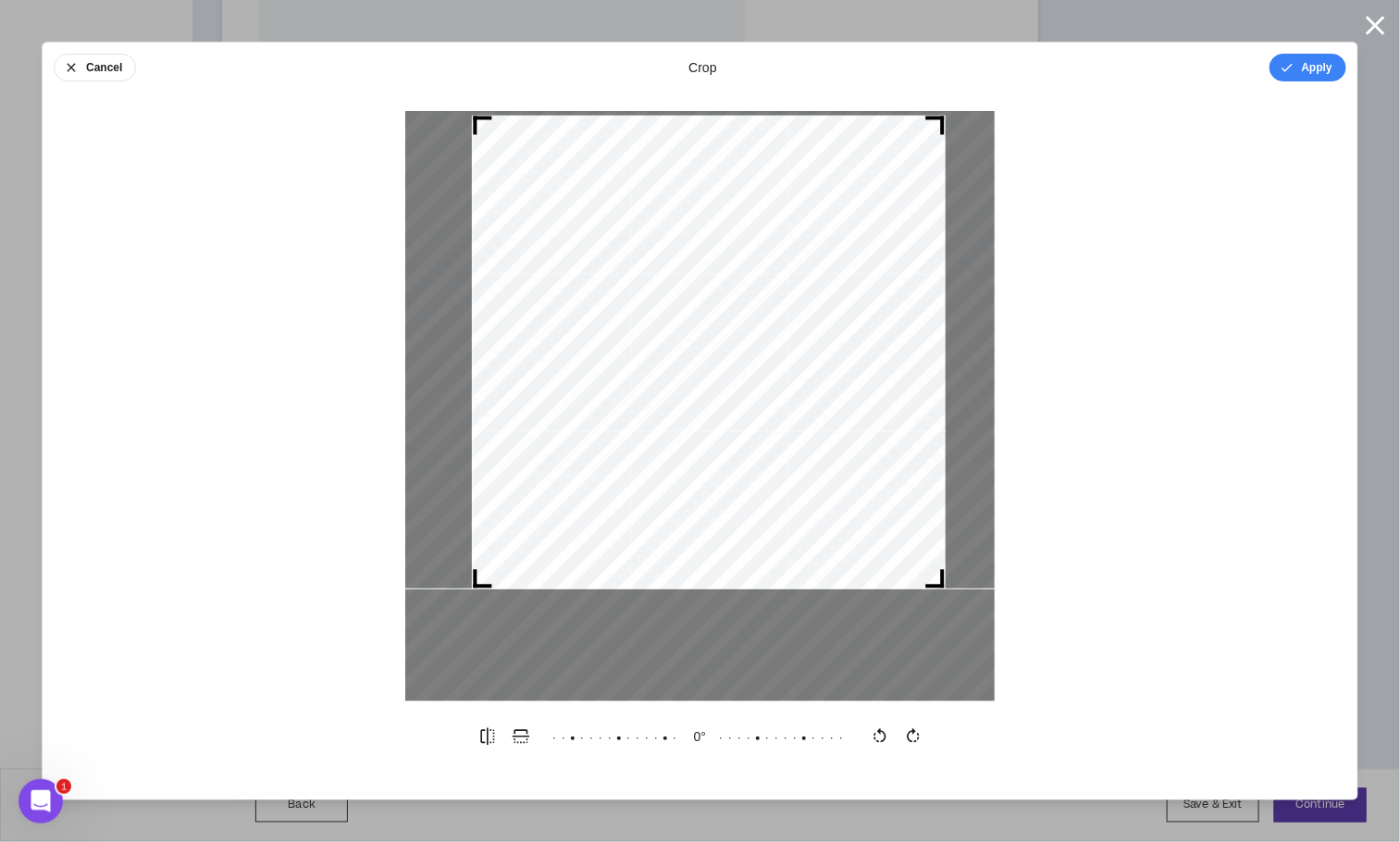 drag, startPoint x: 825, startPoint y: 422, endPoint x: 849, endPoint y: 426, distance: 24.33105 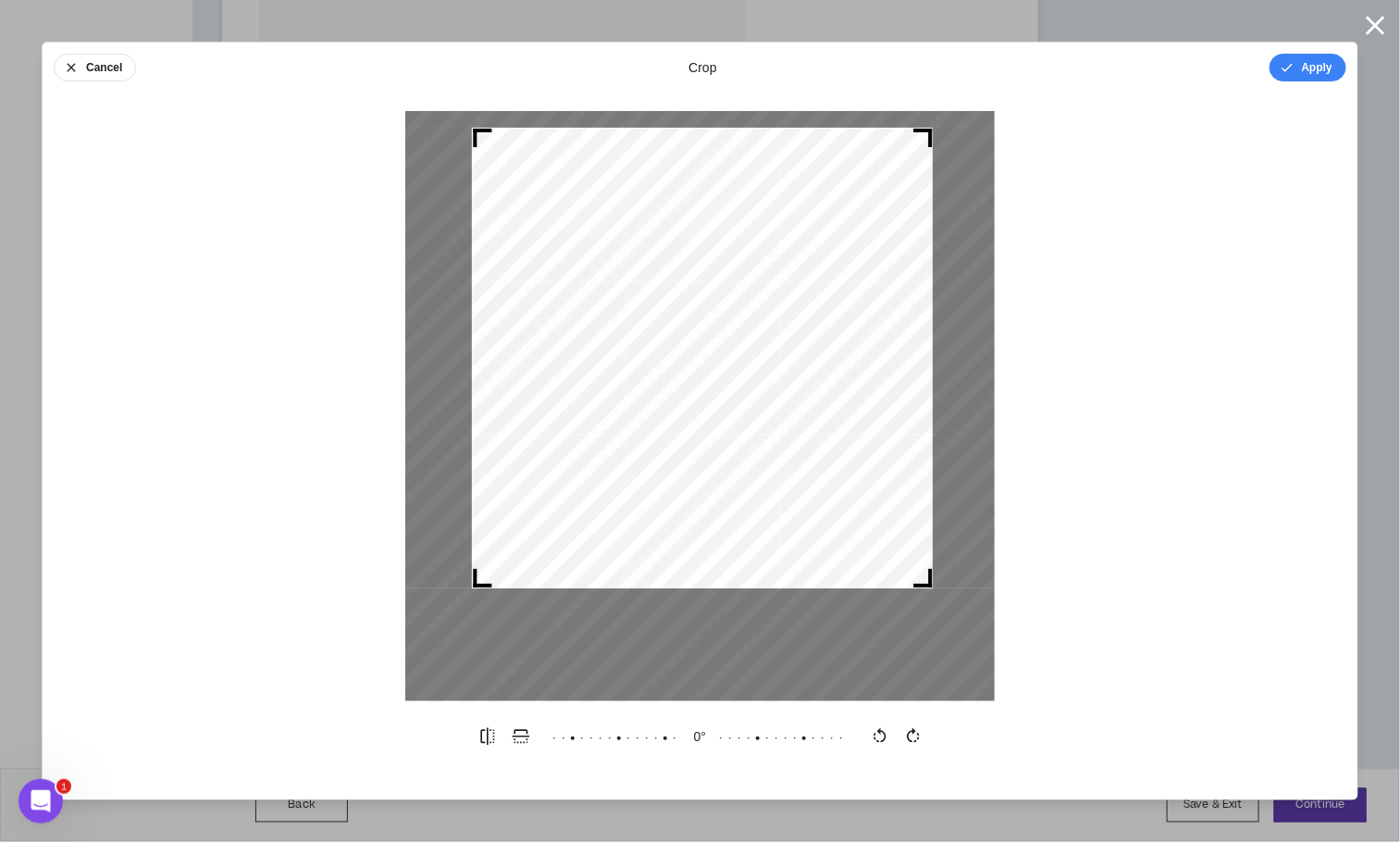 drag, startPoint x: 944, startPoint y: 117, endPoint x: 931, endPoint y: 190, distance: 74.1485 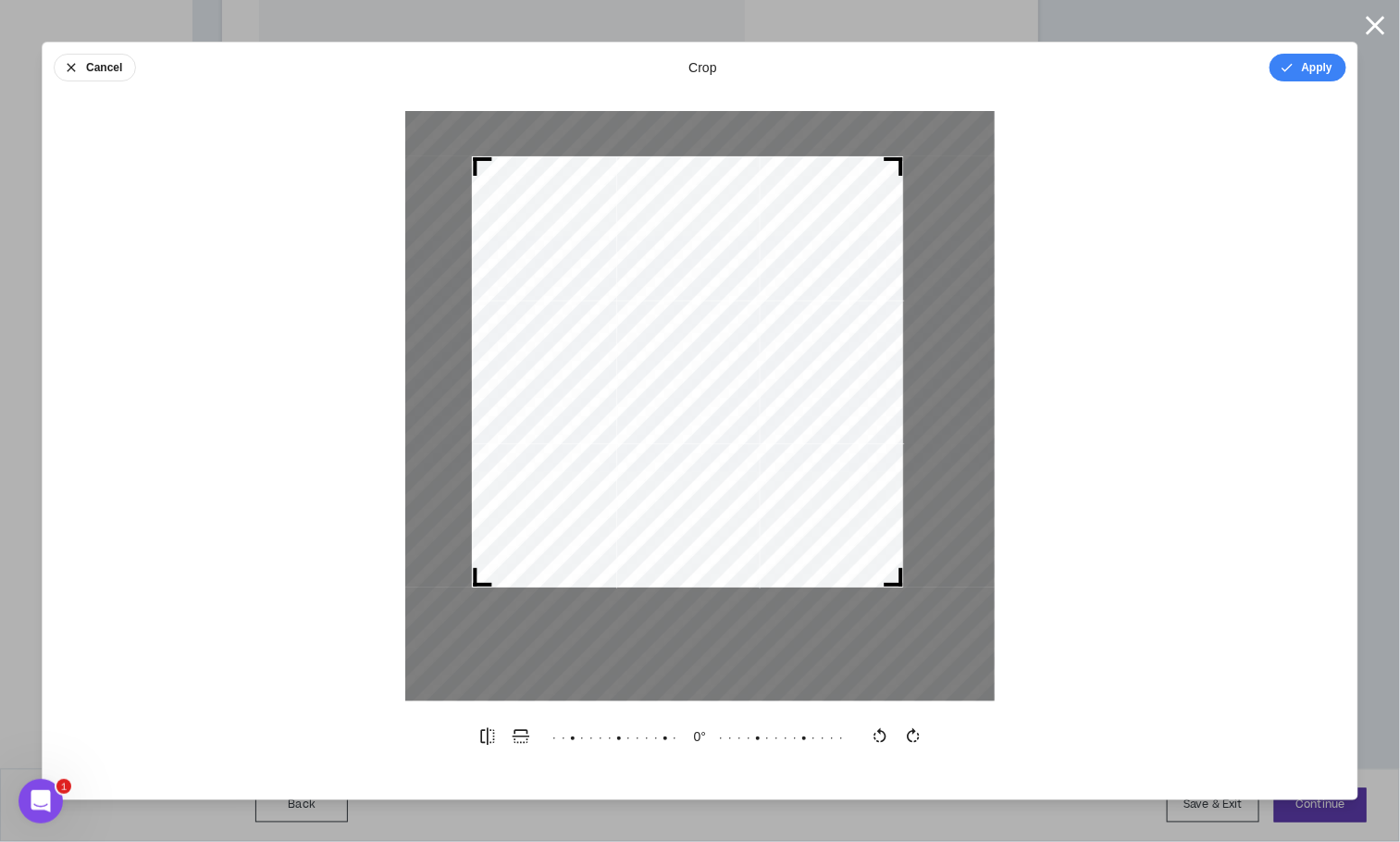 drag, startPoint x: 925, startPoint y: 137, endPoint x: 902, endPoint y: 195, distance: 62.39391 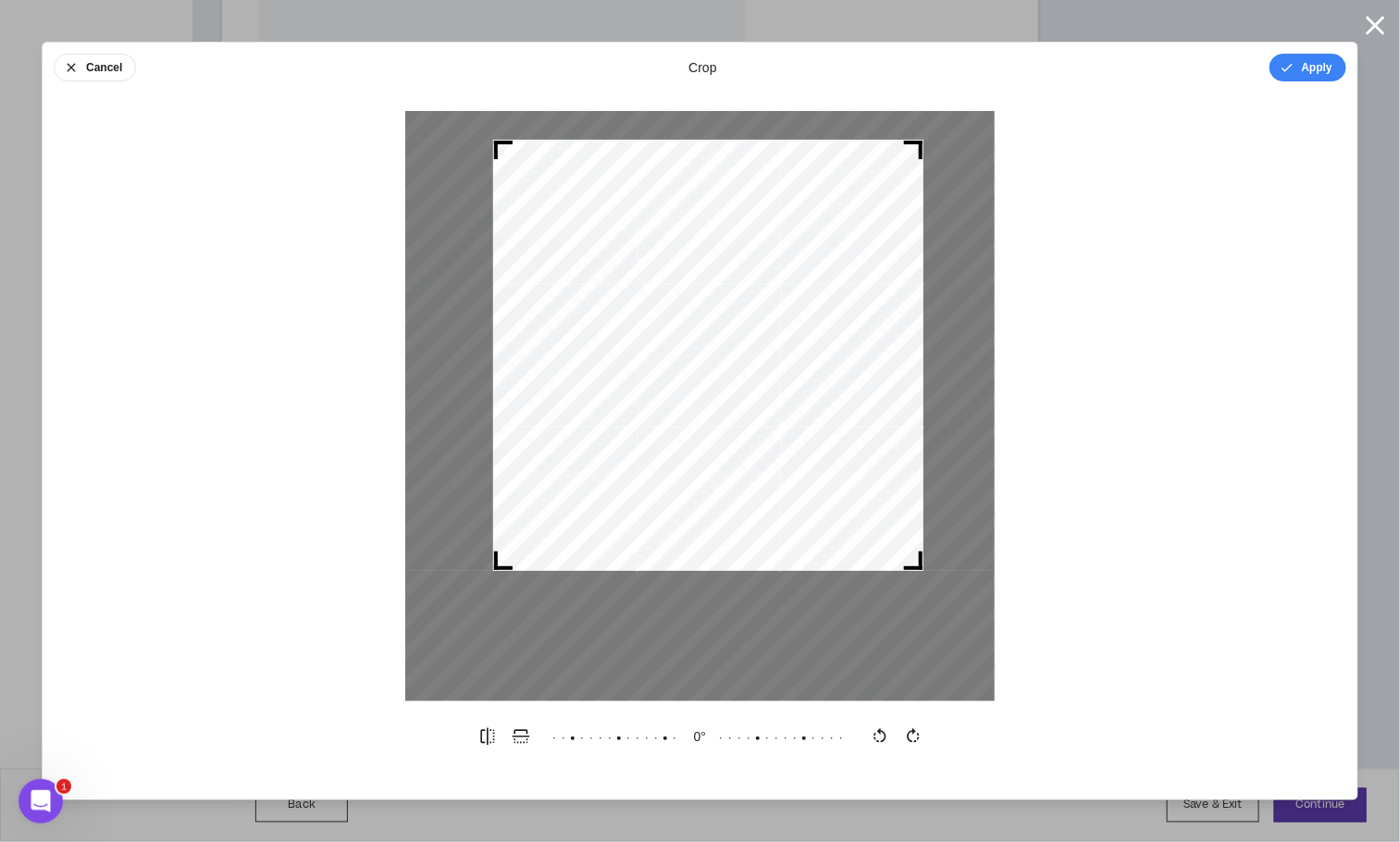 drag, startPoint x: 683, startPoint y: 258, endPoint x: 703, endPoint y: 241, distance: 26.24881 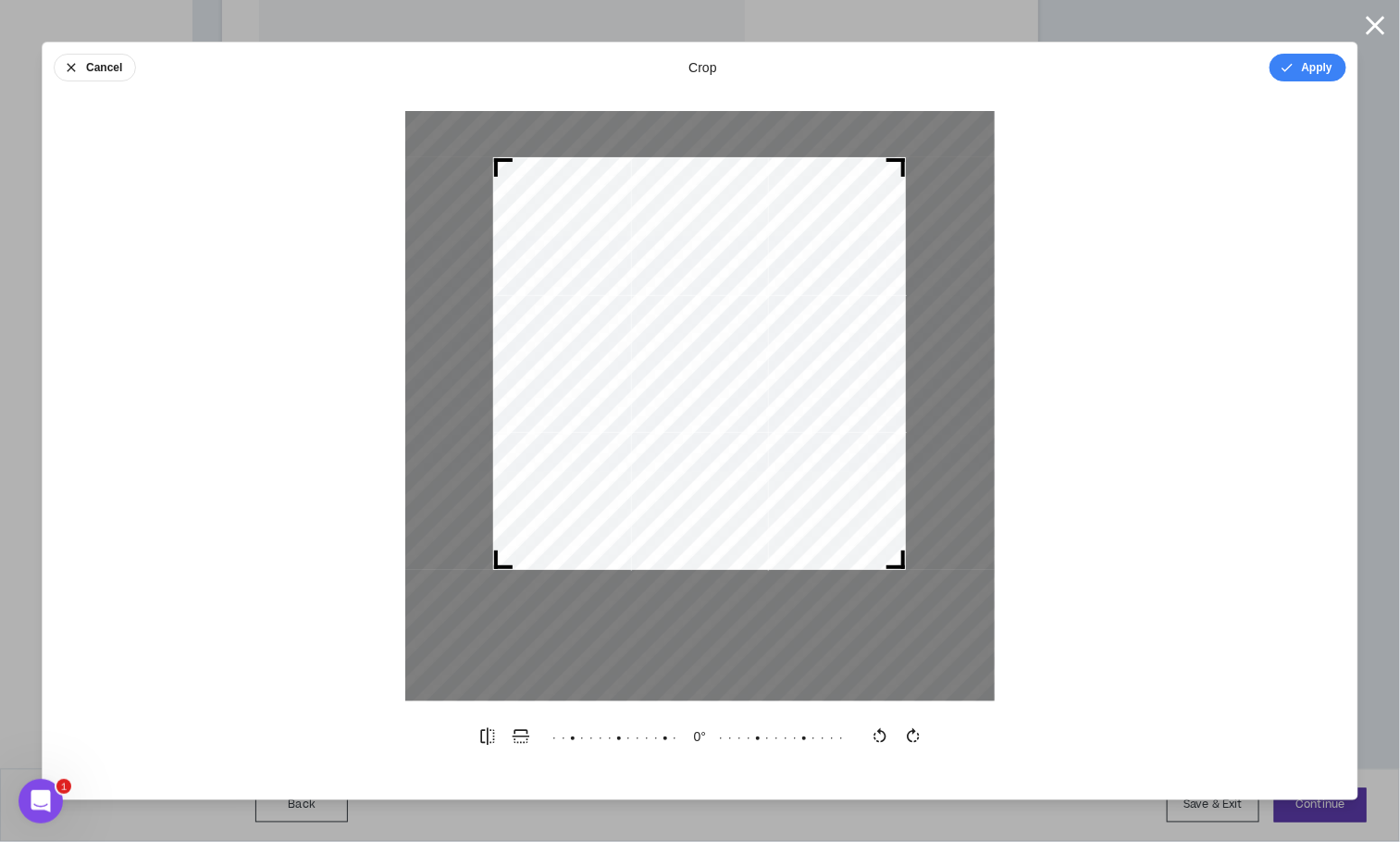 drag, startPoint x: 920, startPoint y: 145, endPoint x: 906, endPoint y: 186, distance: 43.324358 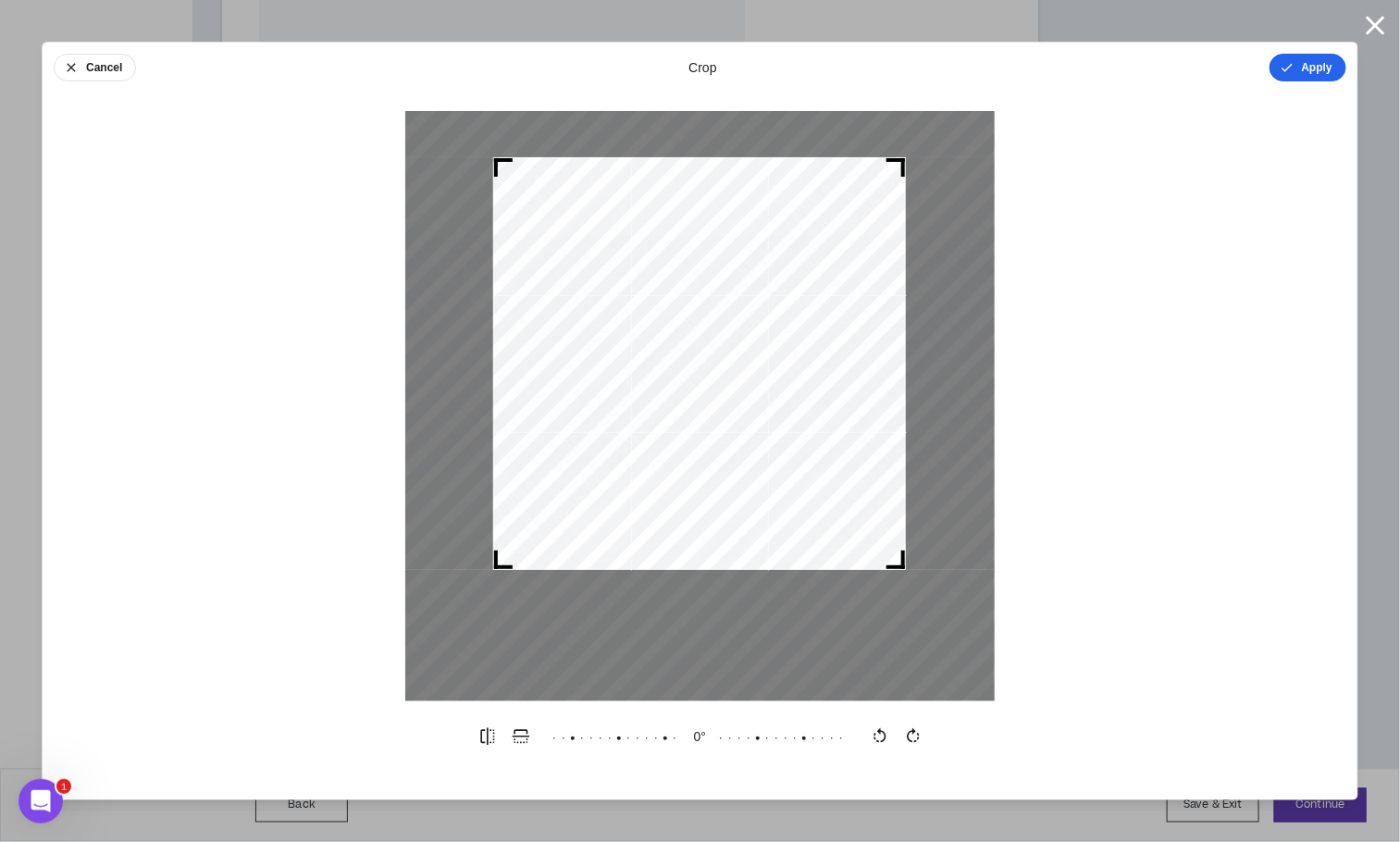 click 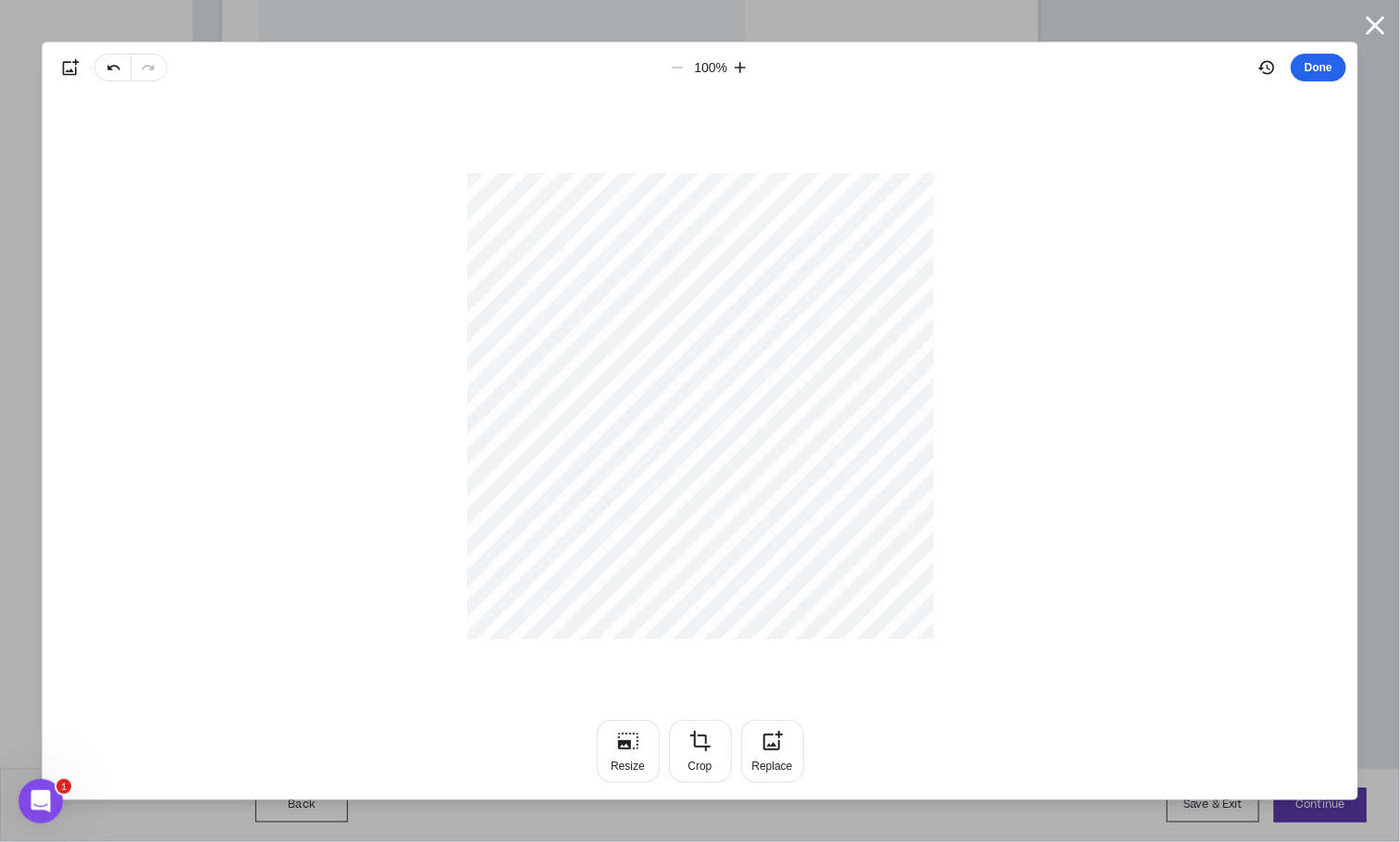 click on "Done" at bounding box center [1319, 68] 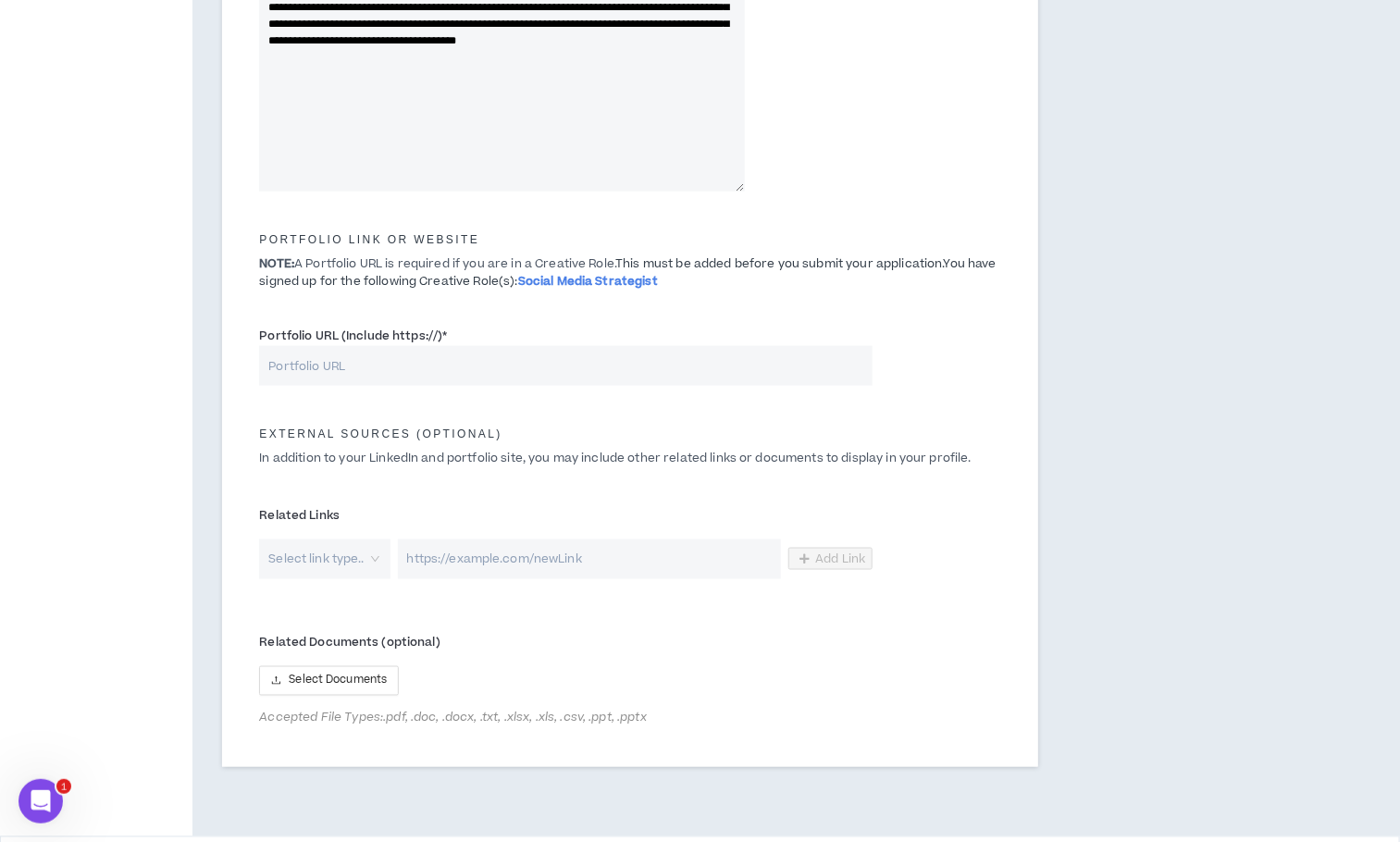 click at bounding box center [317, 559] 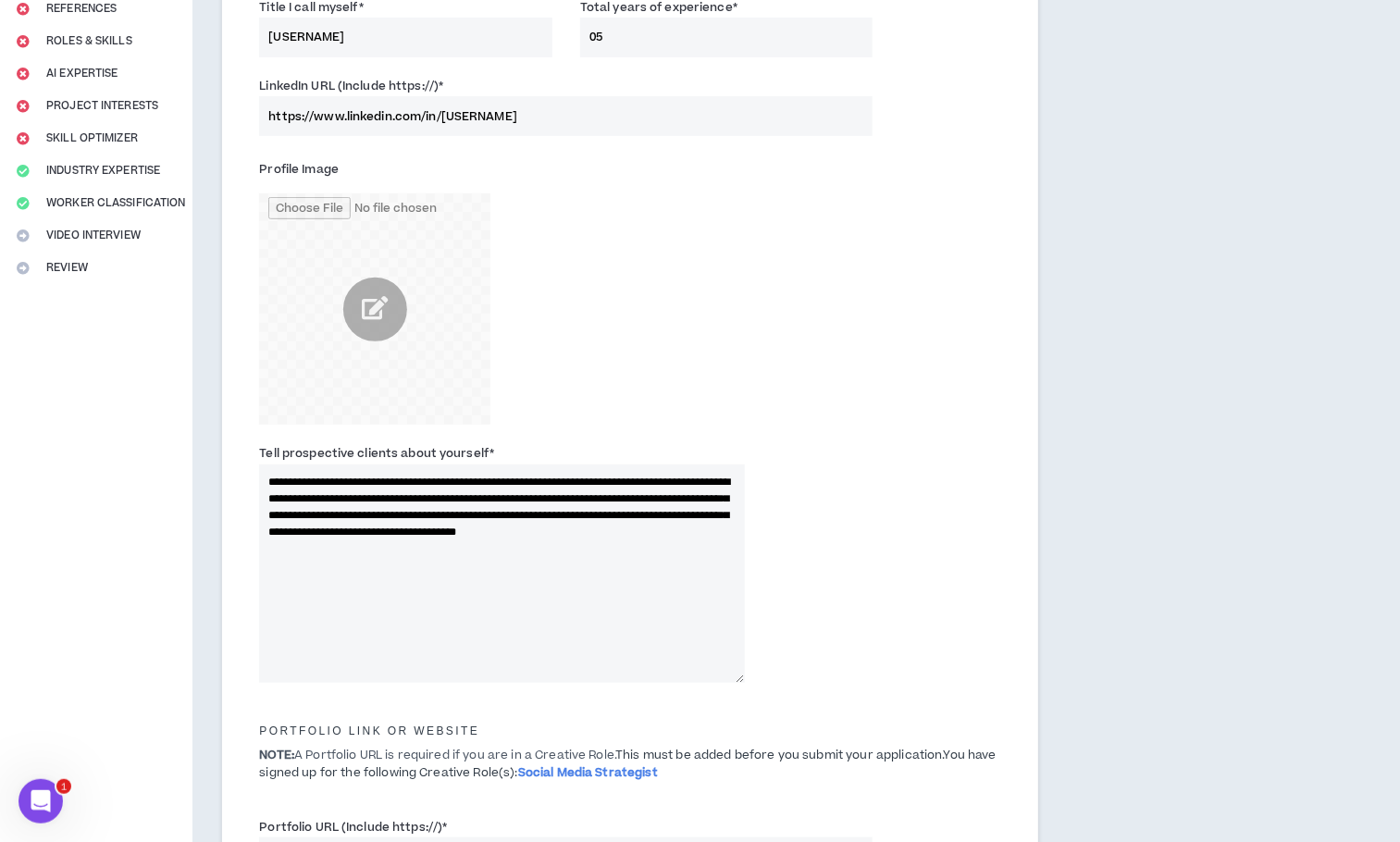 scroll, scrollTop: 694, scrollLeft: 0, axis: vertical 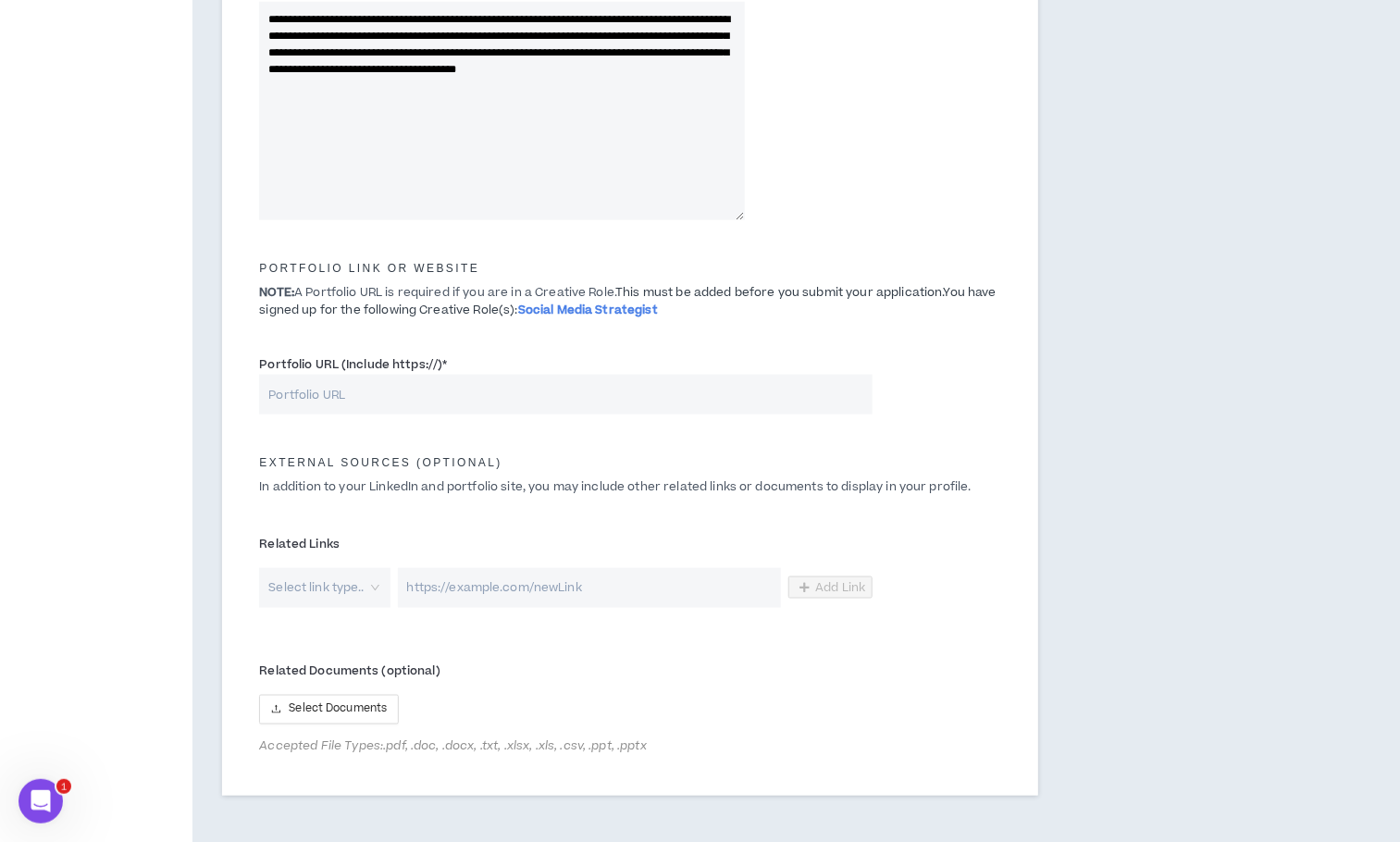 click on "Social Media Strategist" at bounding box center [588, 310] 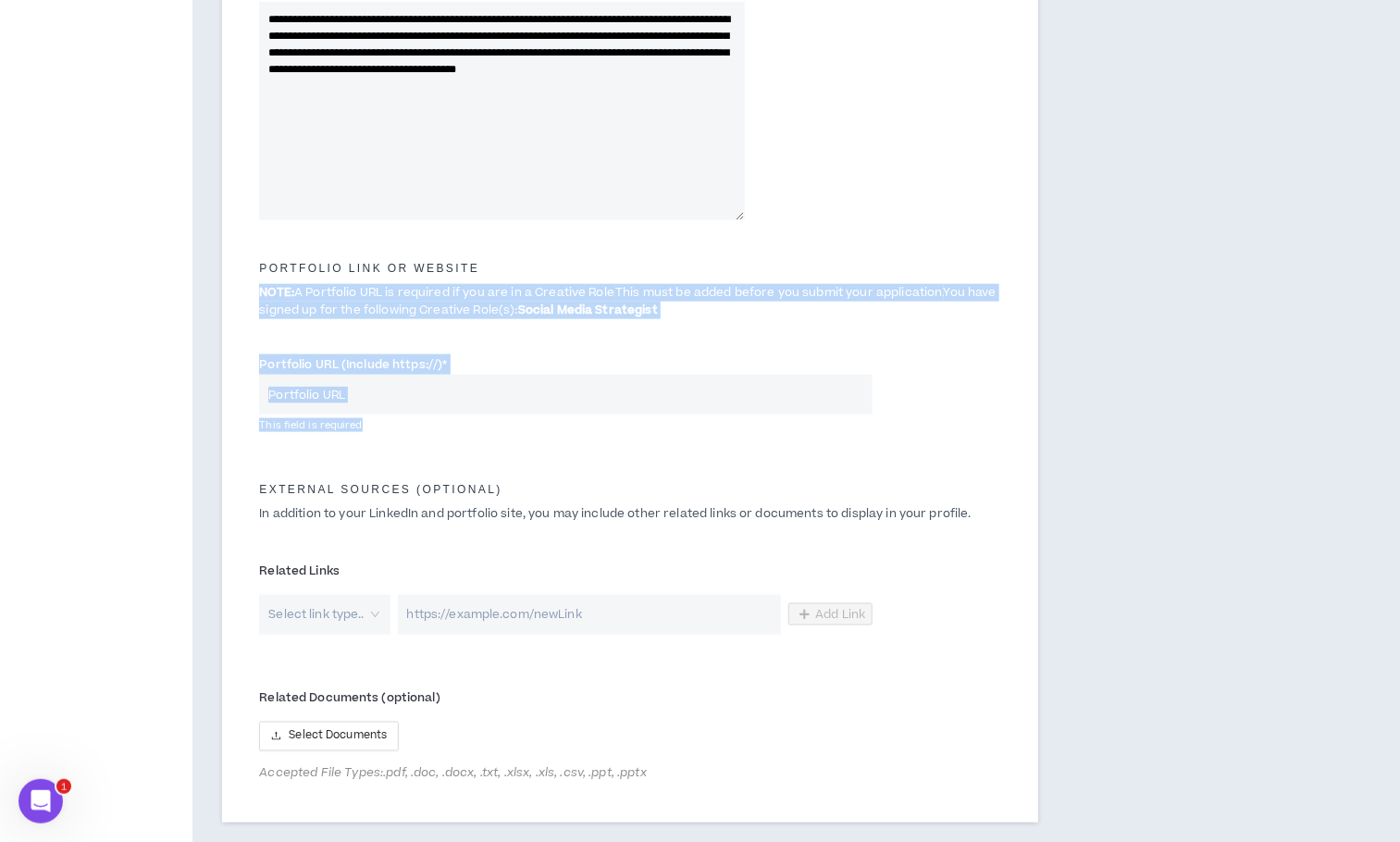 drag, startPoint x: 255, startPoint y: 280, endPoint x: 516, endPoint y: 430, distance: 301.03322 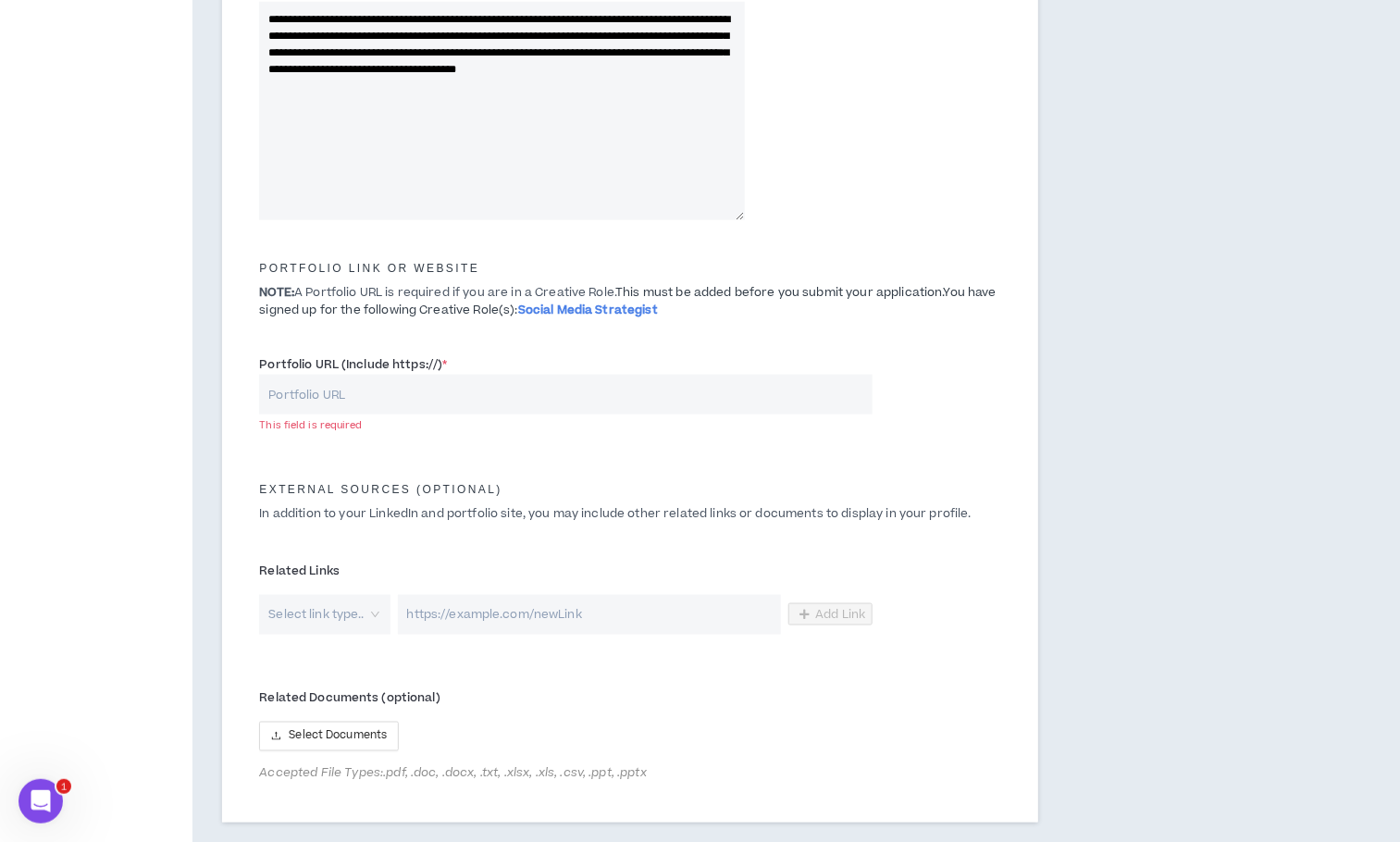 click on "External Sources (optional) In addition to your LinkedIn and portfolio site, you may include other related links or documents to display in your profile." at bounding box center [630, 496] 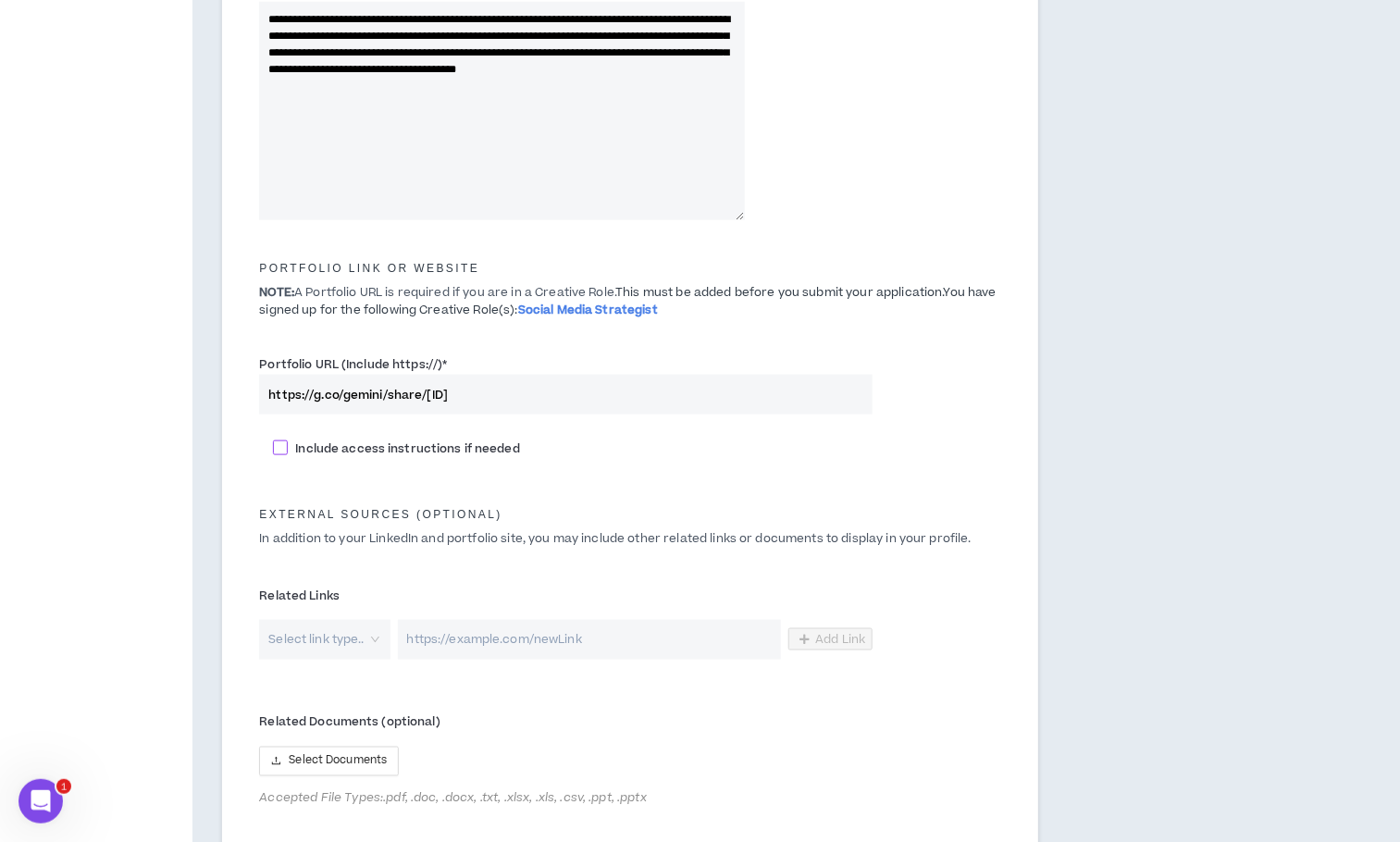 type on "https://g.co/gemini/share/[ID]" 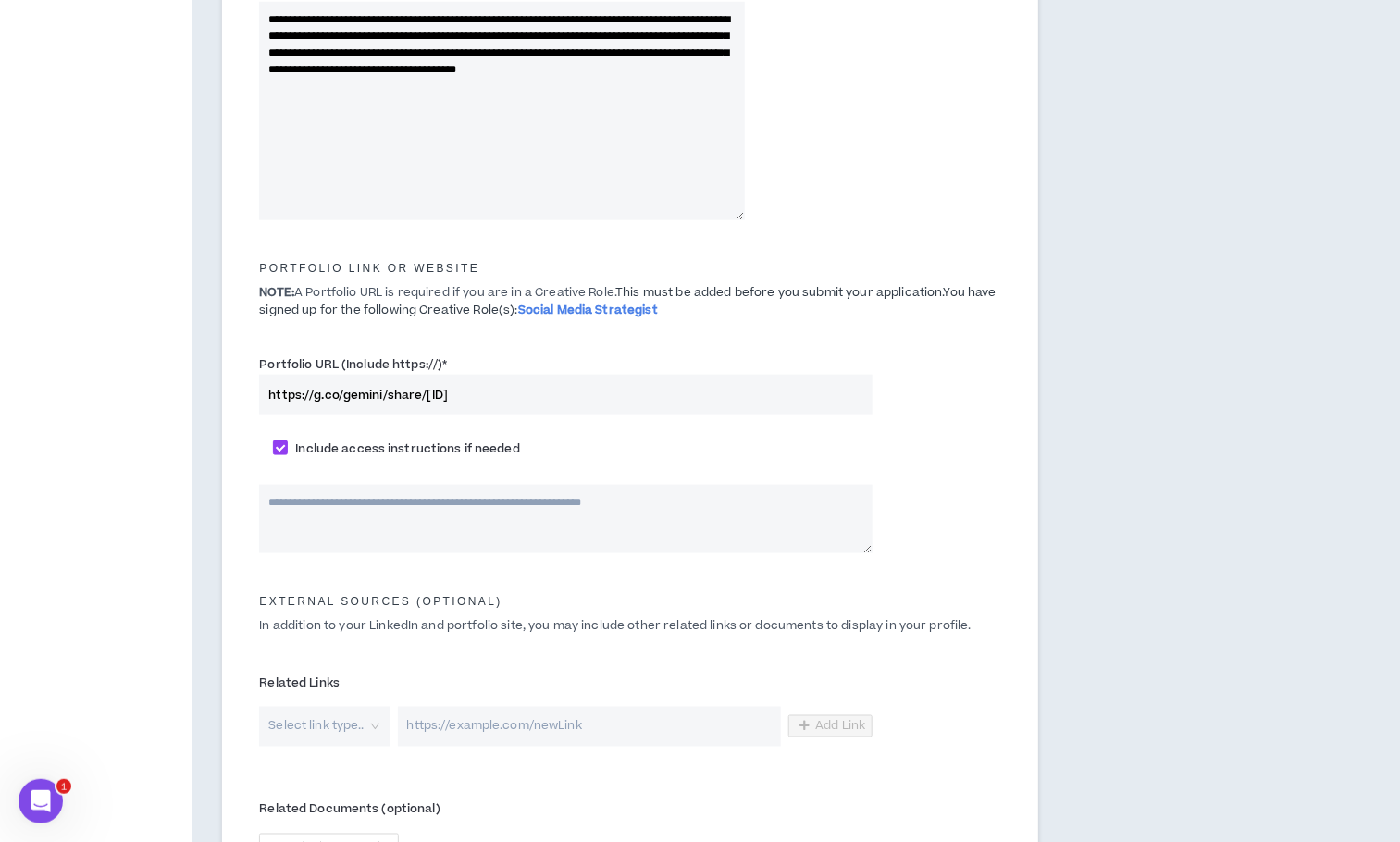 click on "Include access instructions if needed" at bounding box center [630, 452] 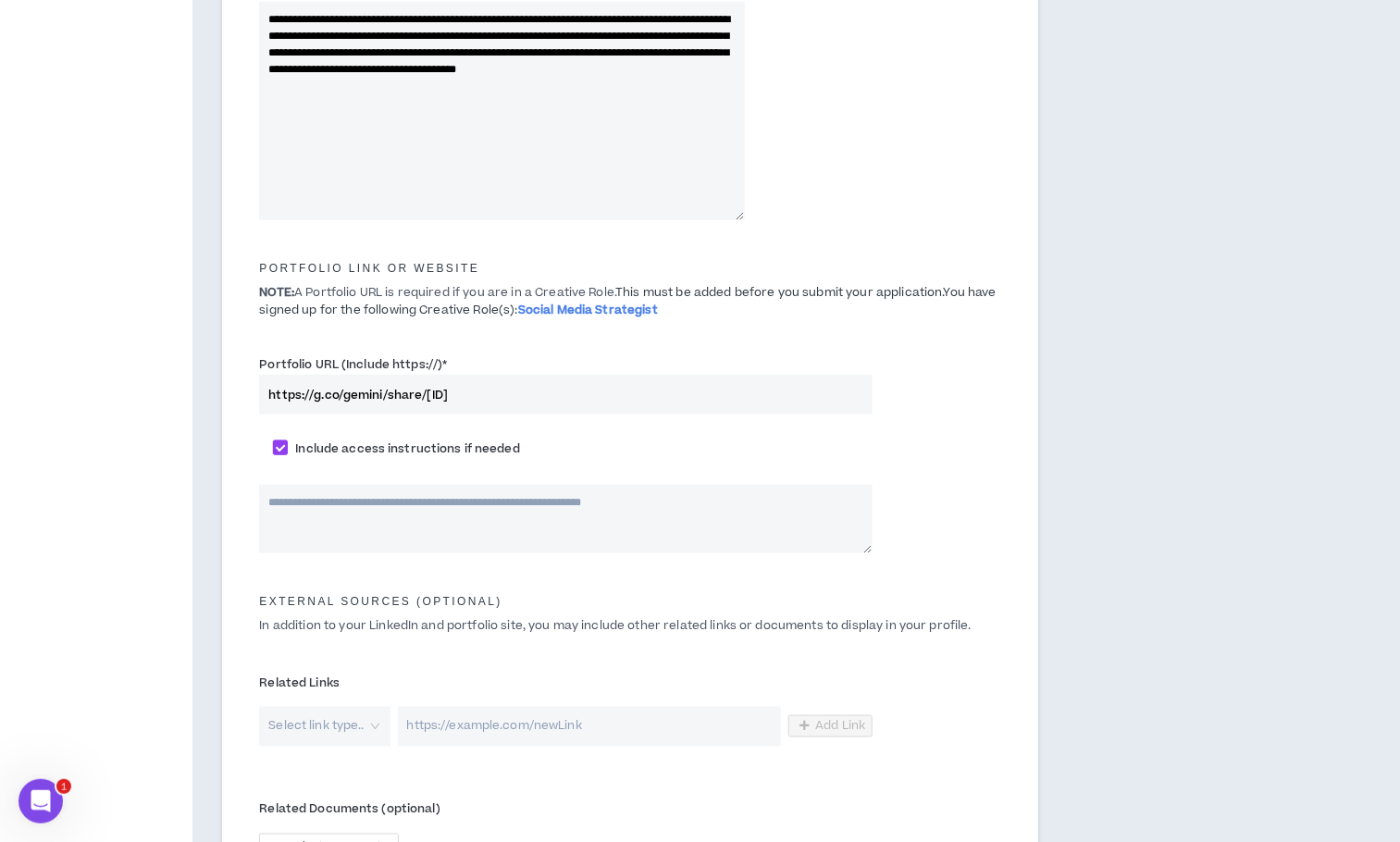 click on "Include access instructions if needed" at bounding box center [630, 447] 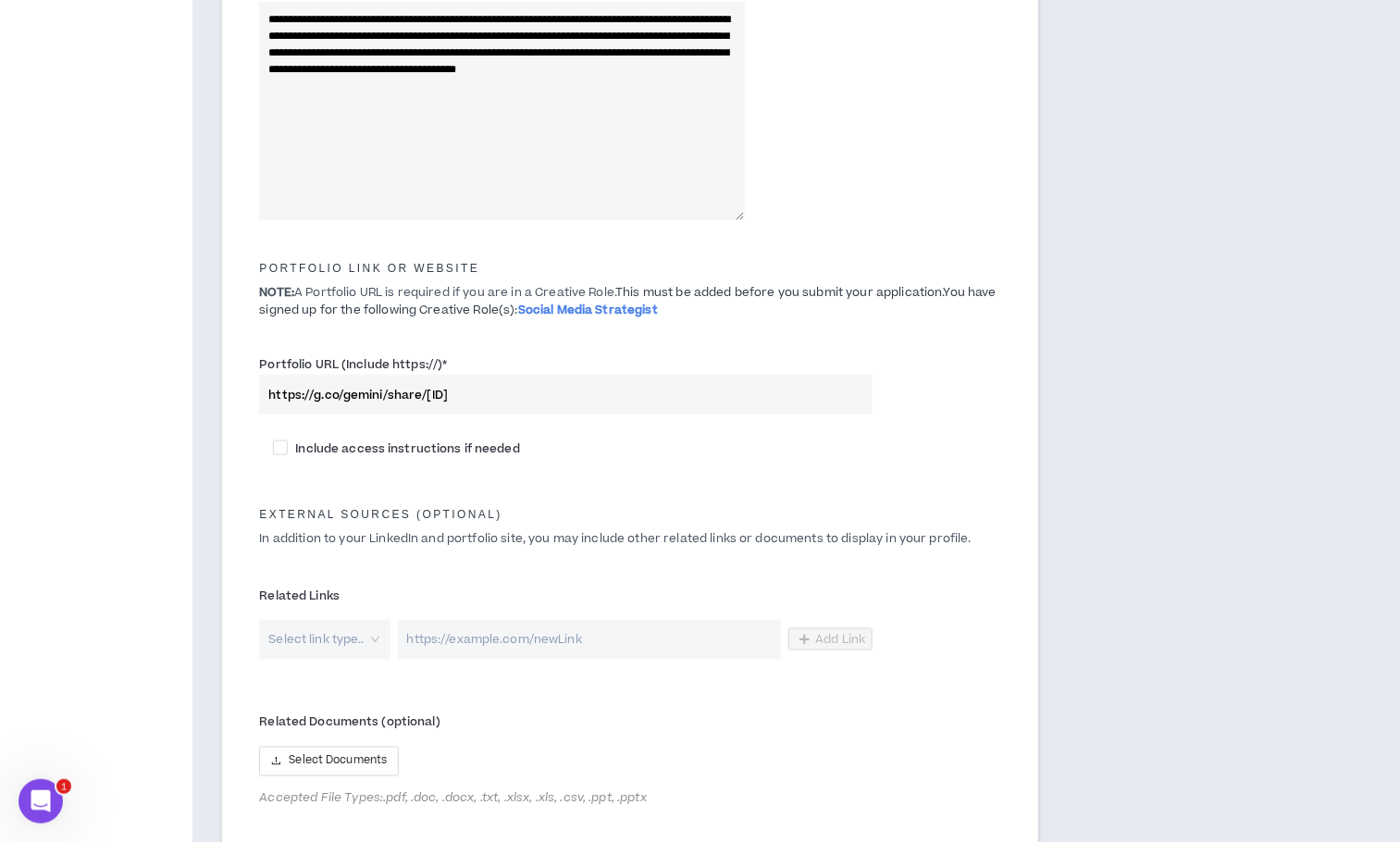 click at bounding box center (589, 639) 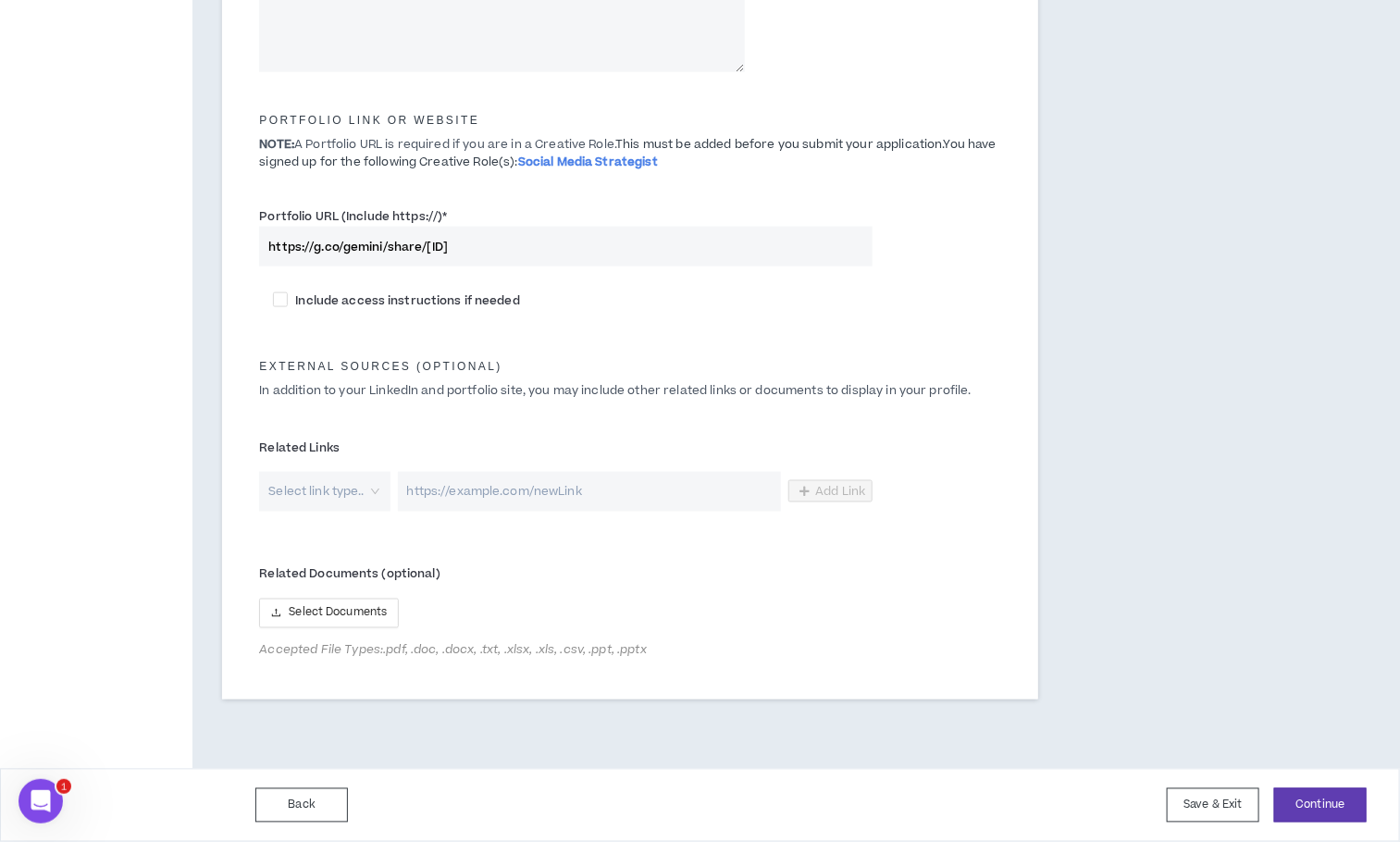 scroll, scrollTop: 844, scrollLeft: 0, axis: vertical 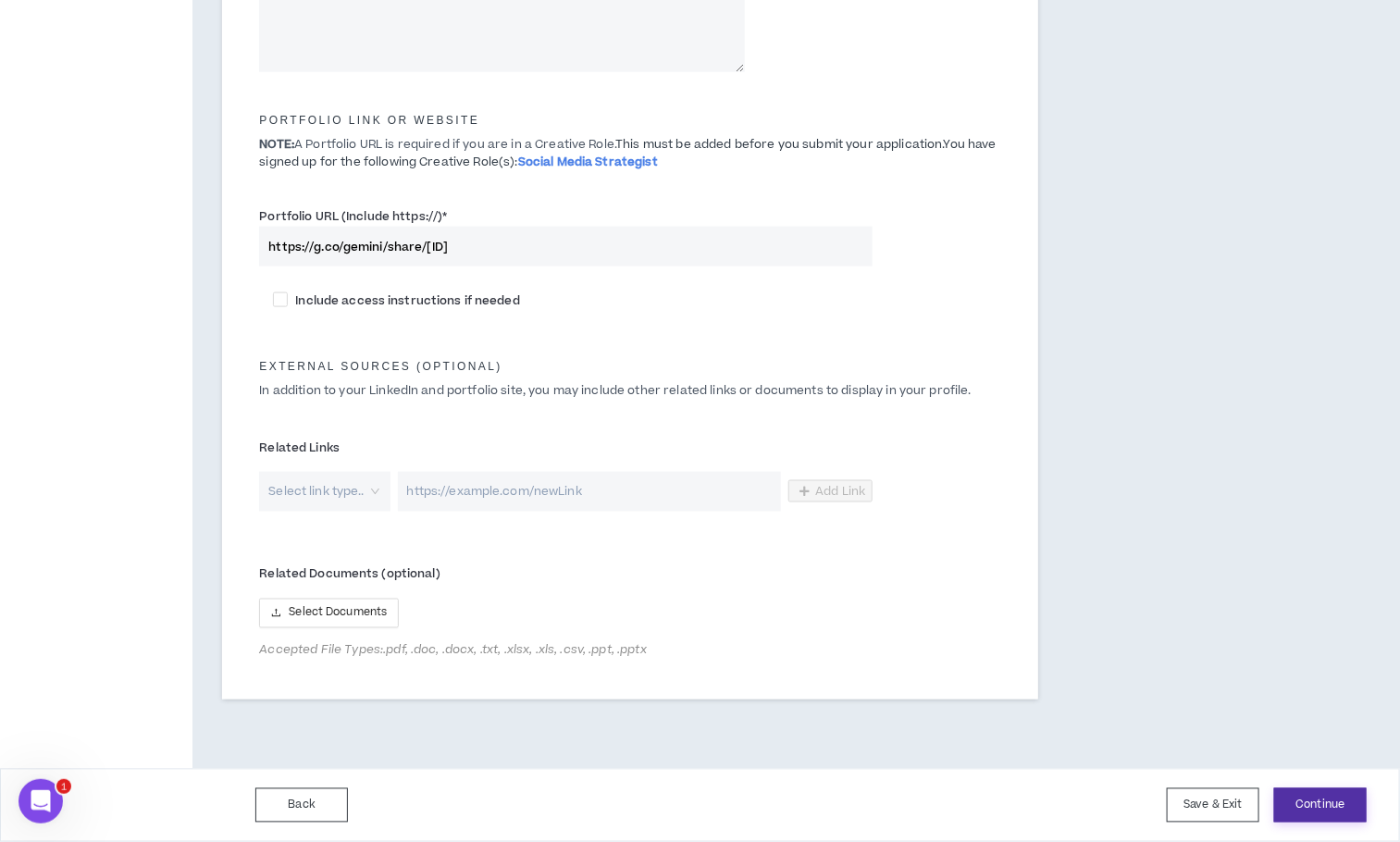 click on "Continue" at bounding box center [1320, 805] 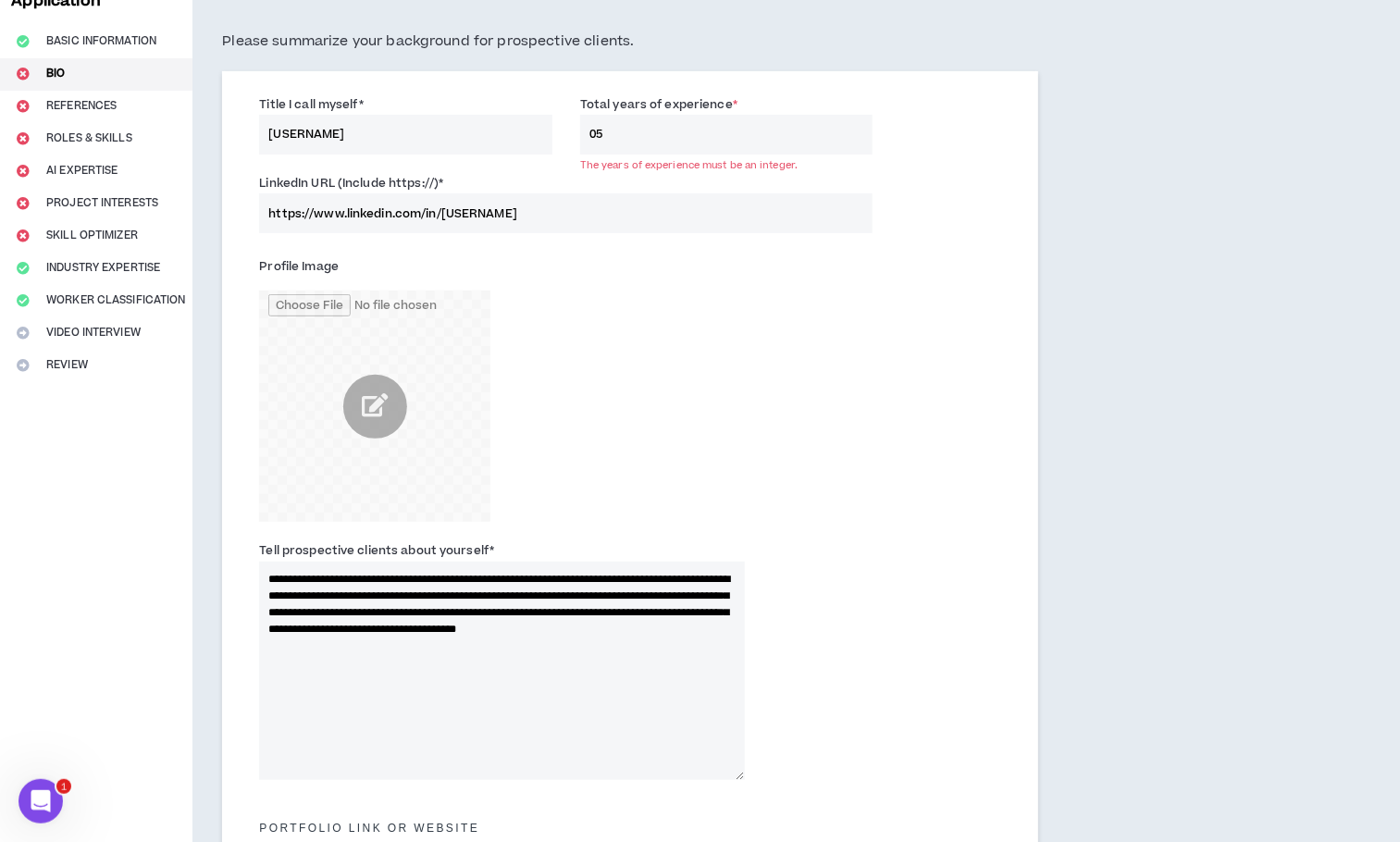 scroll, scrollTop: 89, scrollLeft: 0, axis: vertical 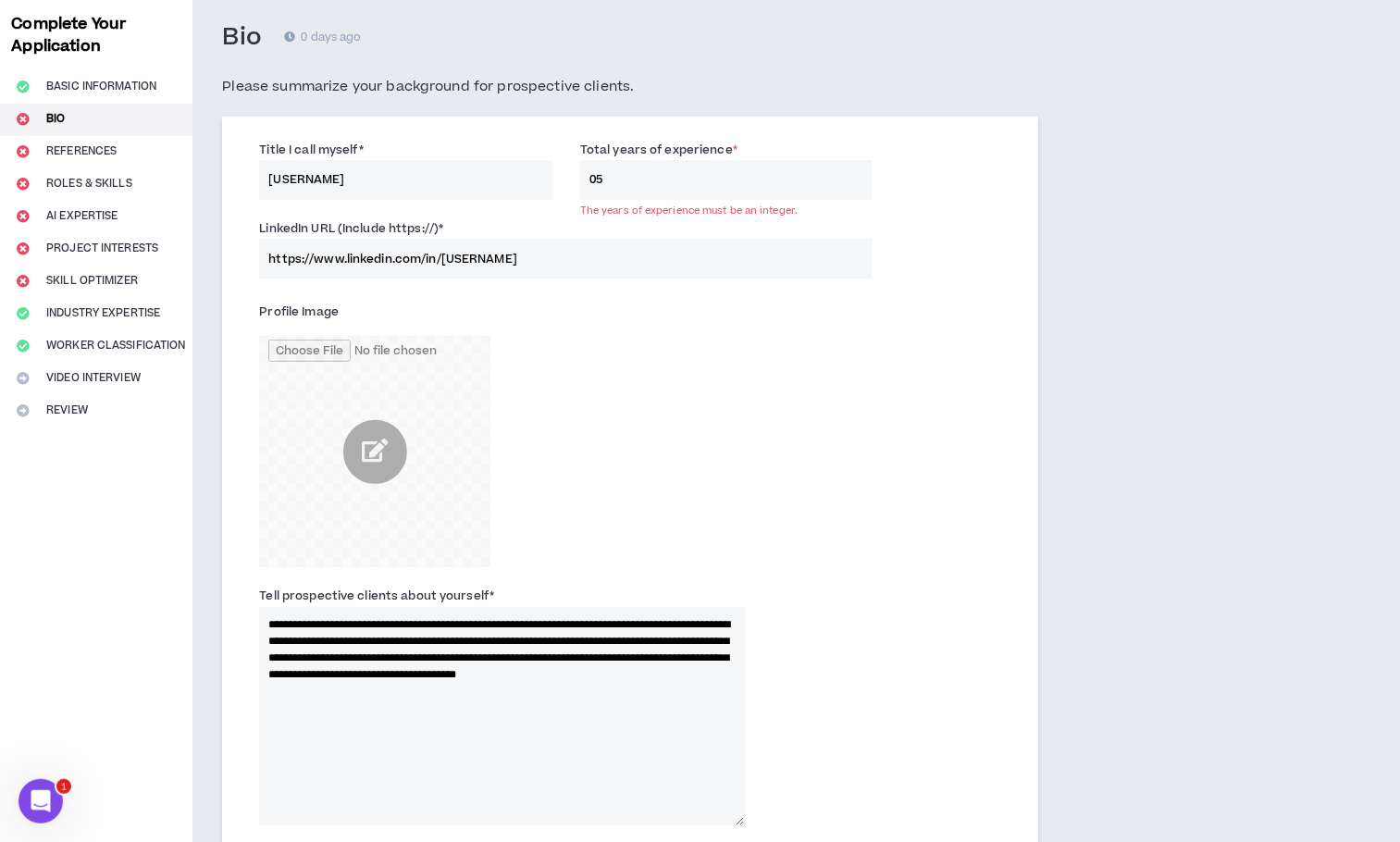 click on "05" at bounding box center (726, 180) 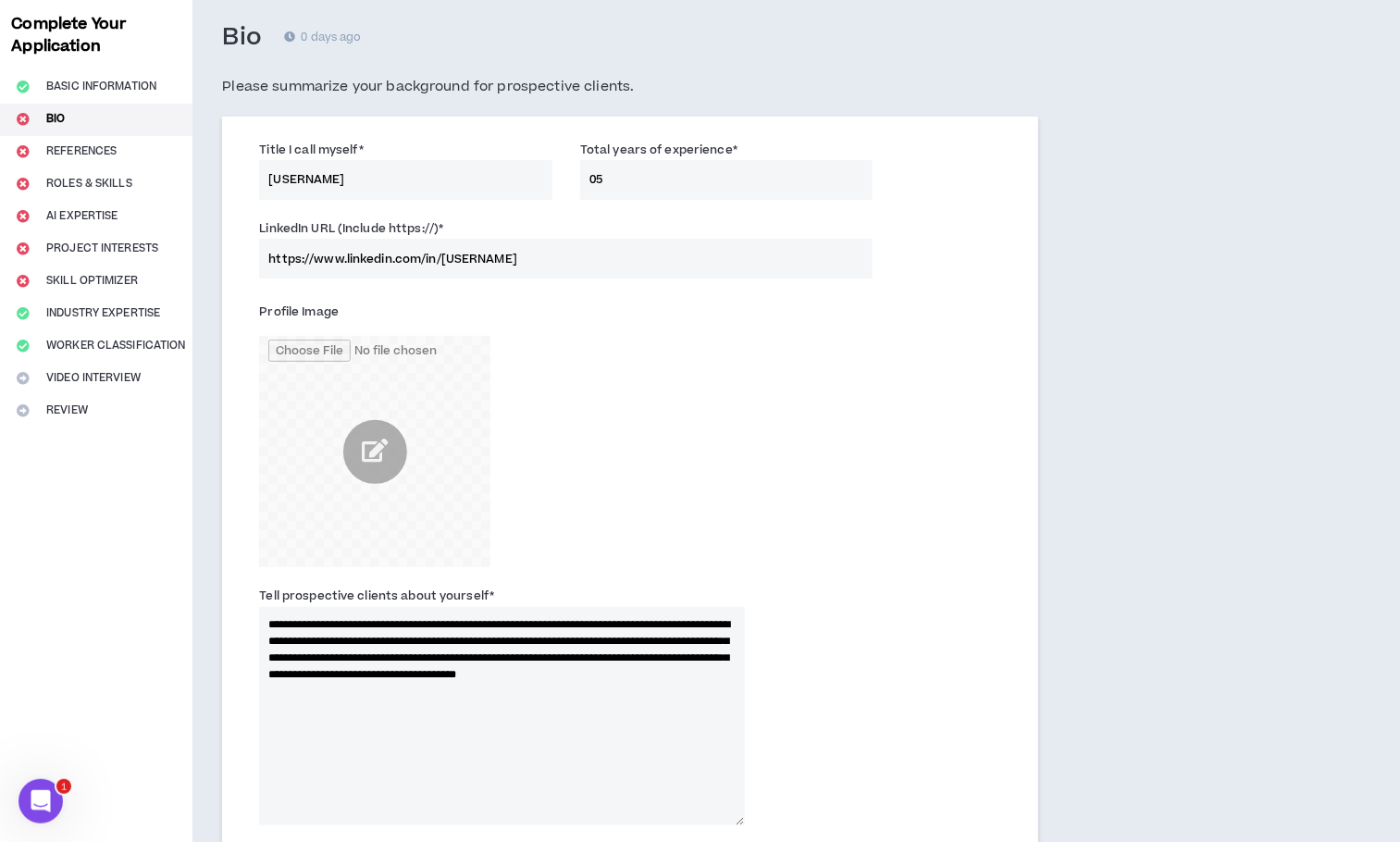 scroll, scrollTop: 0, scrollLeft: 0, axis: both 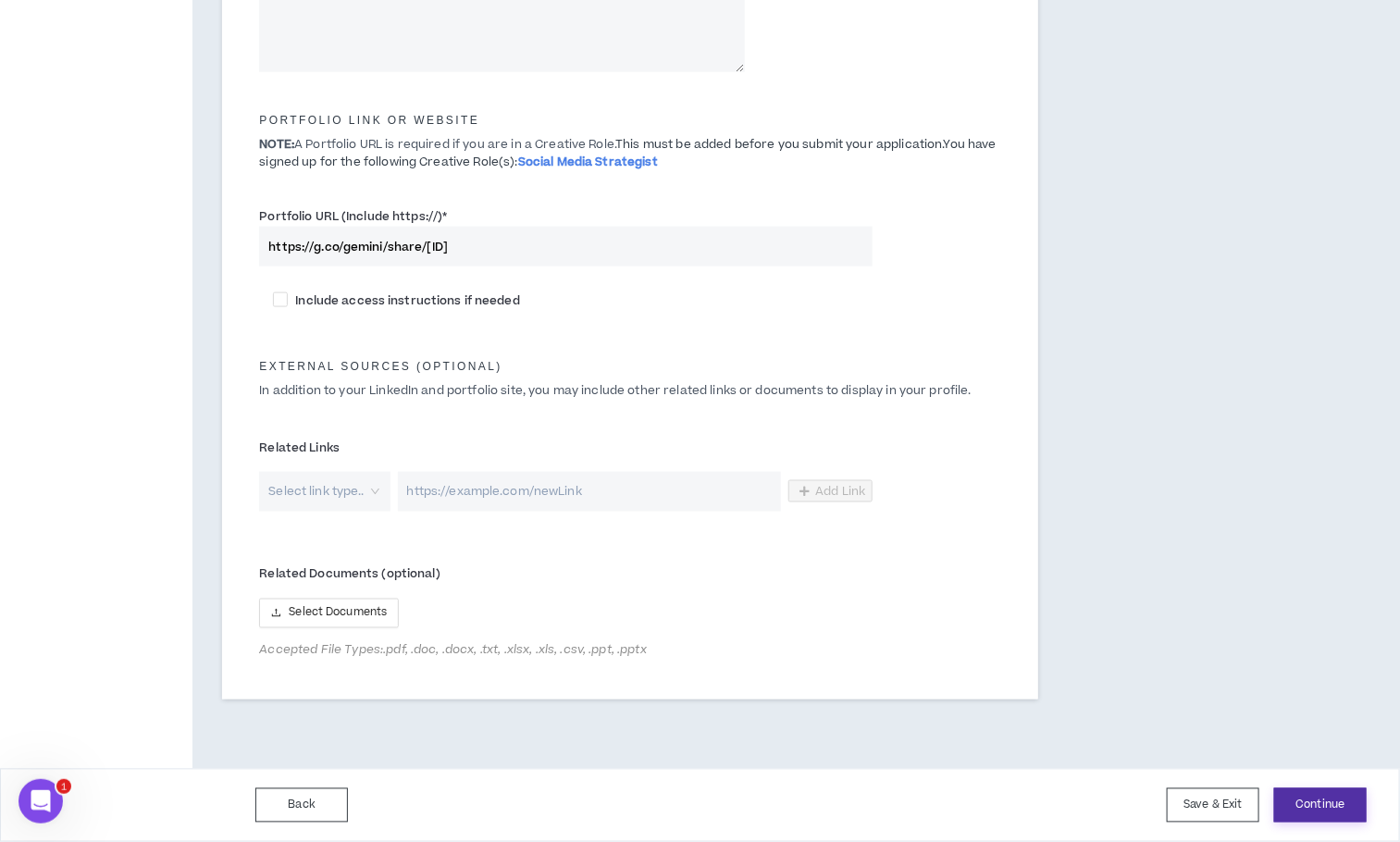 type on "4" 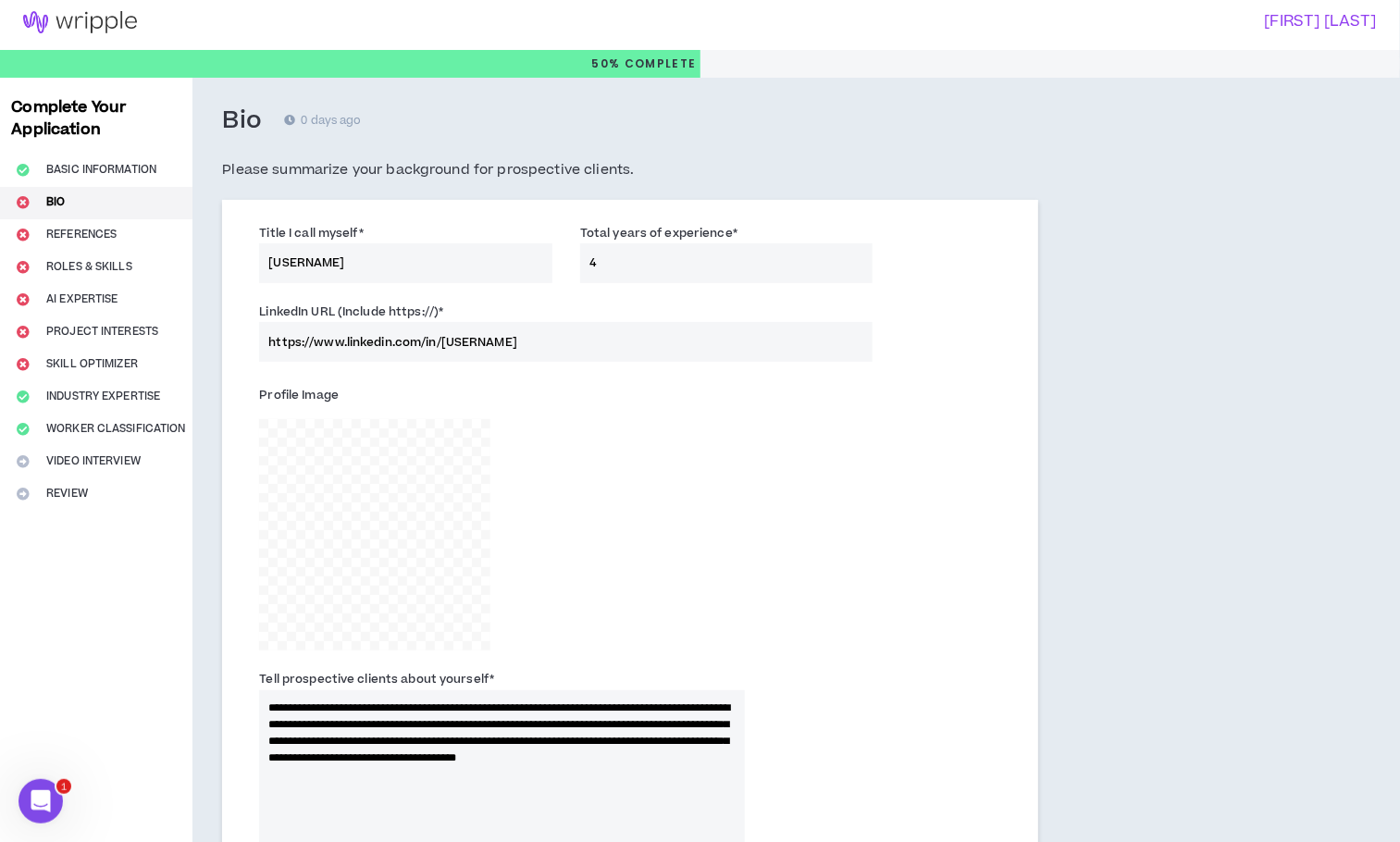 scroll, scrollTop: 0, scrollLeft: 0, axis: both 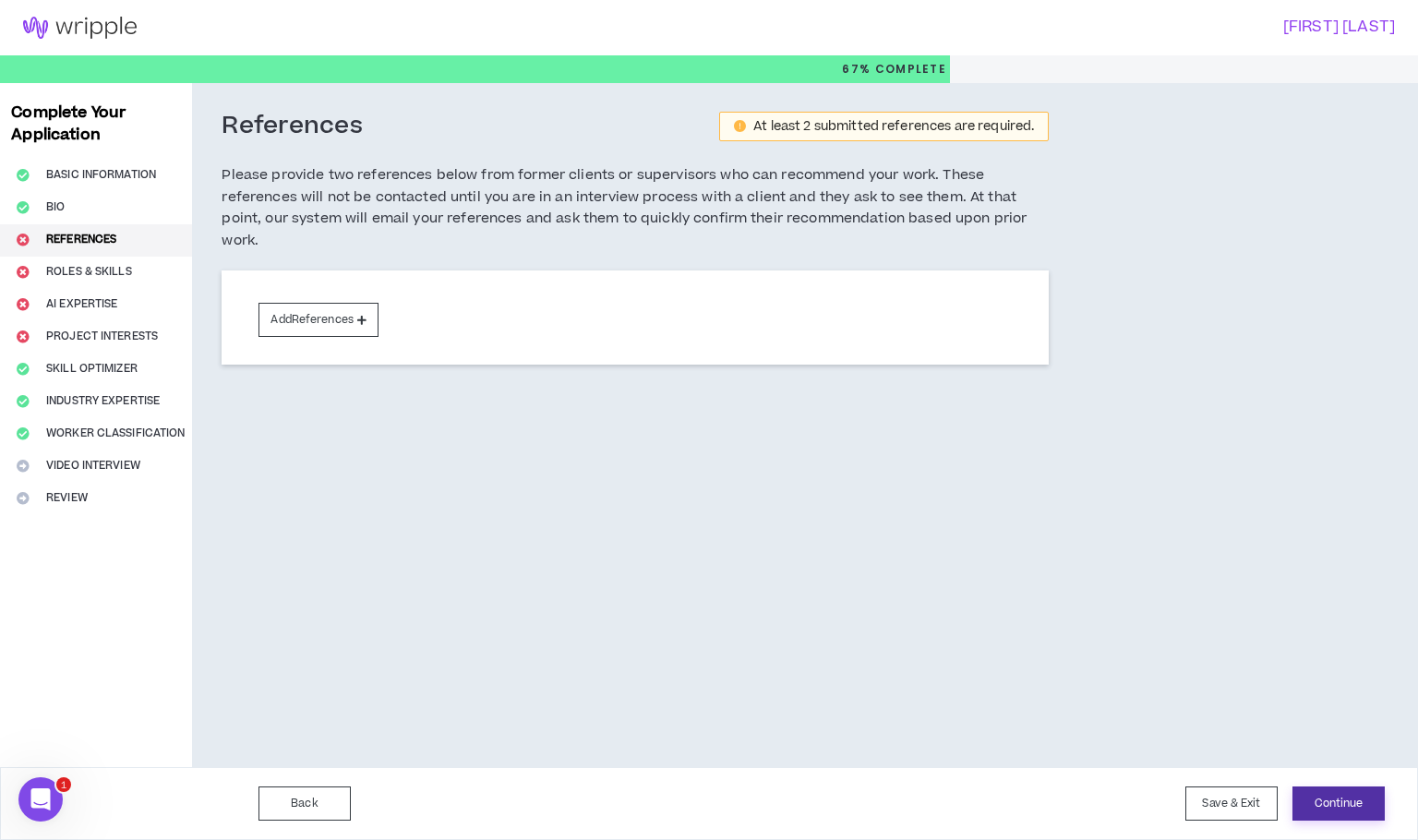 click on "Continue" at bounding box center [1339, 803] 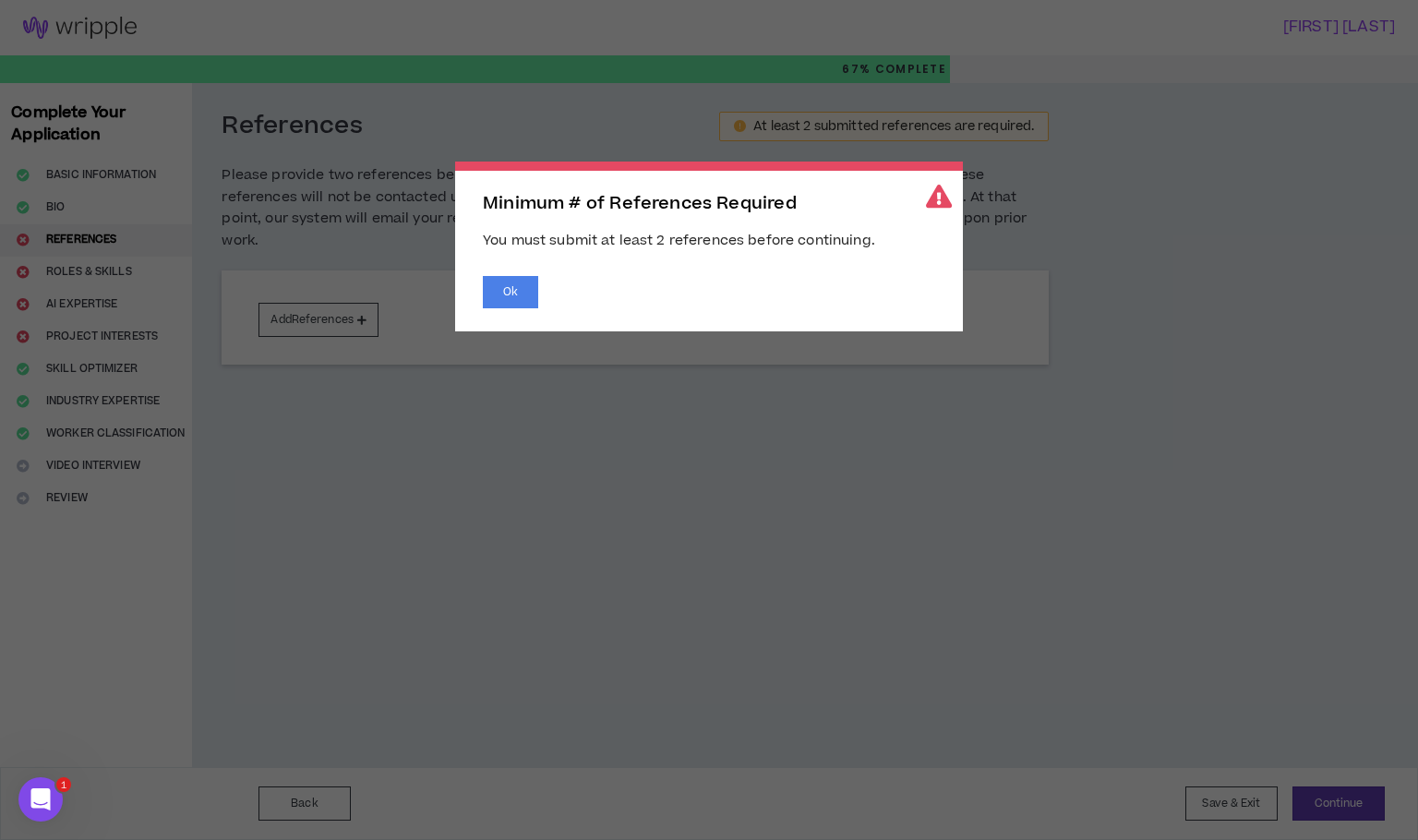 click on "Minimum # of References Required You must submit at least 2 references before continuing. Ok" at bounding box center (709, 246) 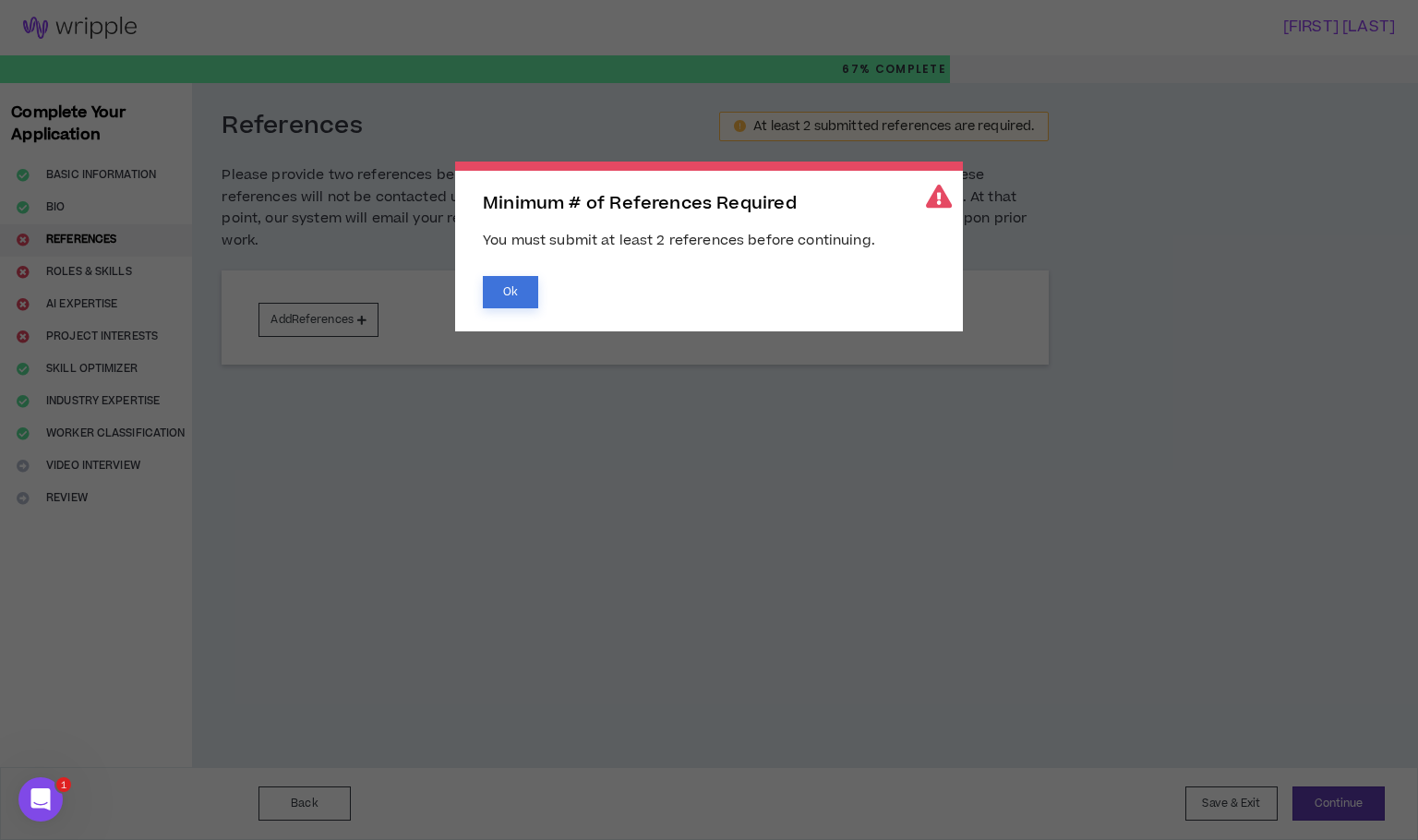 click on "Ok" at bounding box center [511, 292] 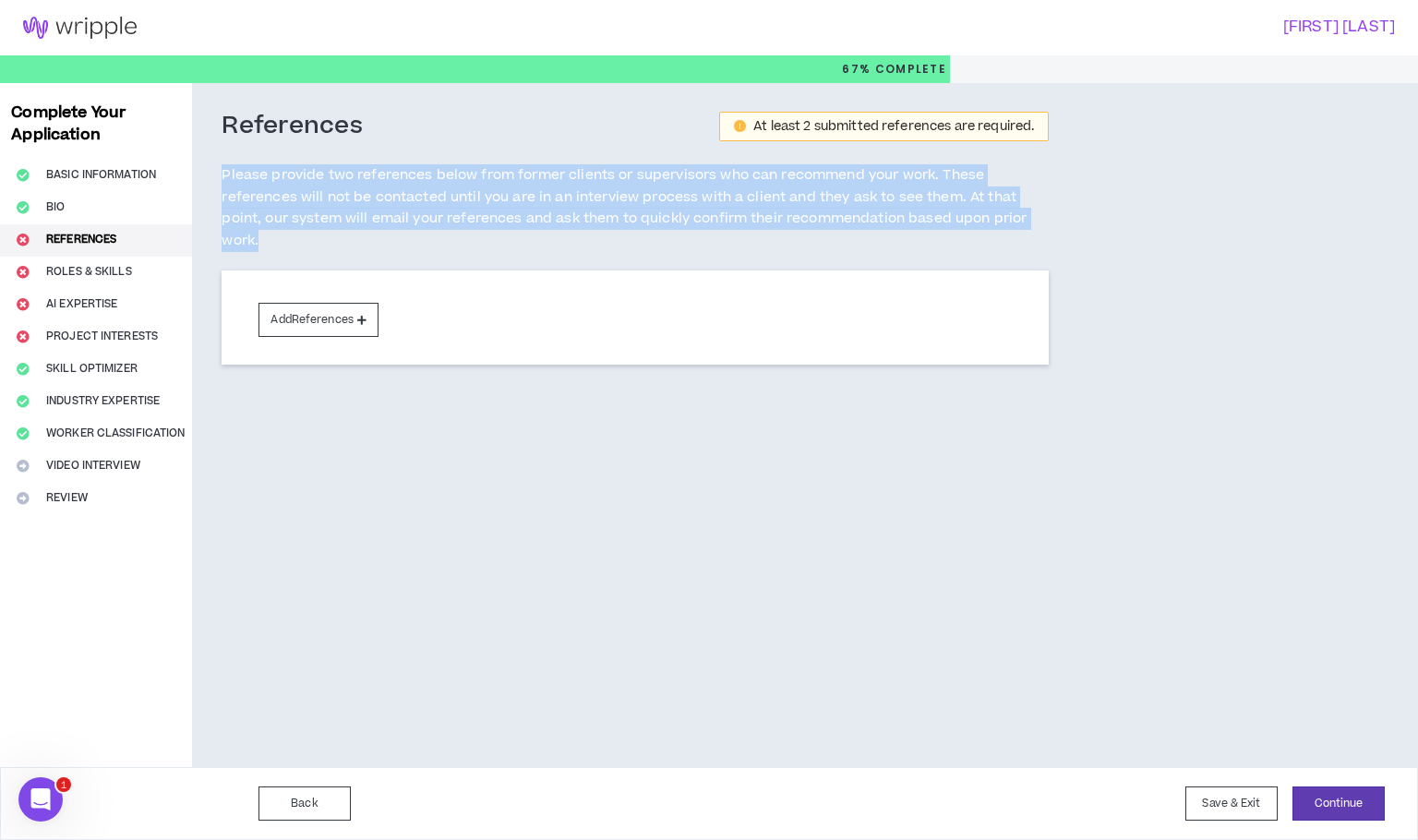 drag, startPoint x: 224, startPoint y: 156, endPoint x: 330, endPoint y: 253, distance: 143.68368 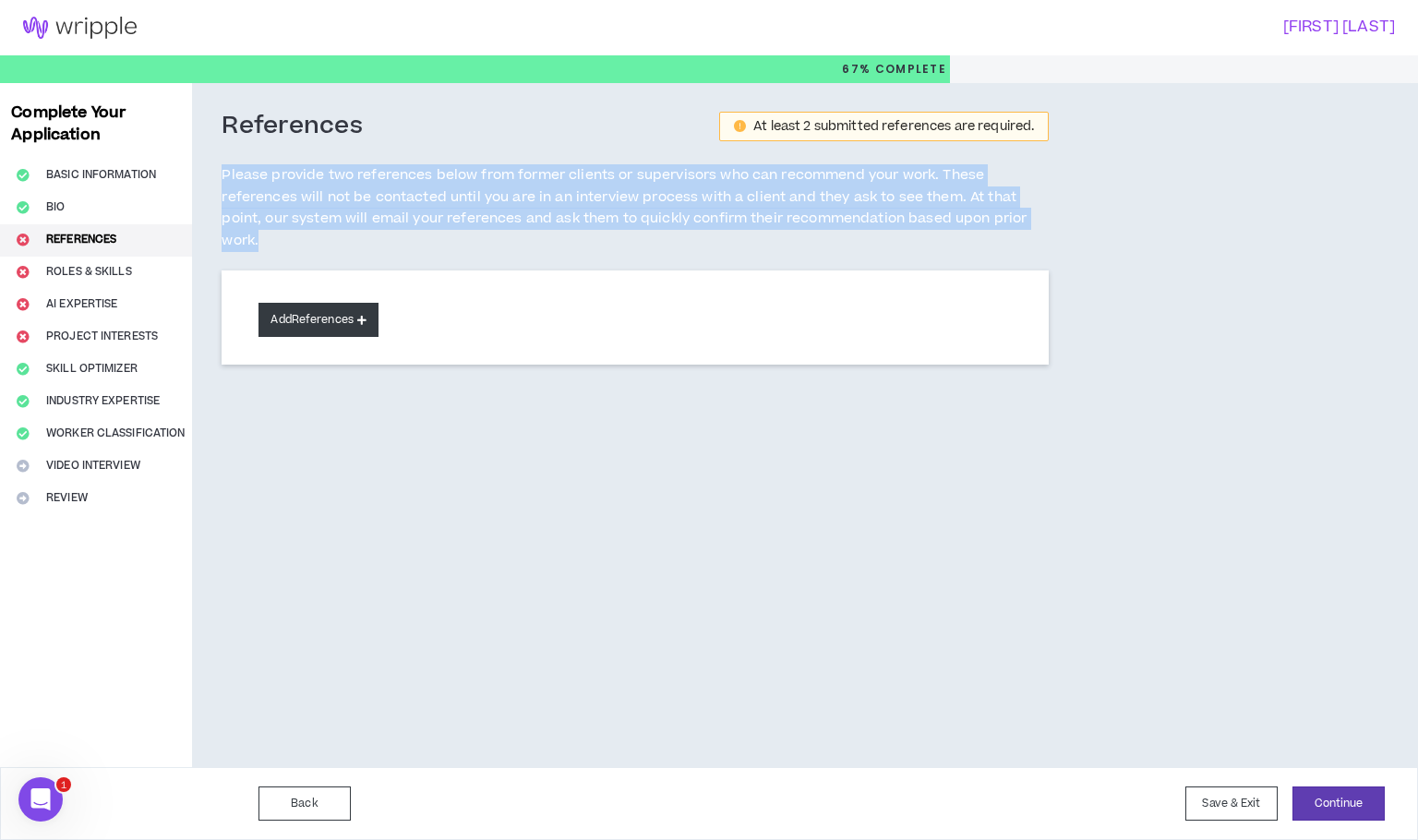 click on "Add  References" at bounding box center [318, 319] 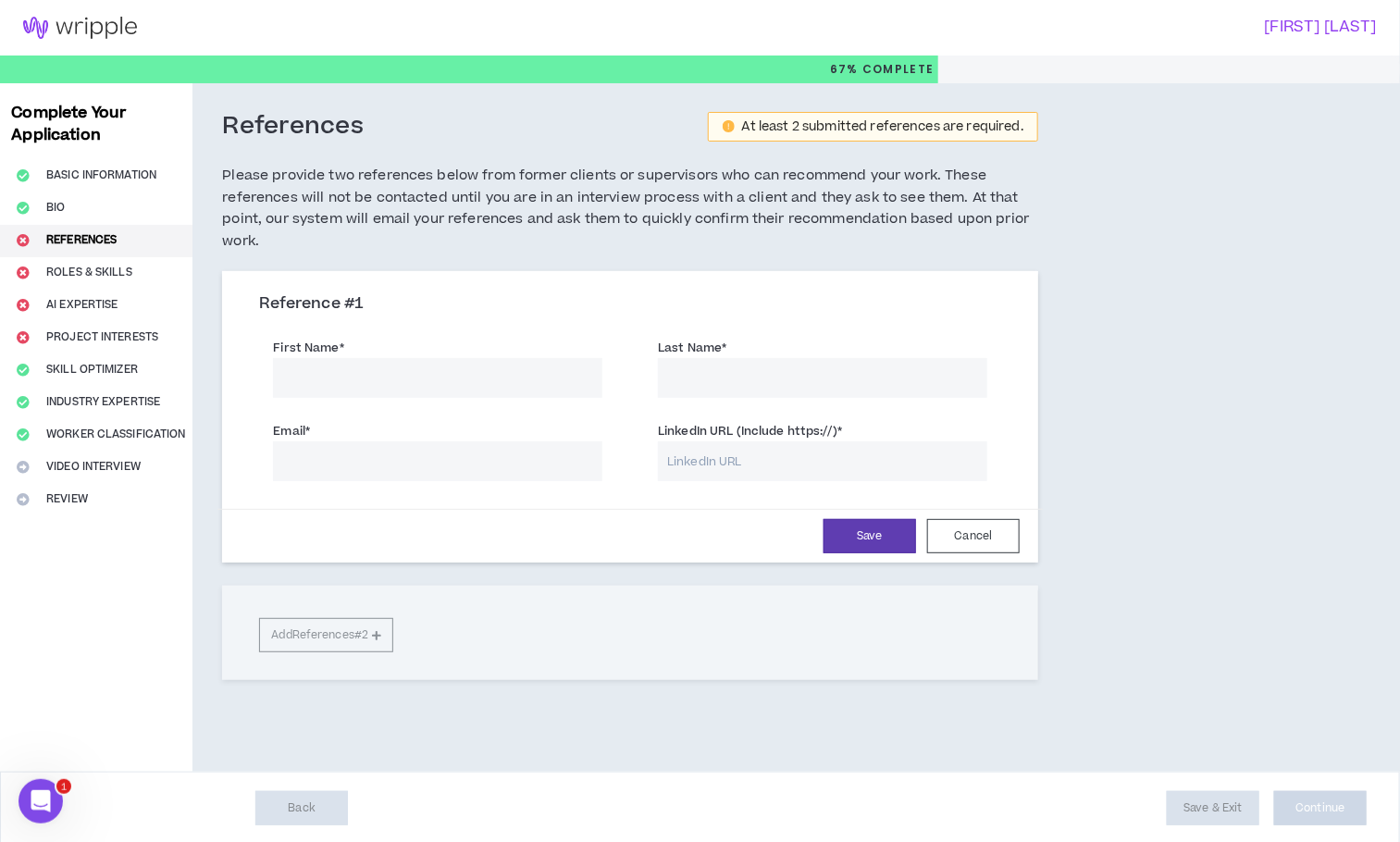 click on "First Name  *" at bounding box center [438, 378] 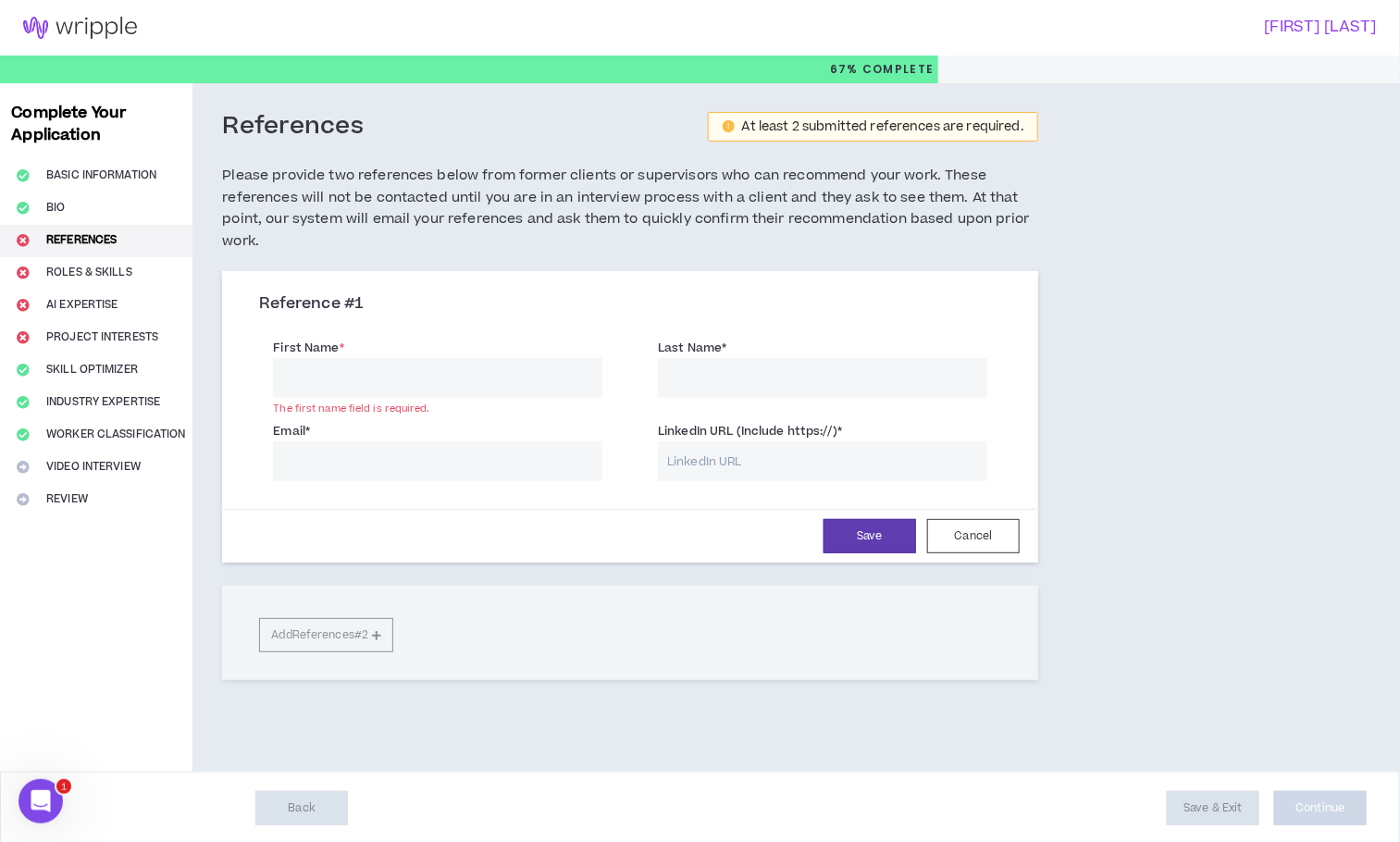 click on "References At least 2 submitted references are required. Please provide two references below from former clients or supervisors who can recommend your work. These references will not be contacted until you are in an interview process with a client and they ask to see them. At that point, our system will email your references and ask them to quickly confirm their recommendation based upon prior work. Reference # 1 First Name  * The first name field is required. Last Name  * Email  * LinkedIn URL (Include https://)  * Save Cancel Add  References  #2" at bounding box center (717, 427) 